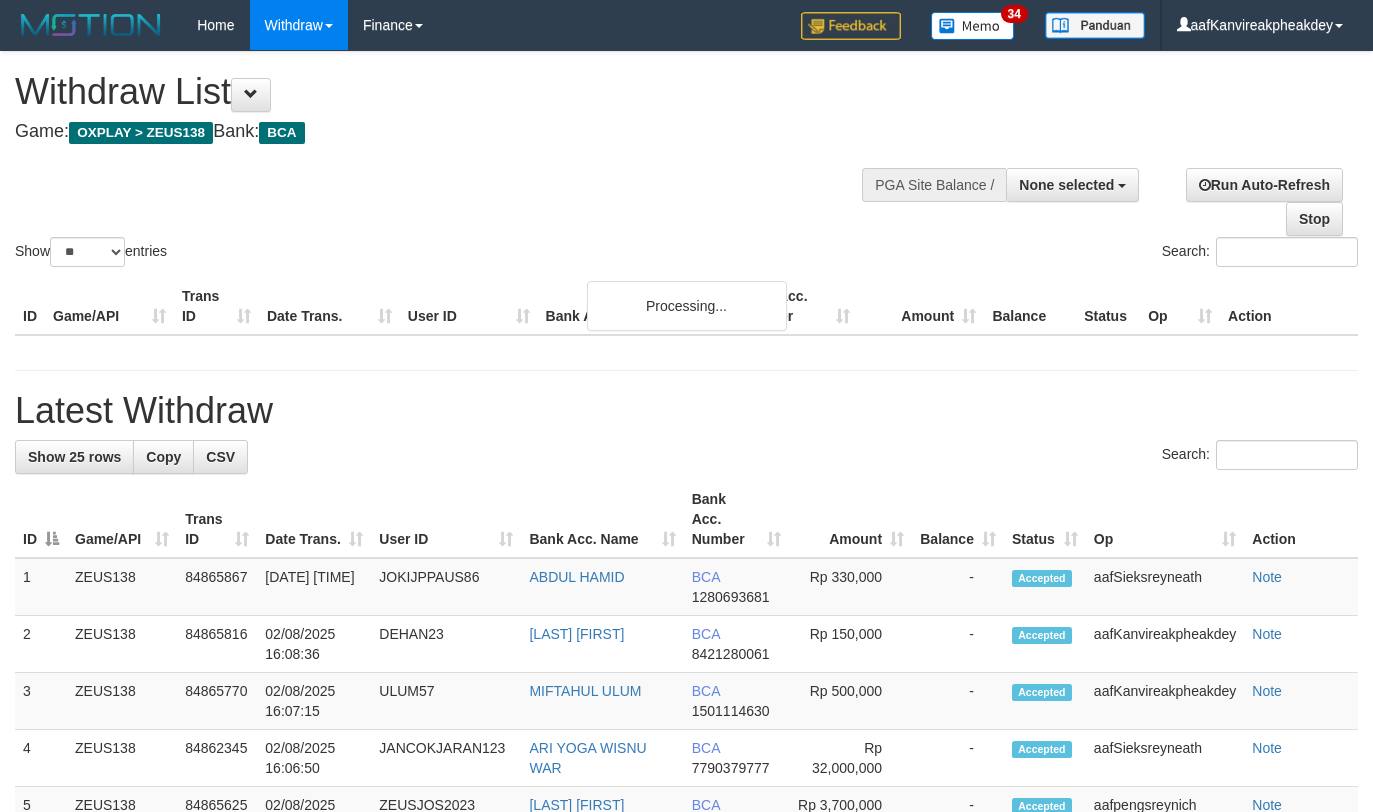 select 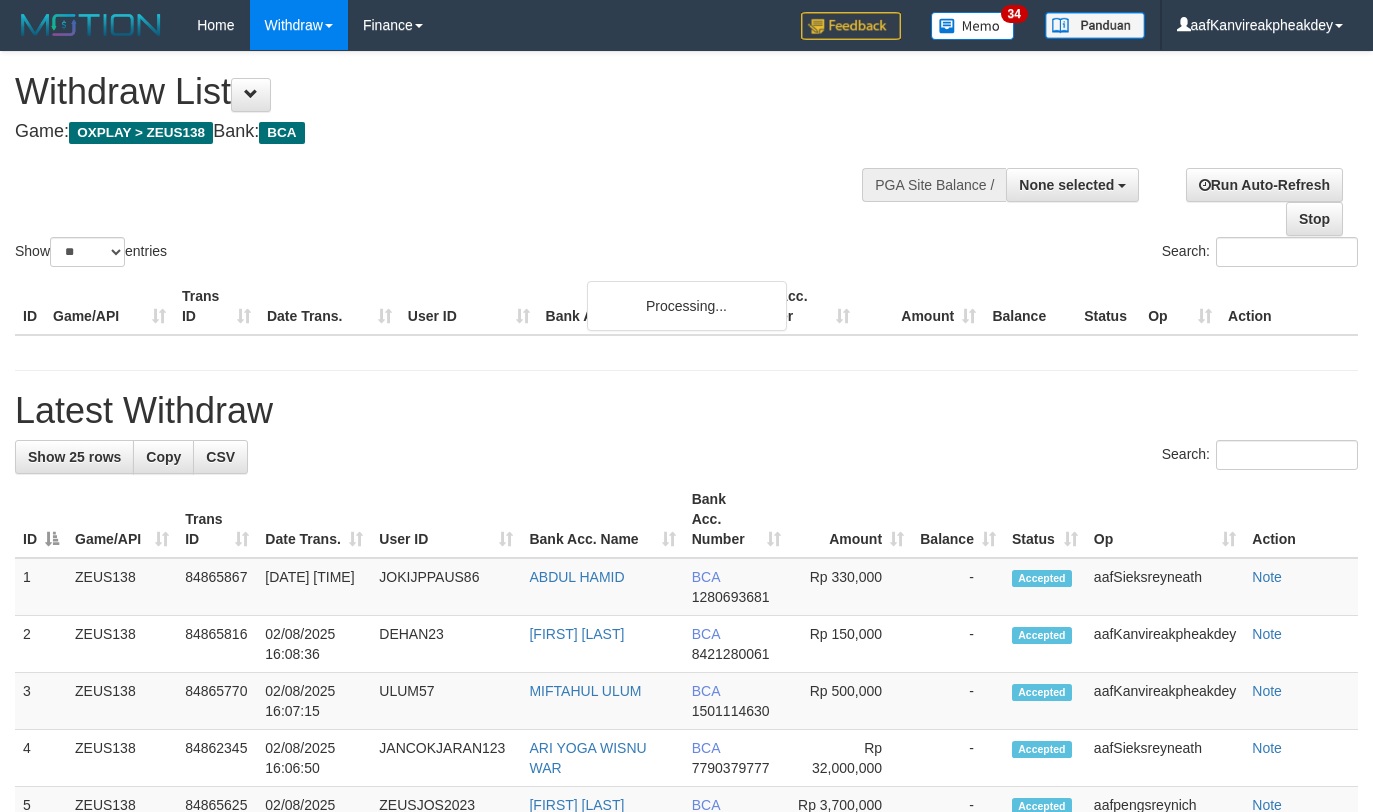 select 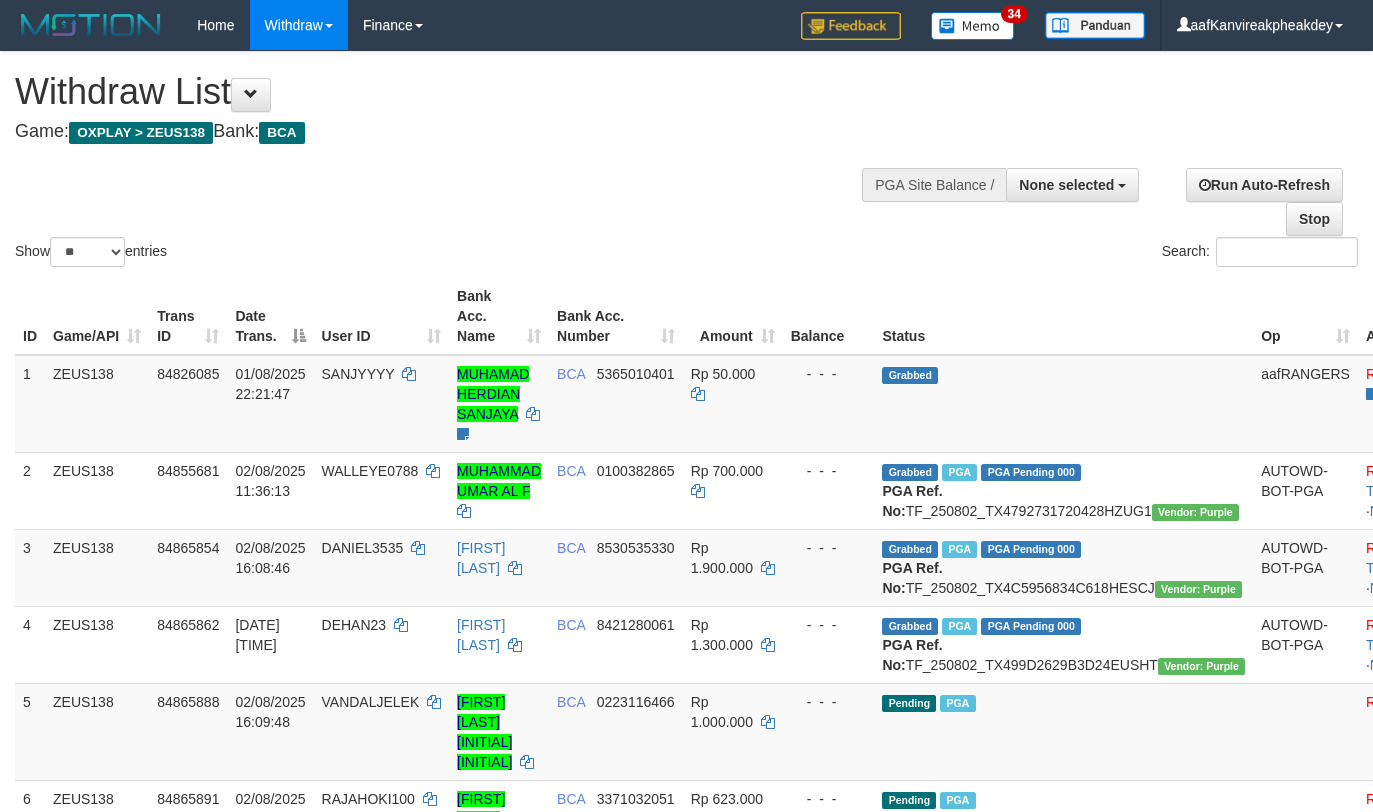 select 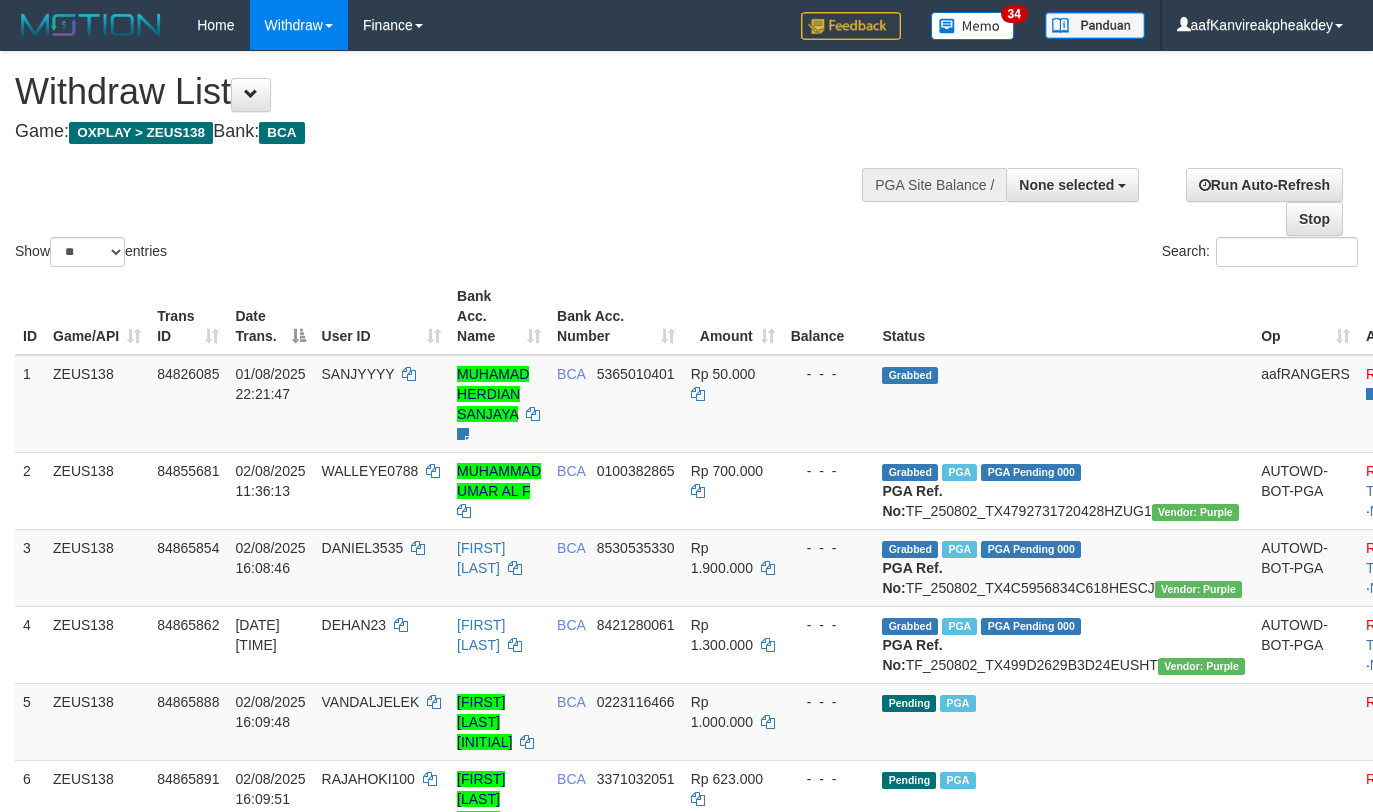 select 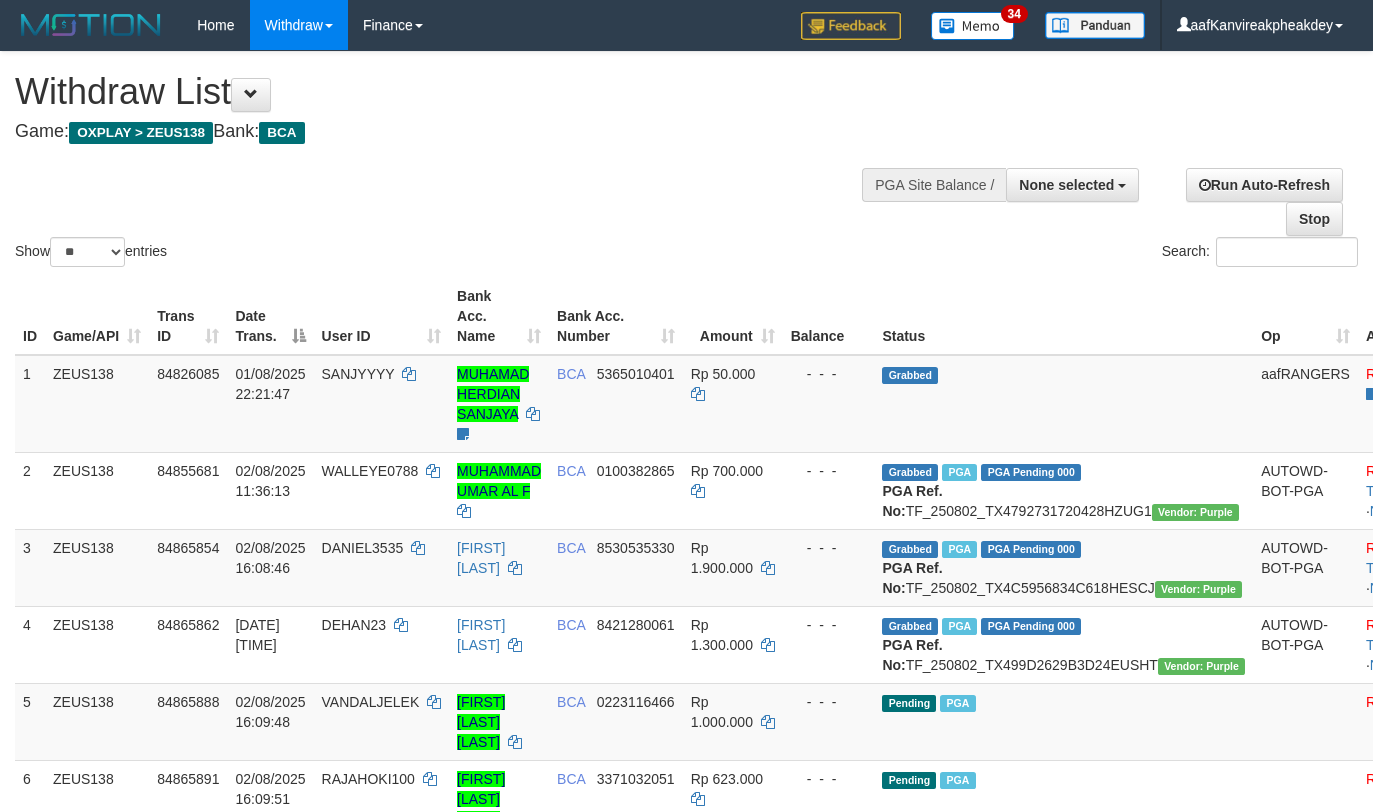 select 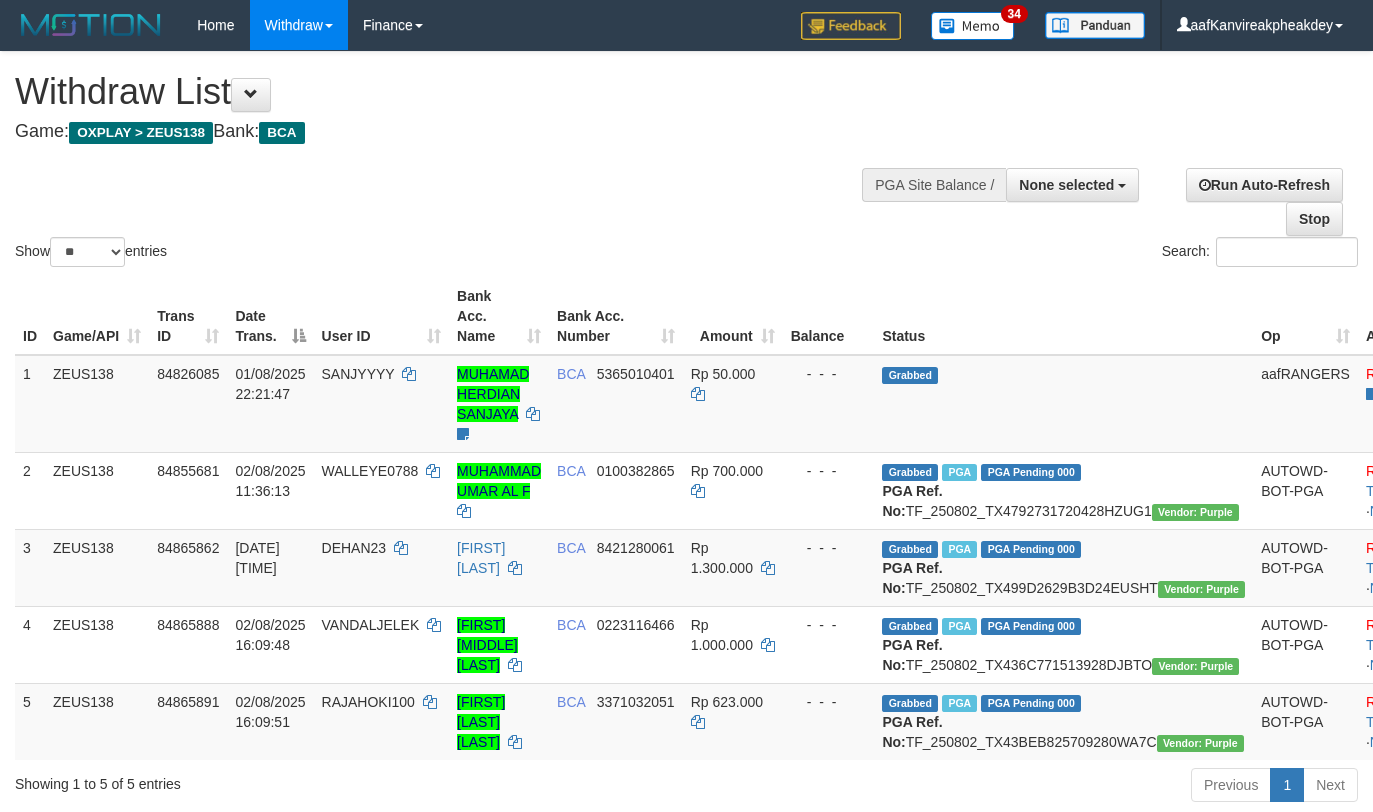 select 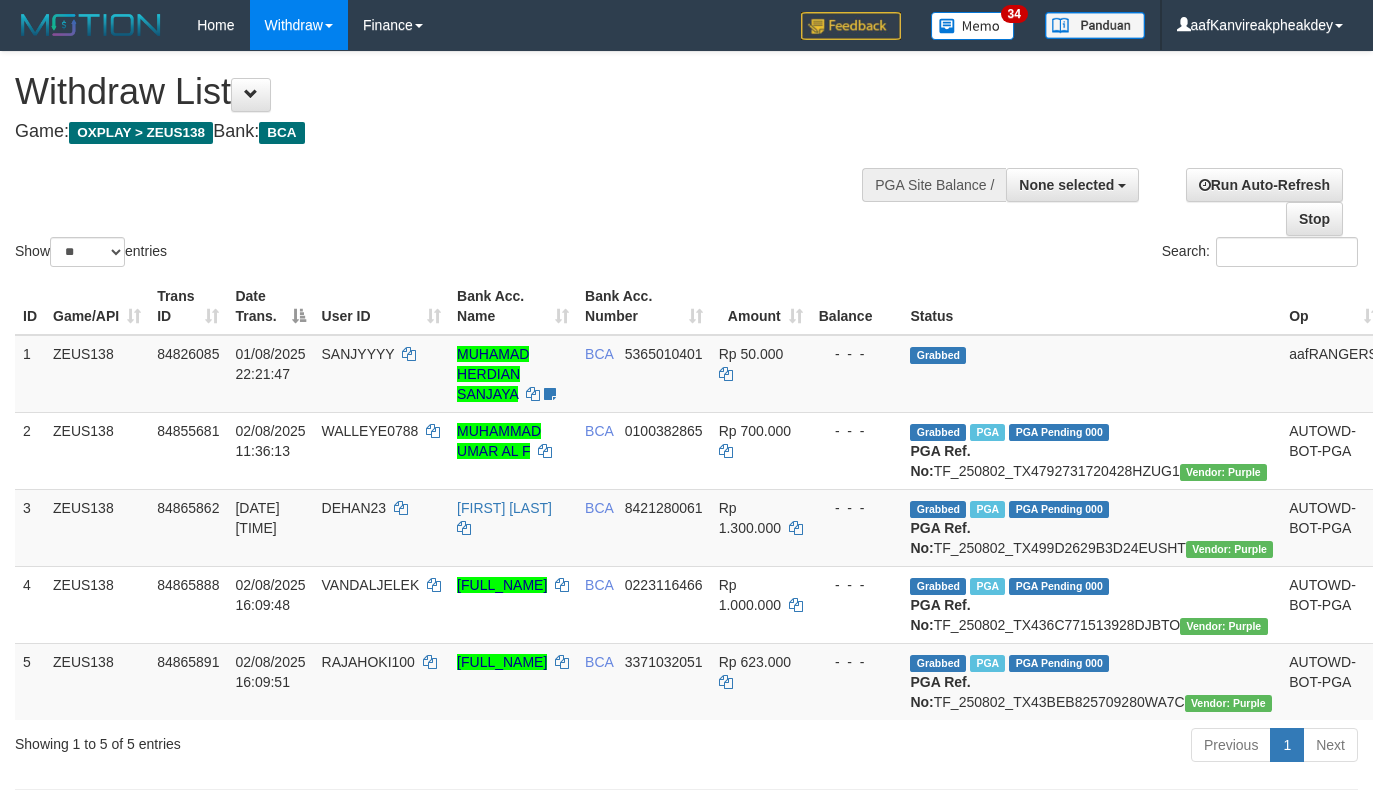 select 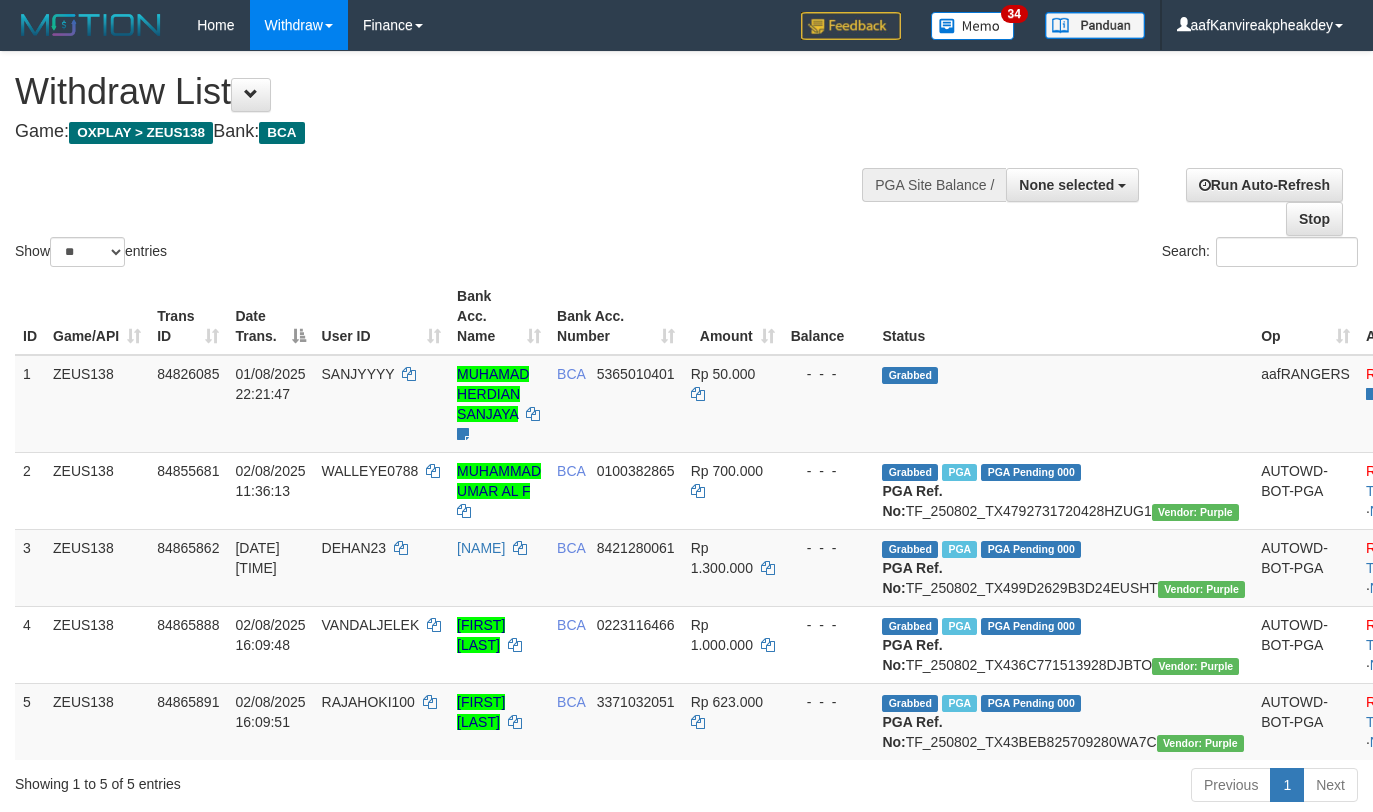 select 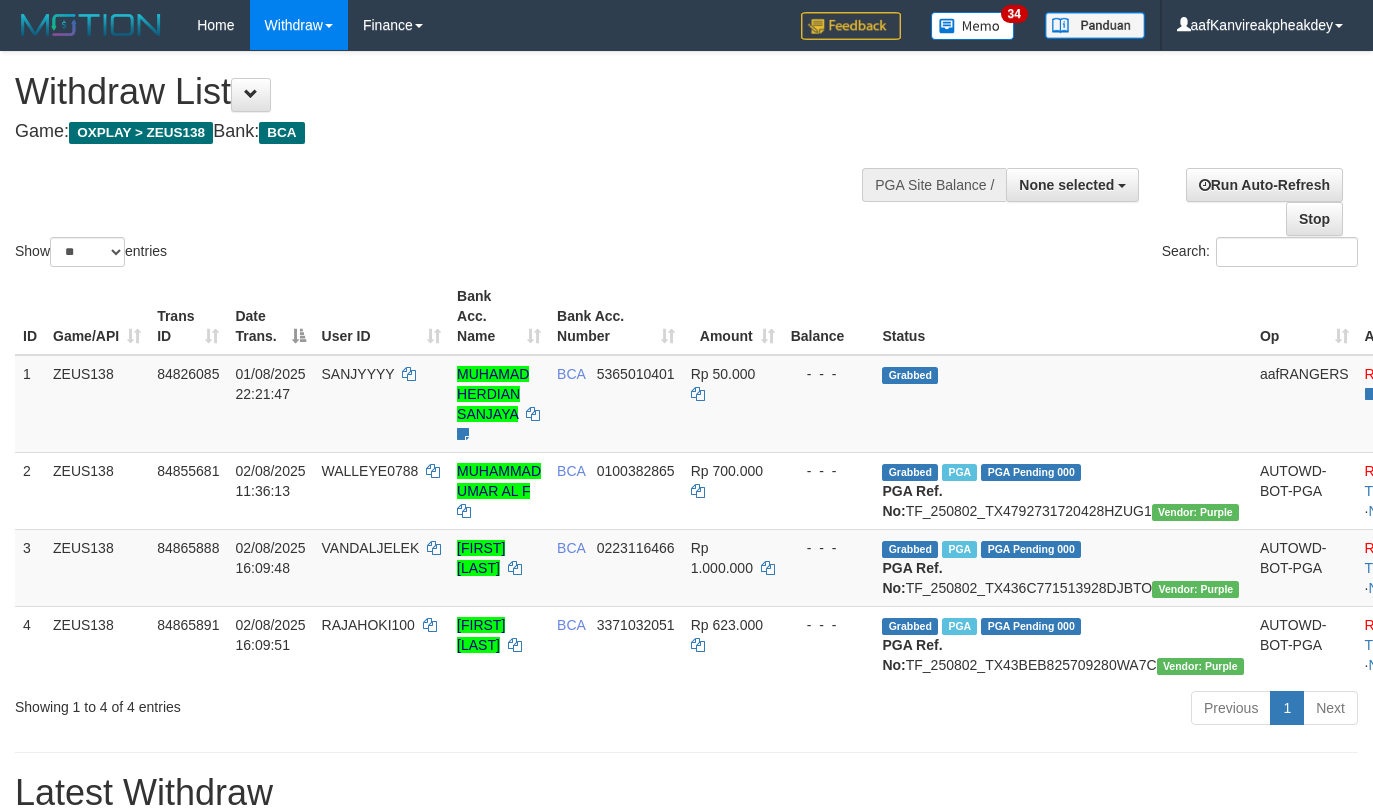 select 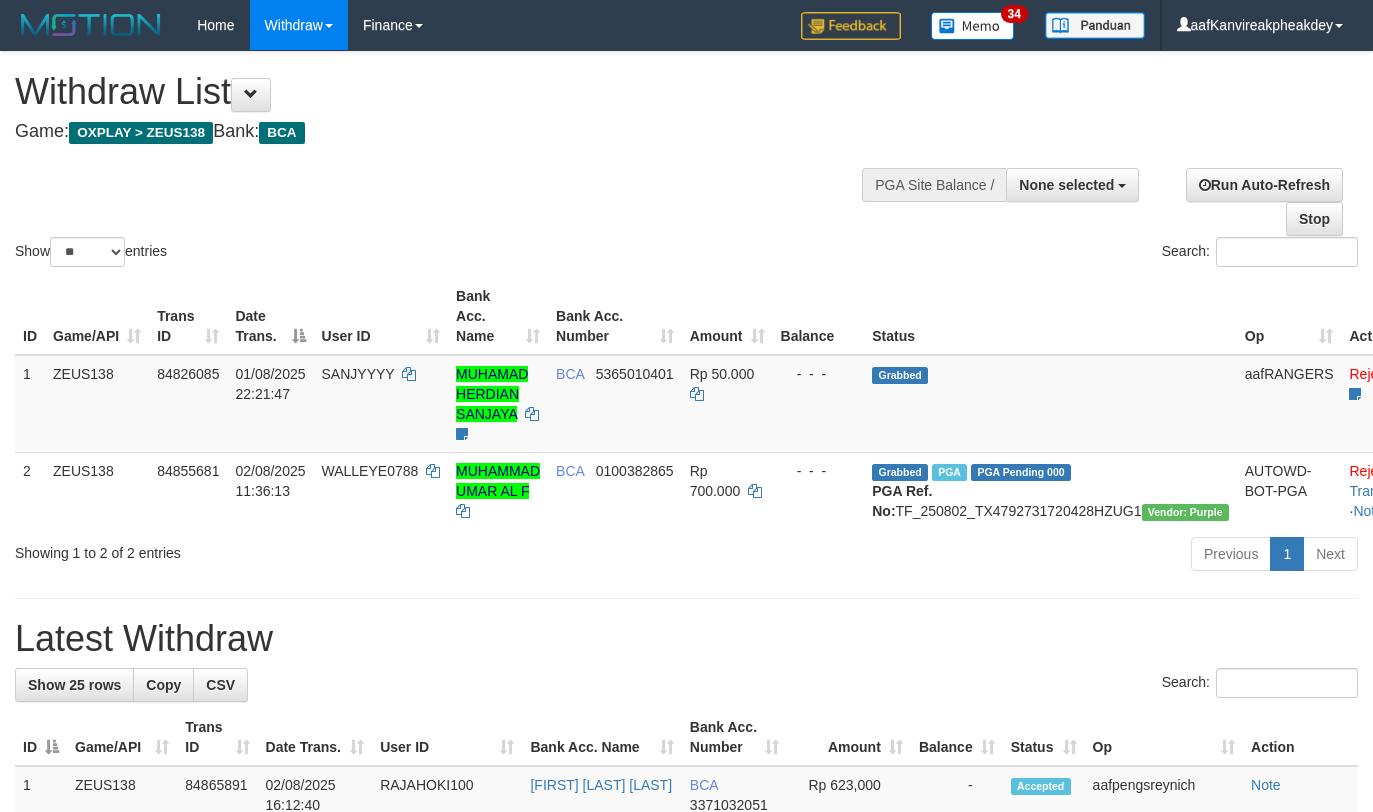 select 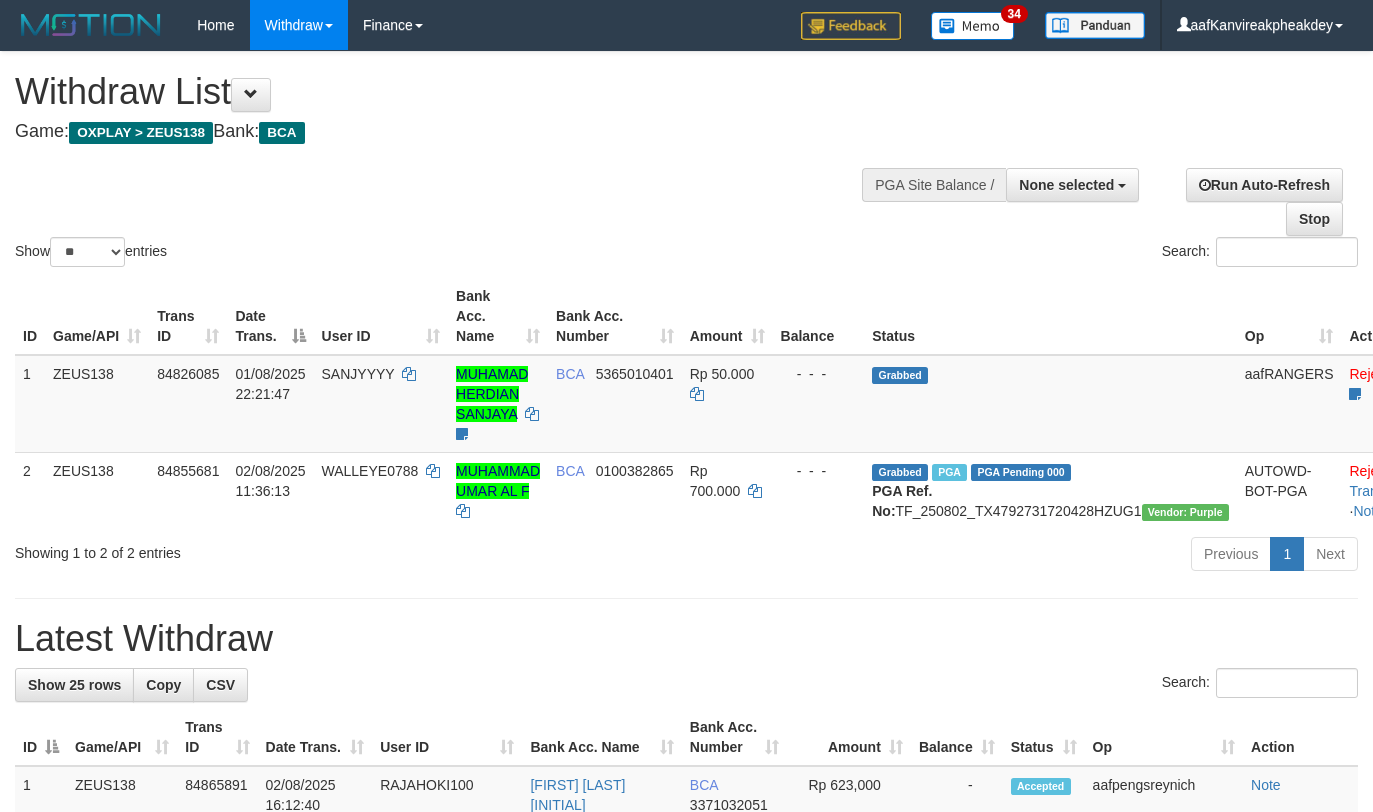 select 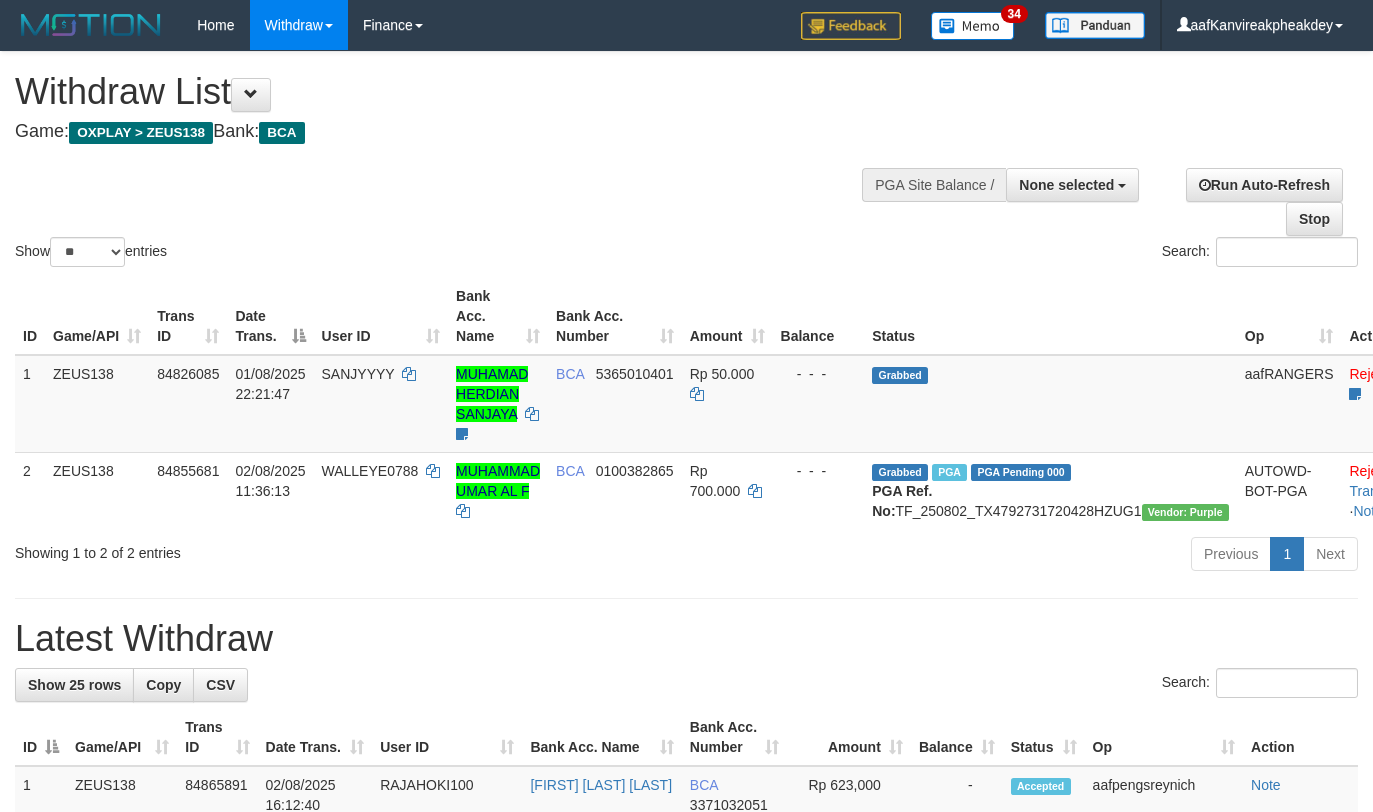 select 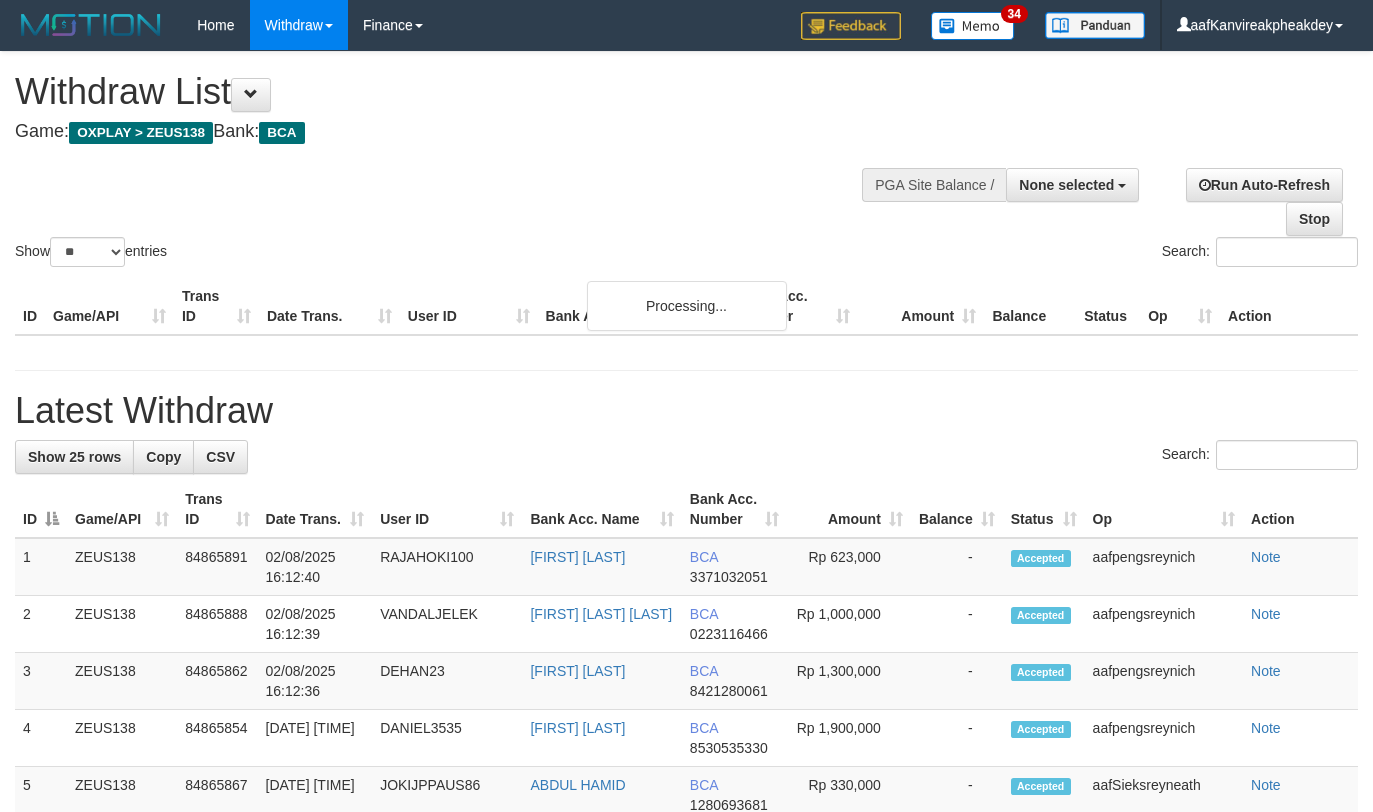 select 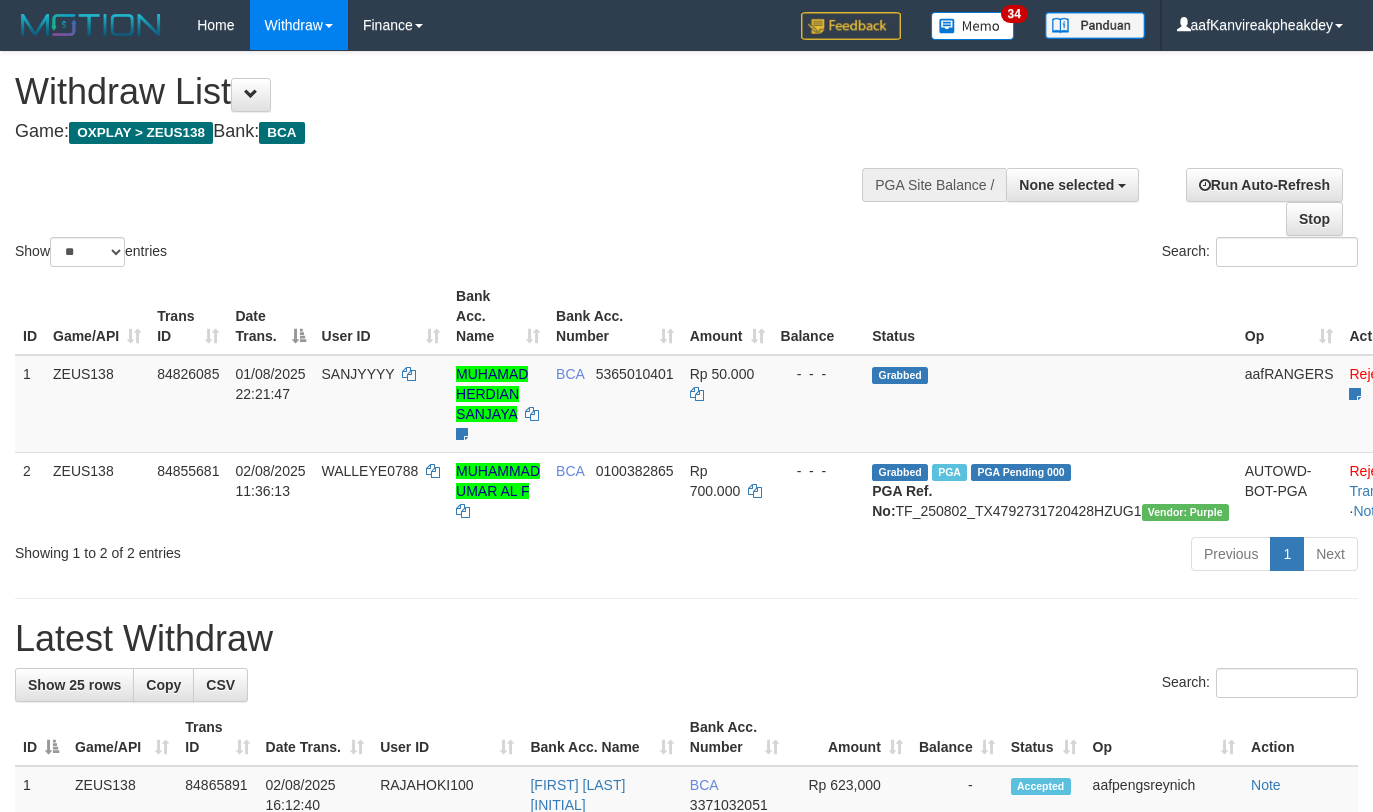 select 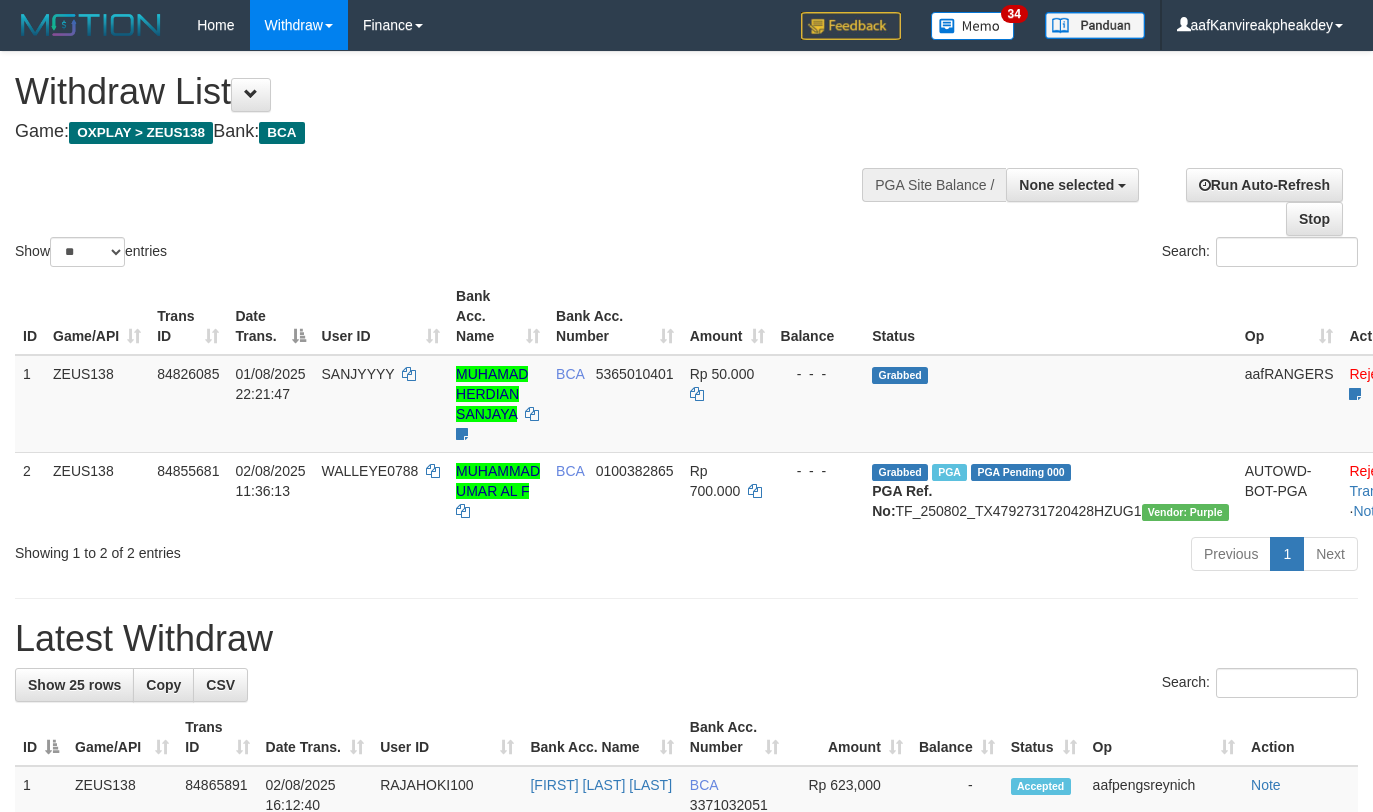 select 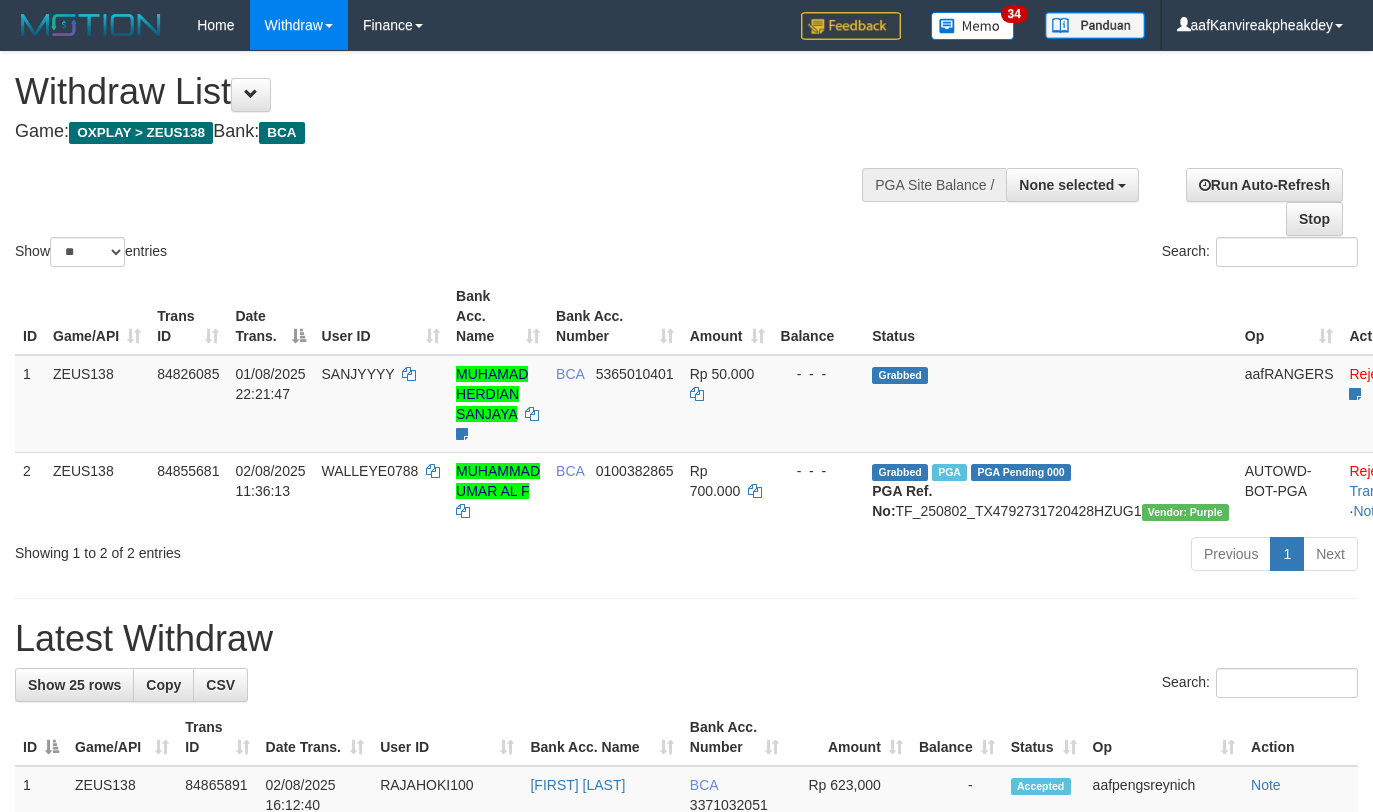 select 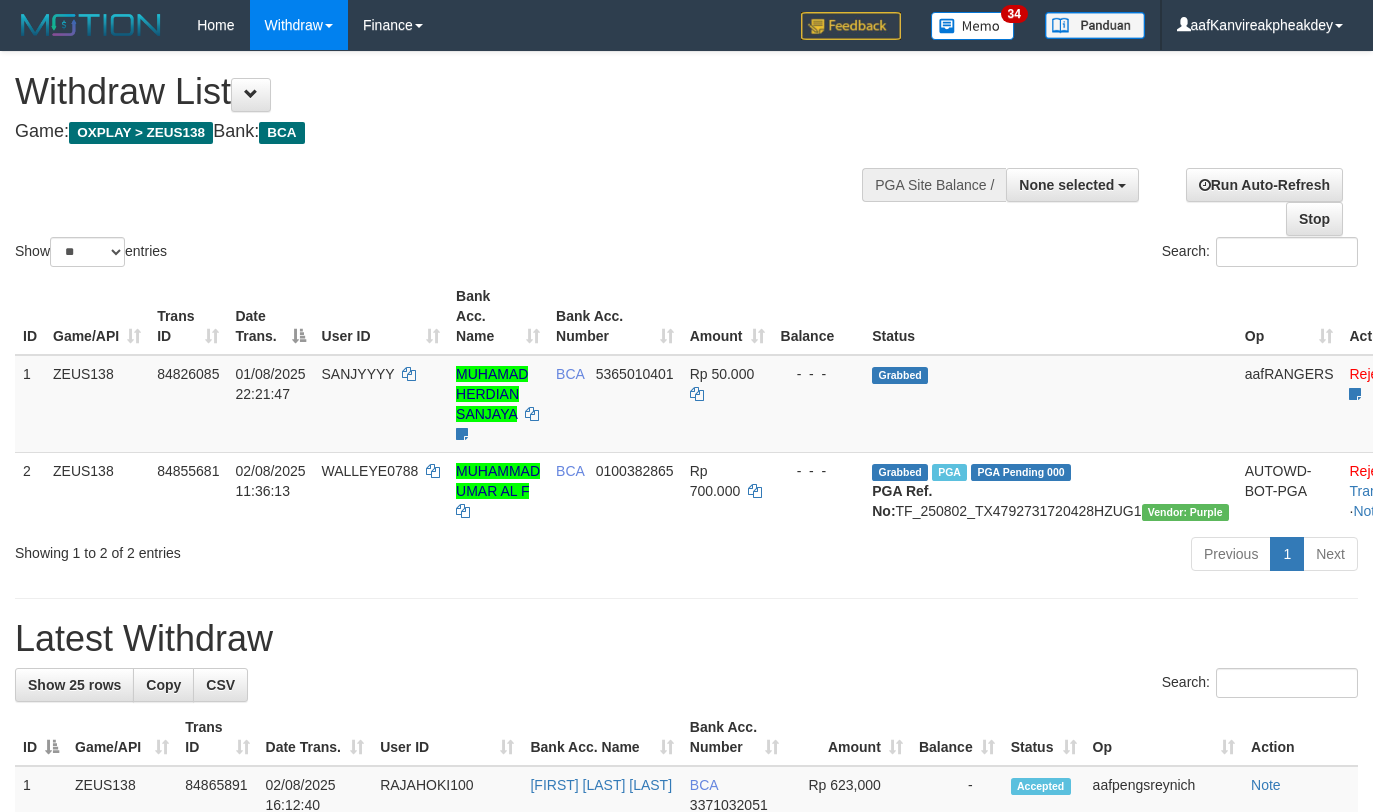select 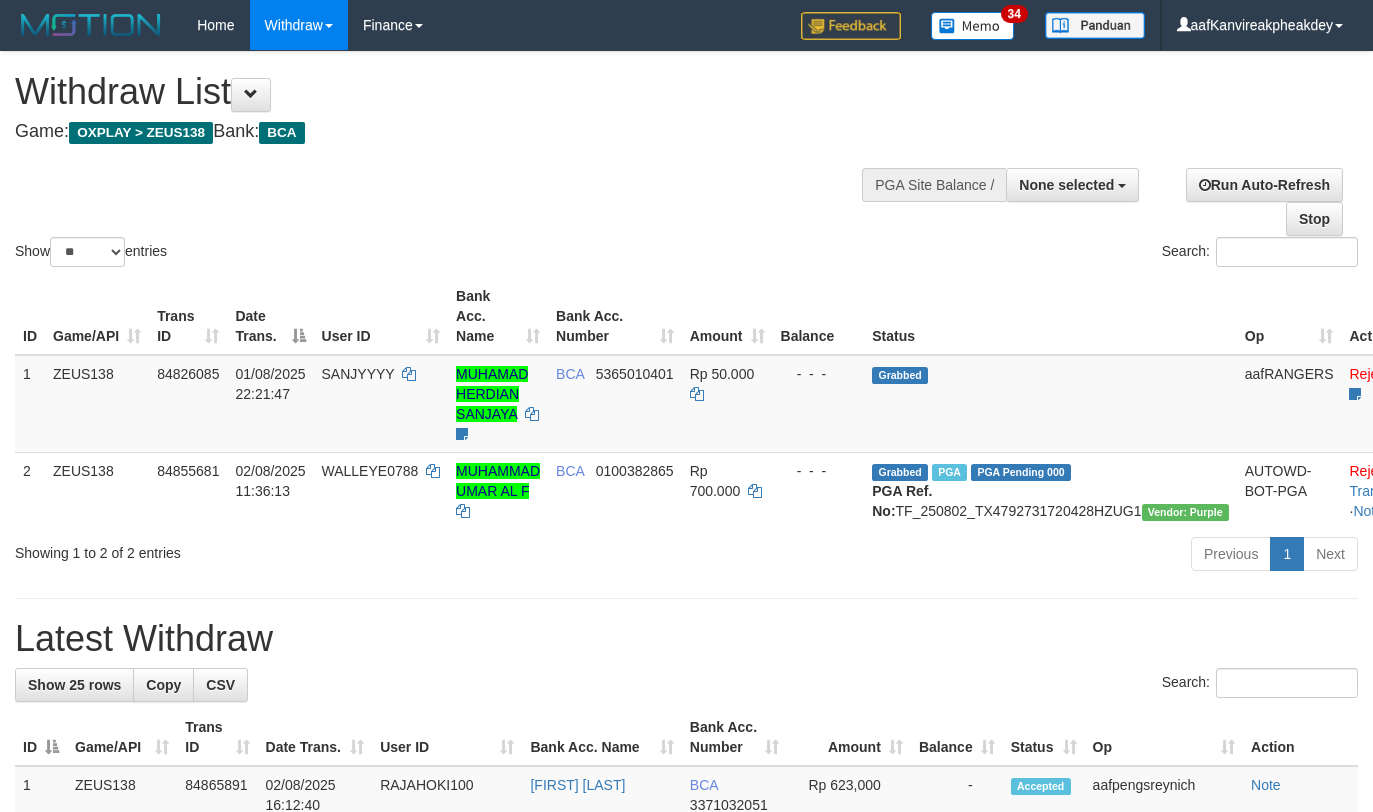 select 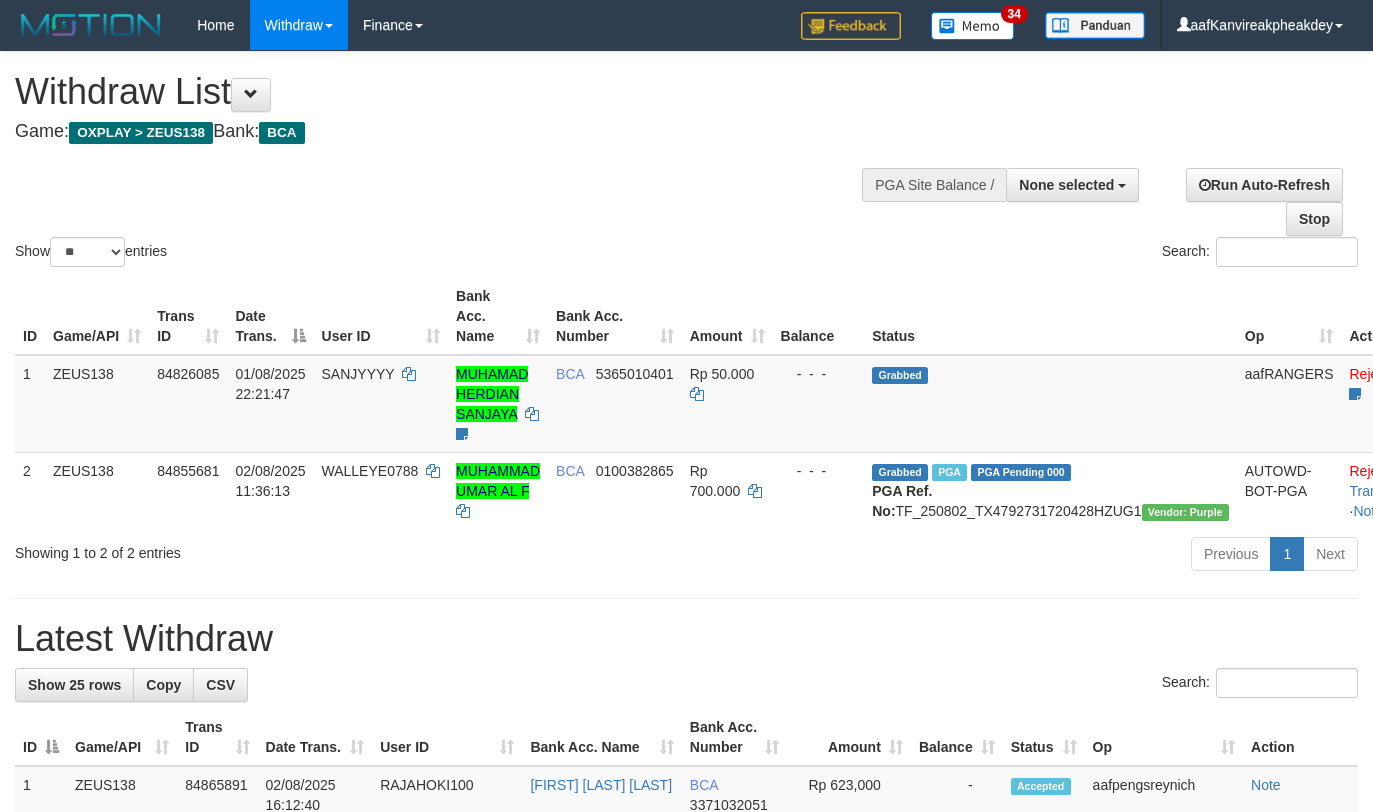 select 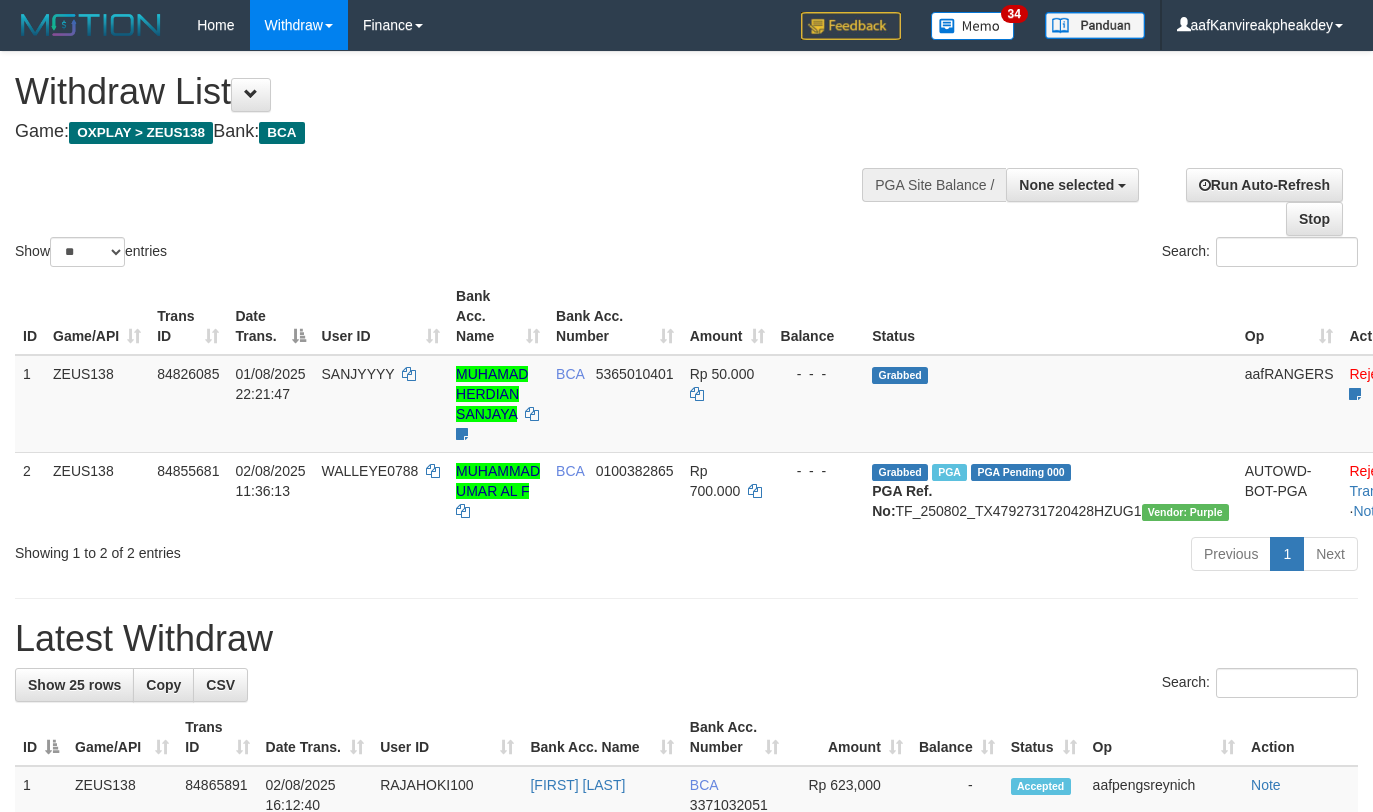 select 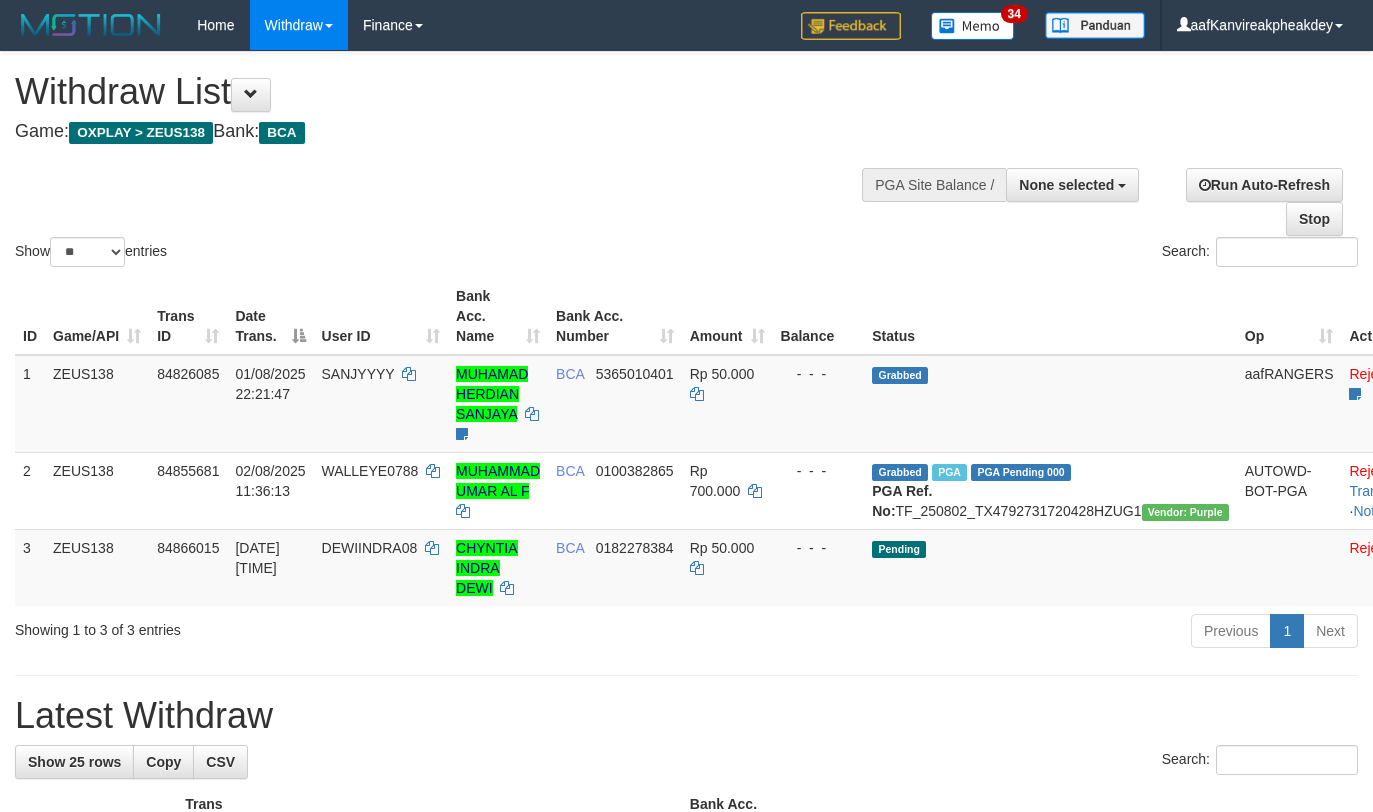 select 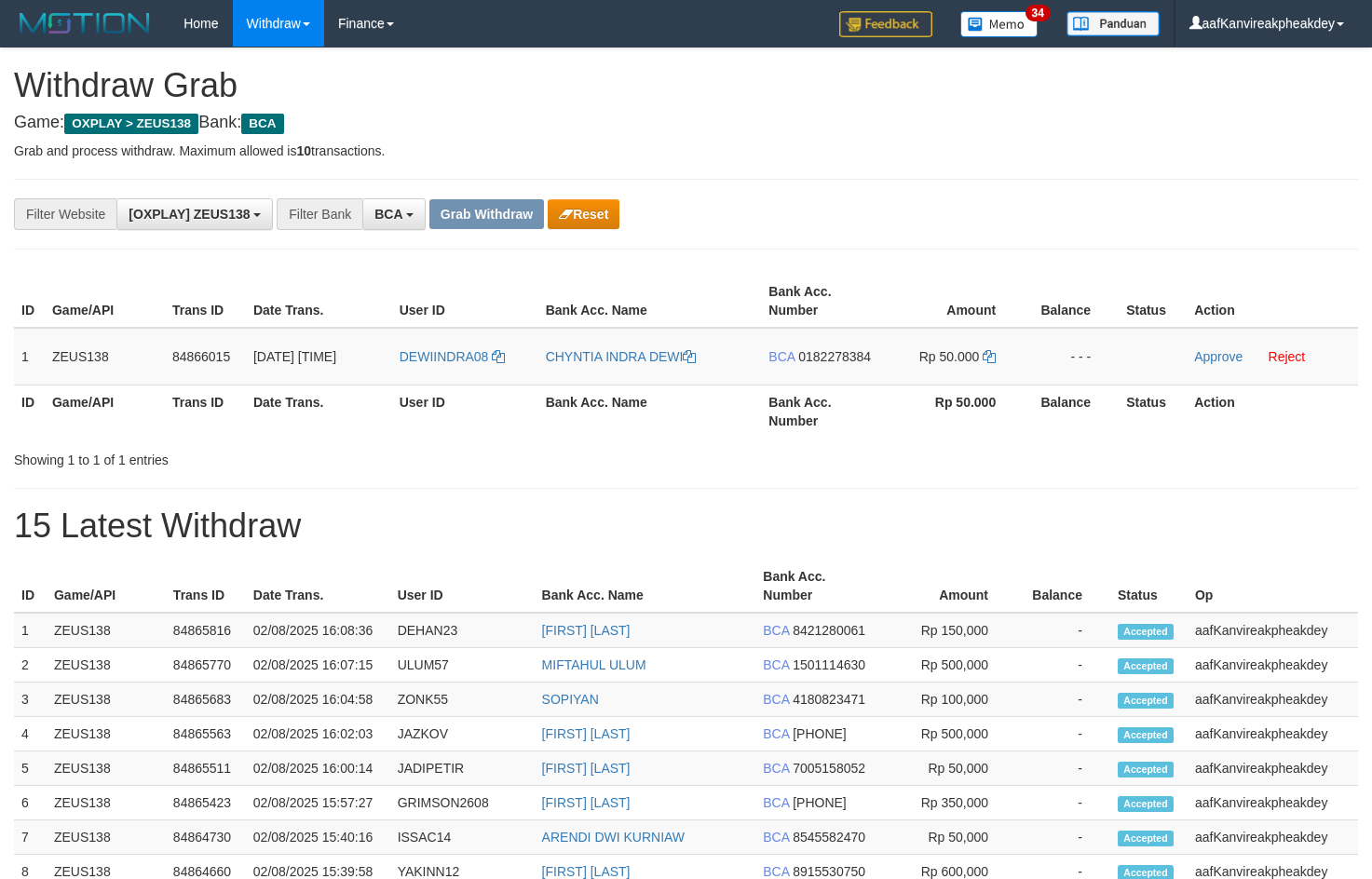 scroll, scrollTop: 0, scrollLeft: 0, axis: both 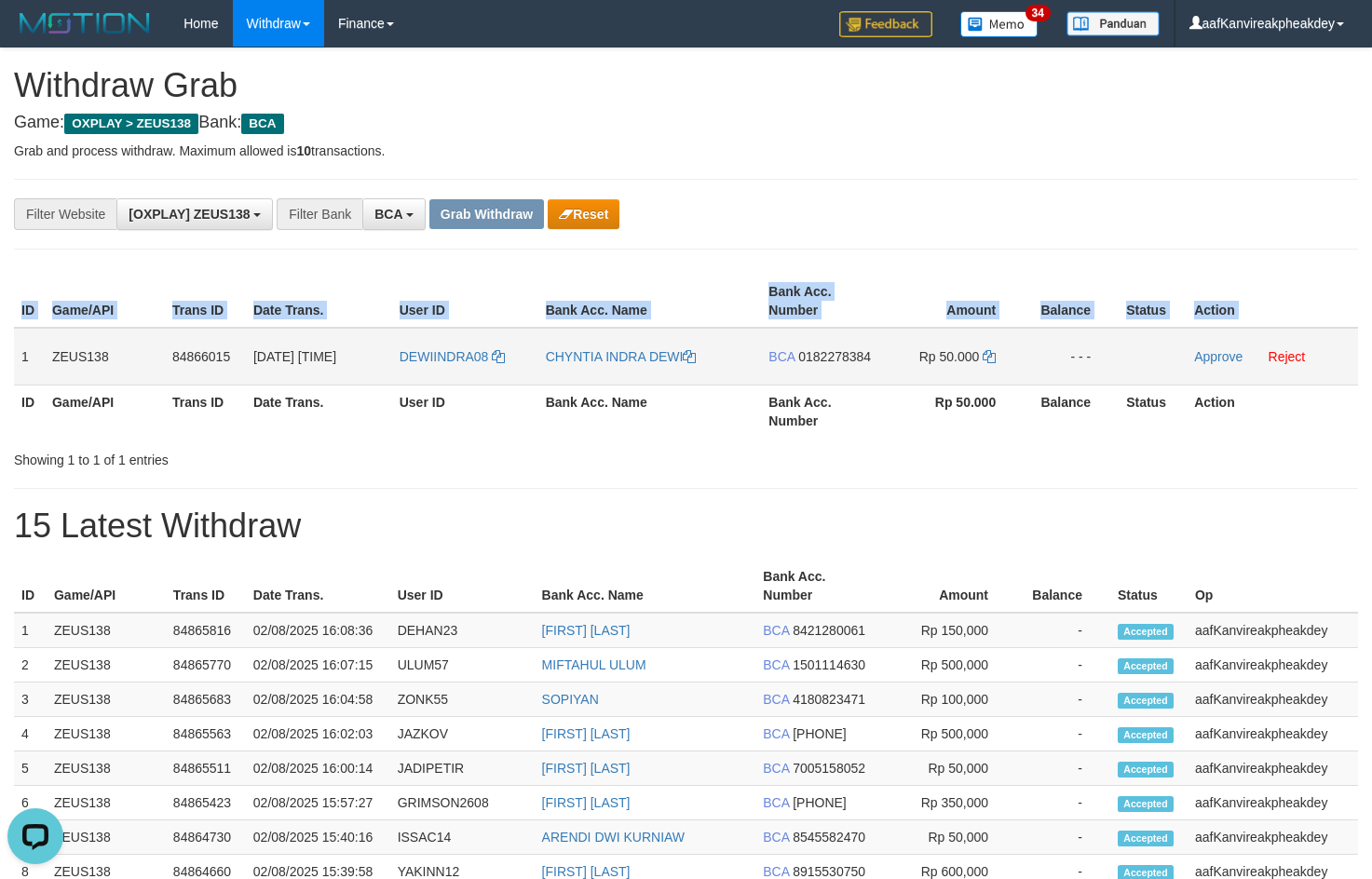 copy on "ID Game/API Trans ID Date Trans. User ID Bank Acc. Name Bank Acc. Number Amount Balance Status Action" 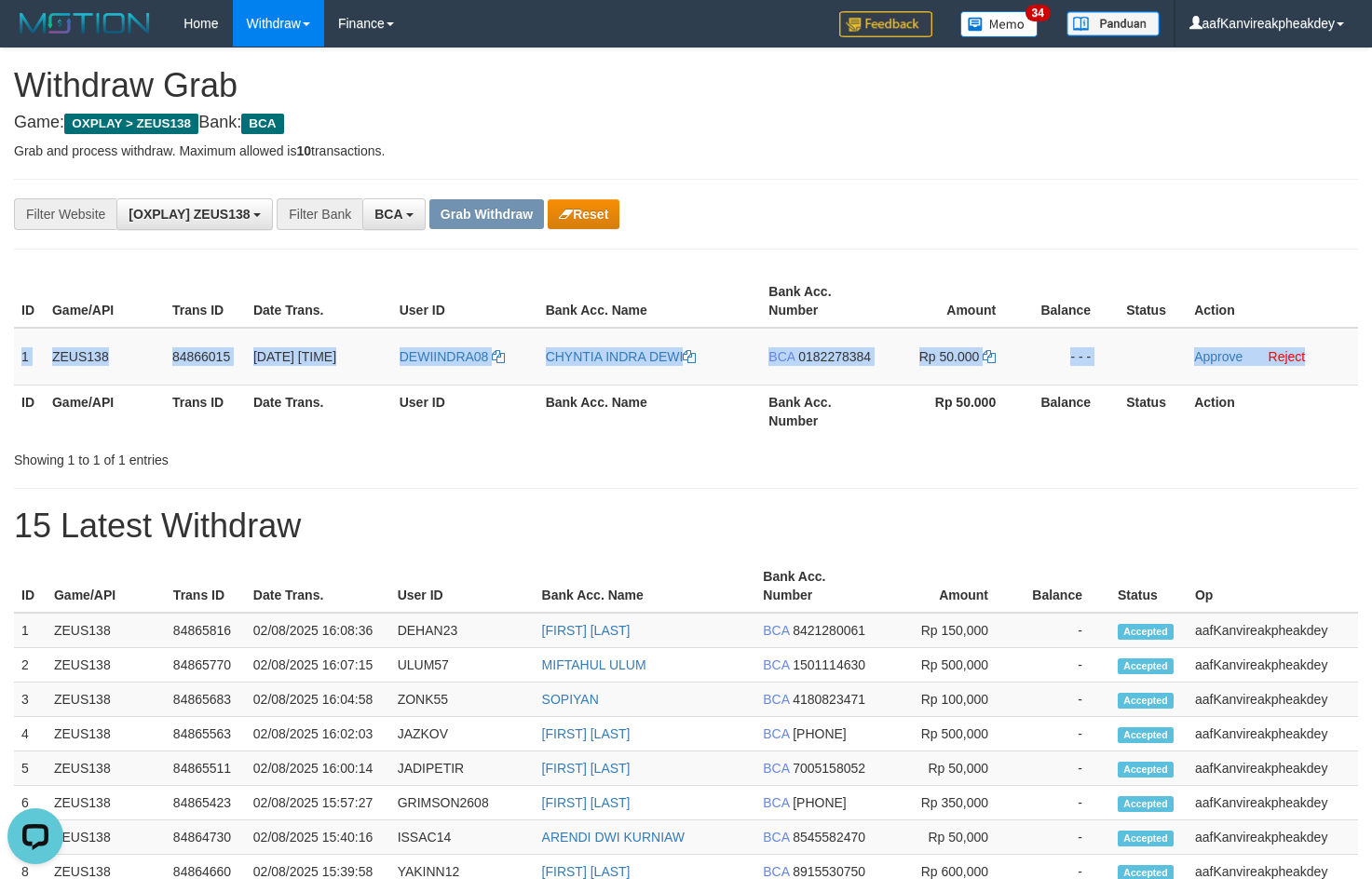 copy on "1
ZEUS138
84866015
02/08/2025 16:13:13
DEWIINDRA08
CHYNTIA INDRA DEWI
BCA
0182278384
Rp 50.000
- - -
Approve
Reject" 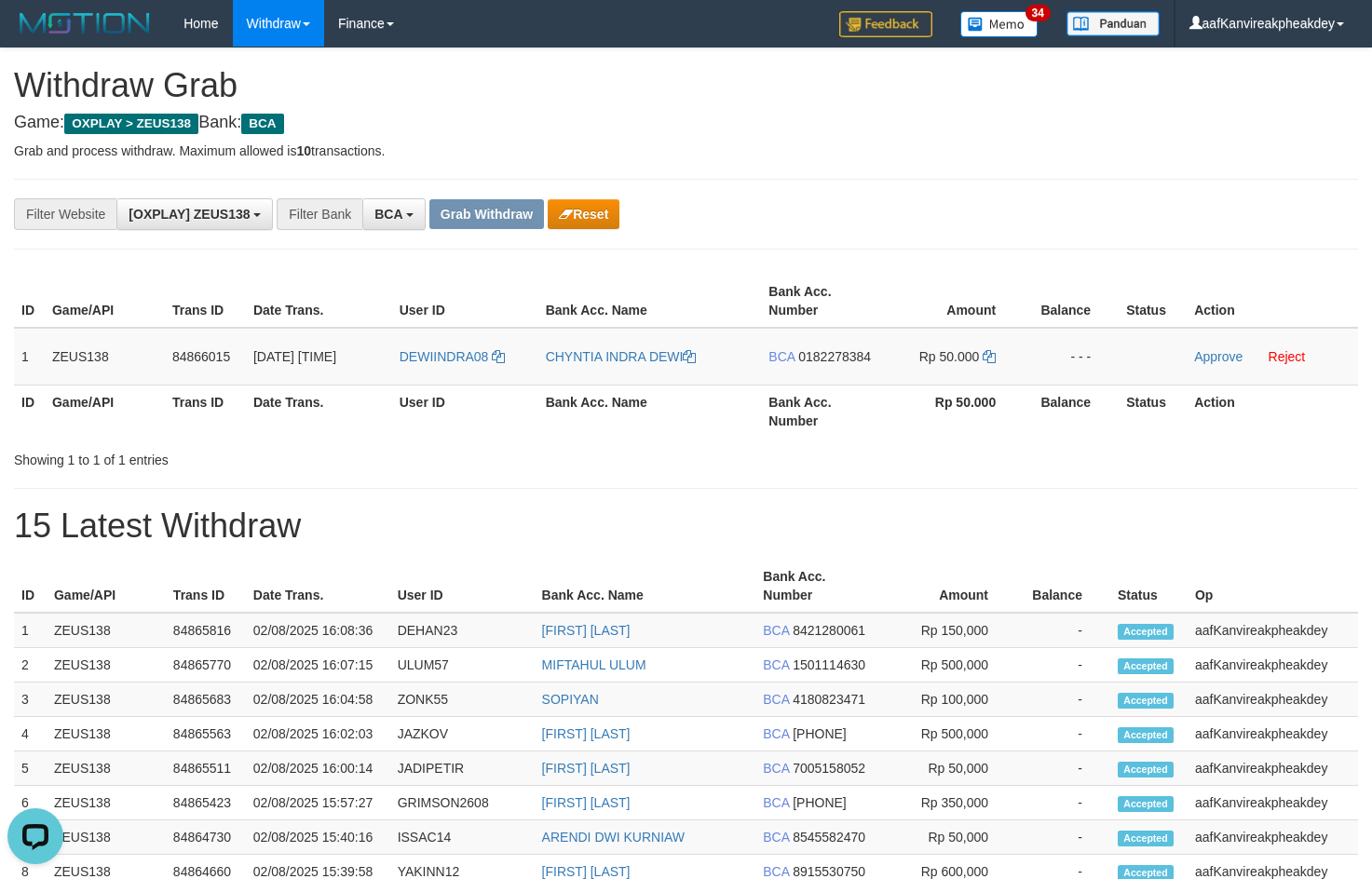 drag, startPoint x: 953, startPoint y: 172, endPoint x: 1175, endPoint y: 229, distance: 229.20079 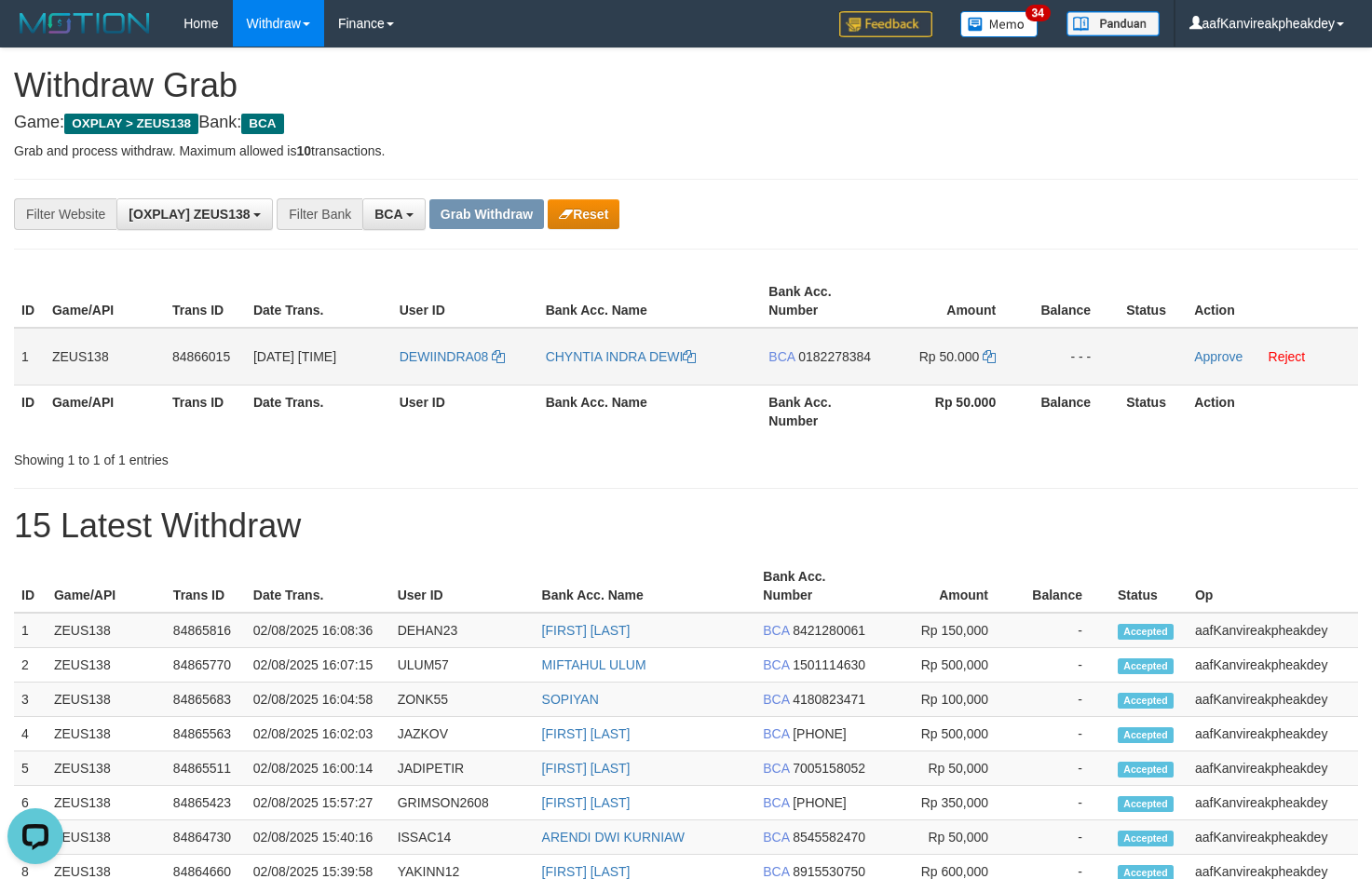 click on "0182278384" at bounding box center [835, 357] 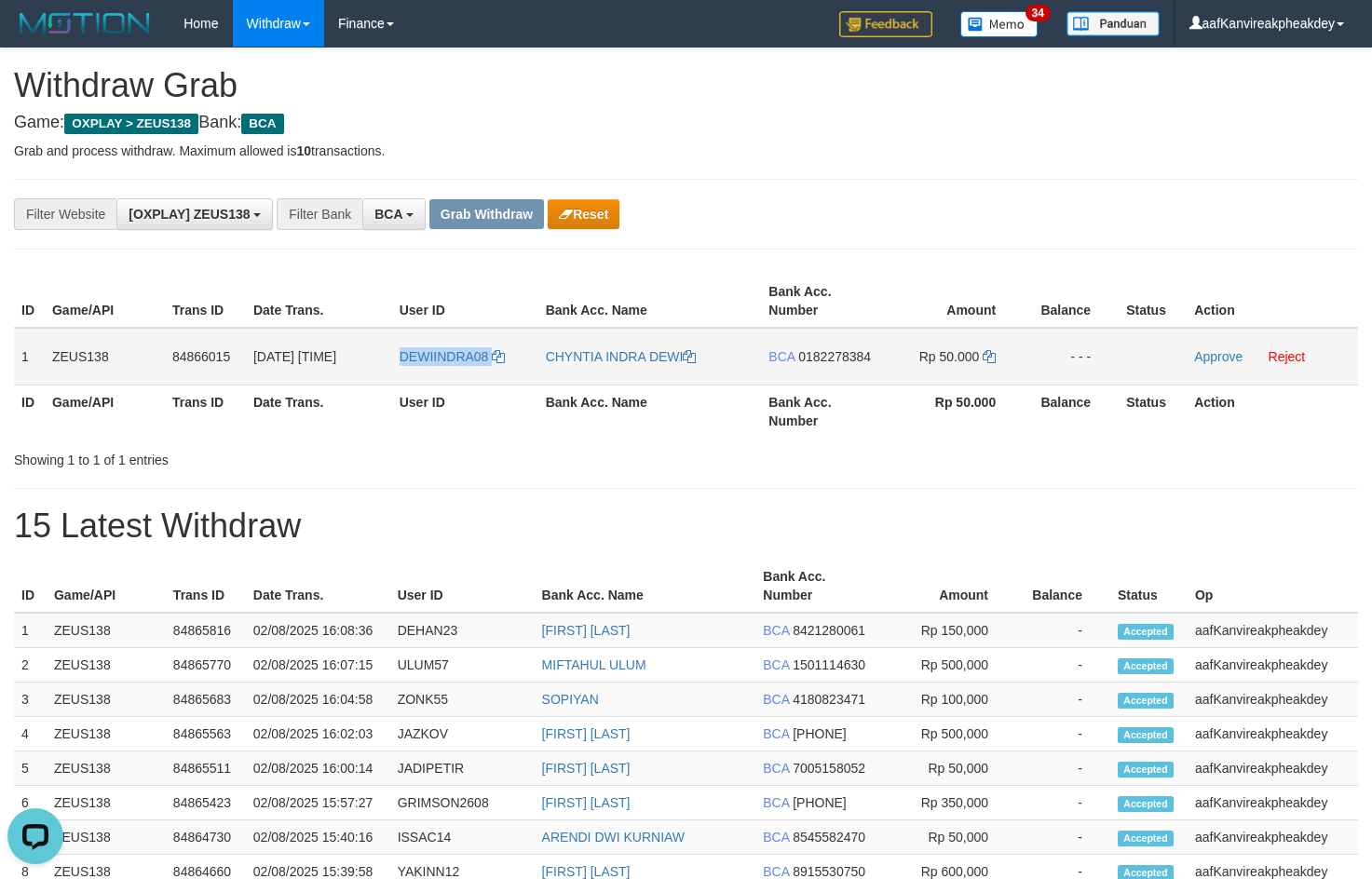 click on "DEWIINDRA08" at bounding box center [465, 357] 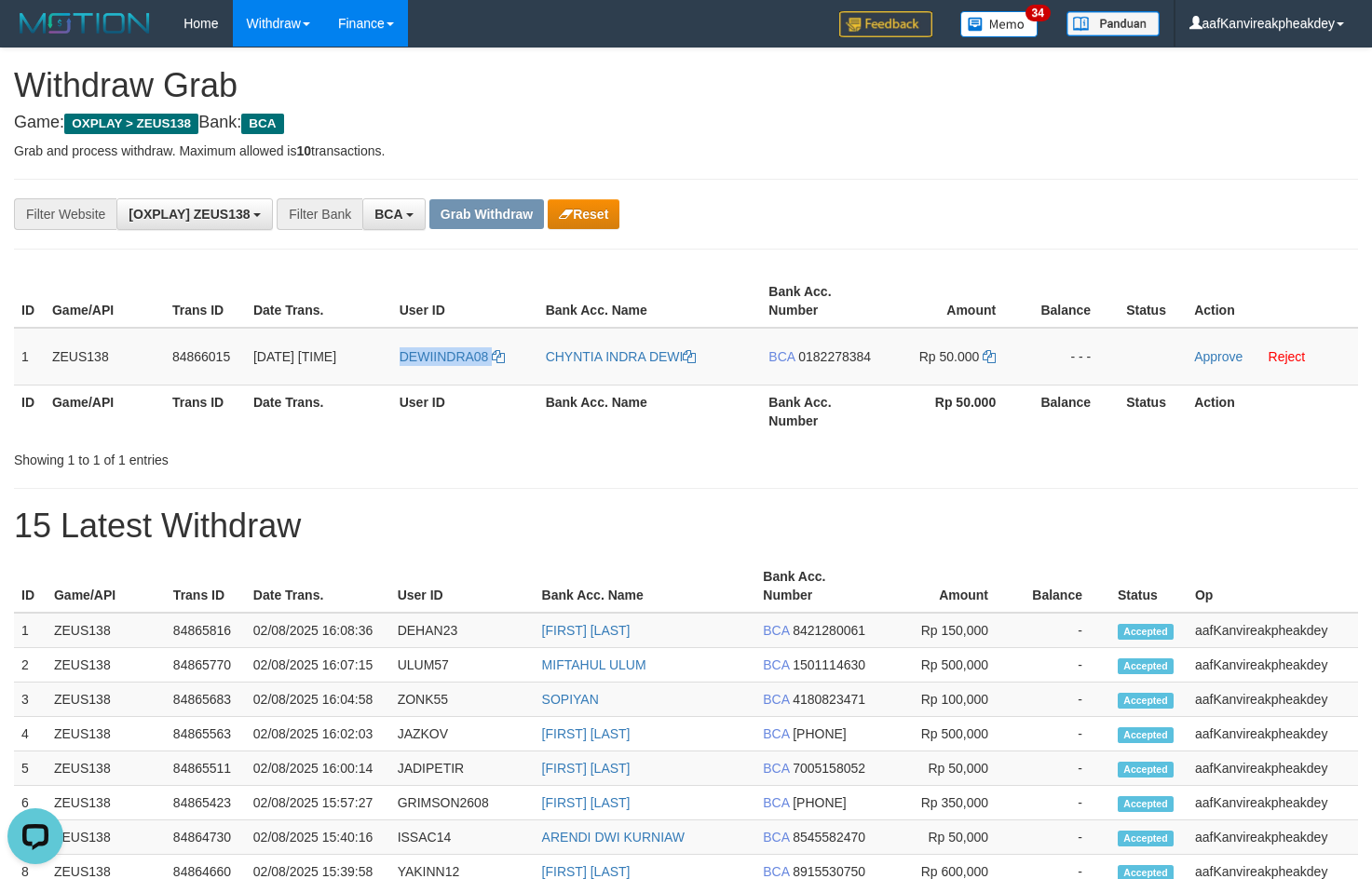 copy on "DEWIINDRA08" 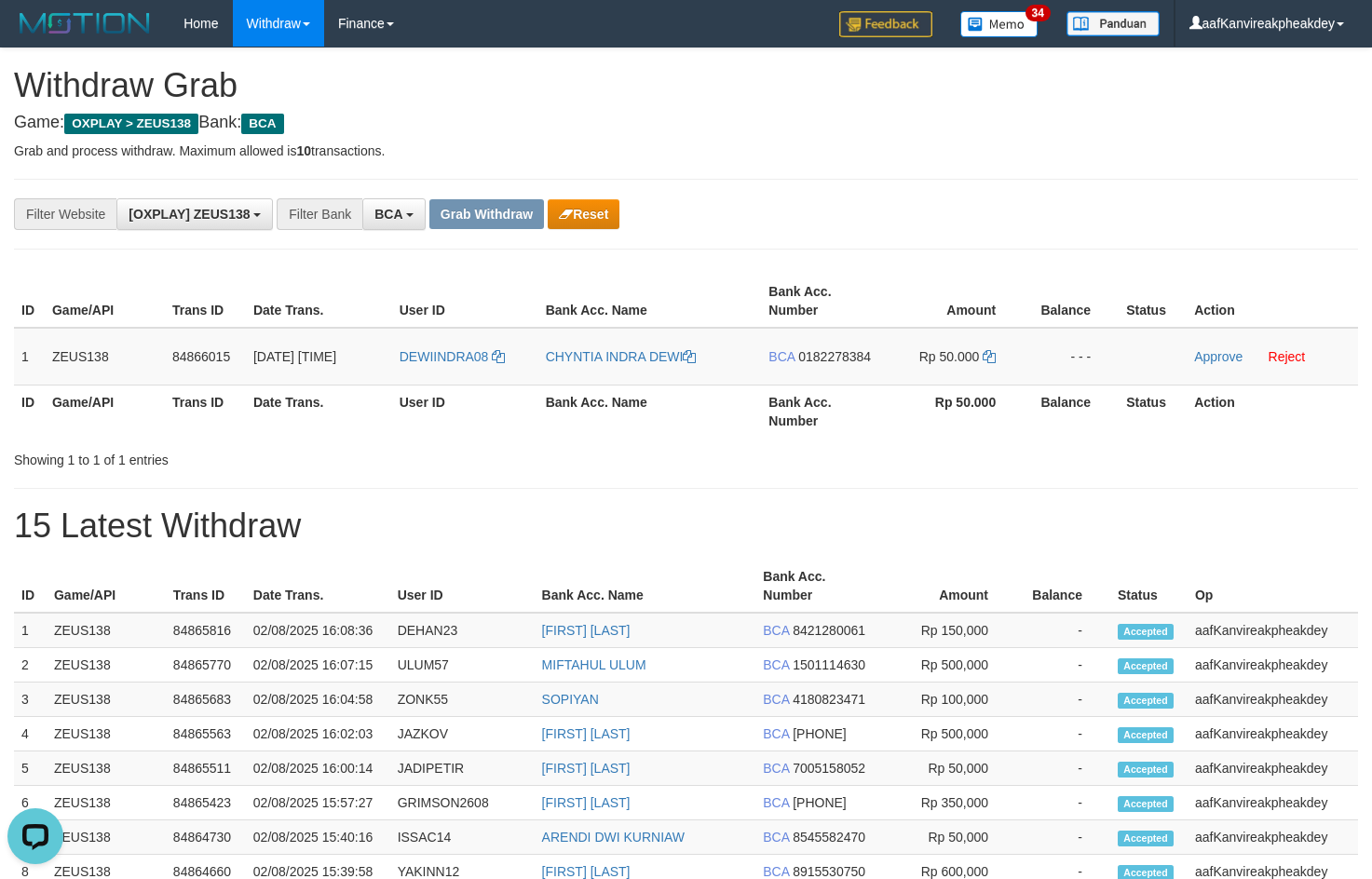 drag, startPoint x: 954, startPoint y: 104, endPoint x: 1377, endPoint y: 272, distance: 455.141 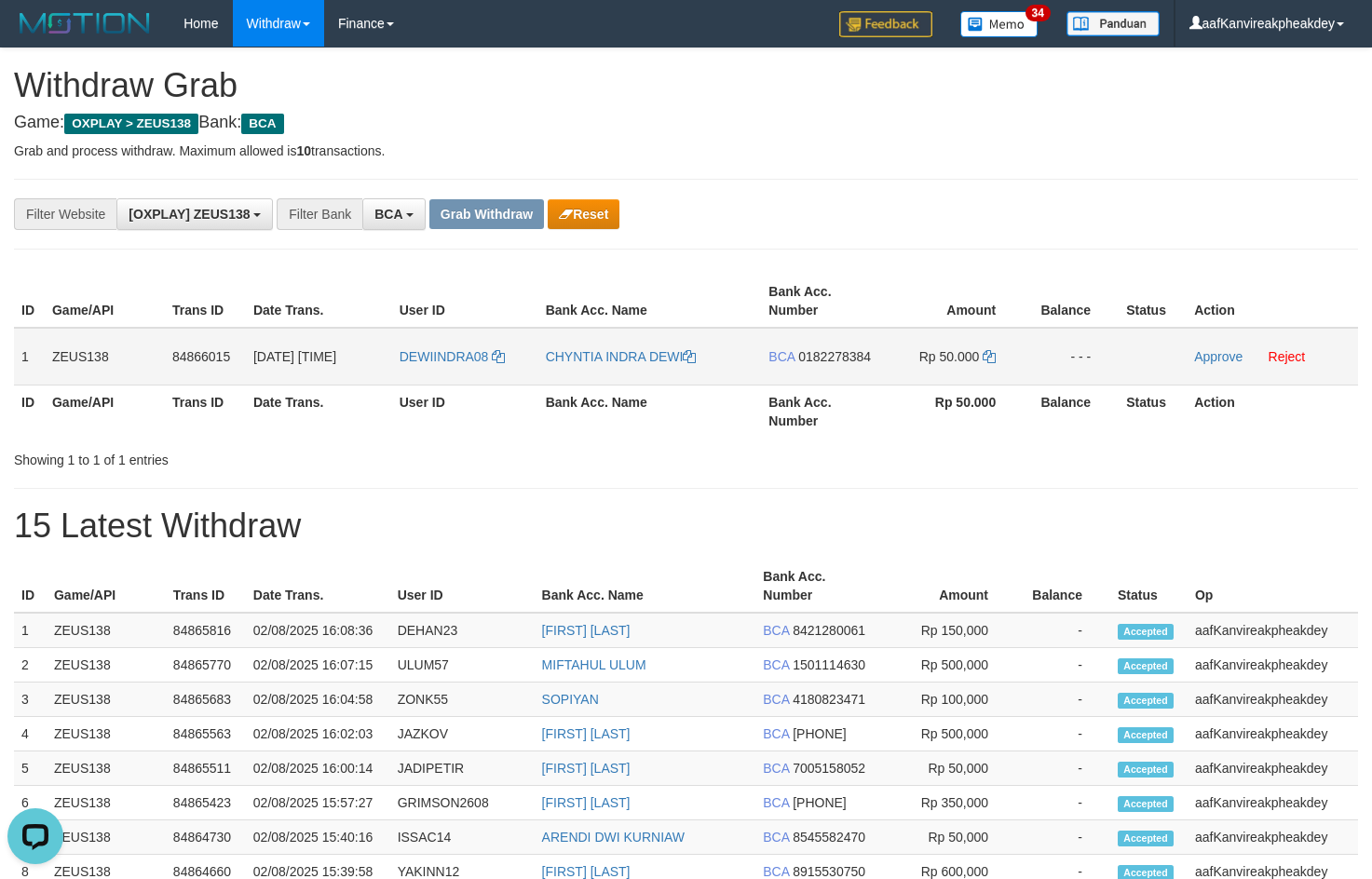 drag, startPoint x: 860, startPoint y: 350, endPoint x: 854, endPoint y: 364, distance: 15.231546 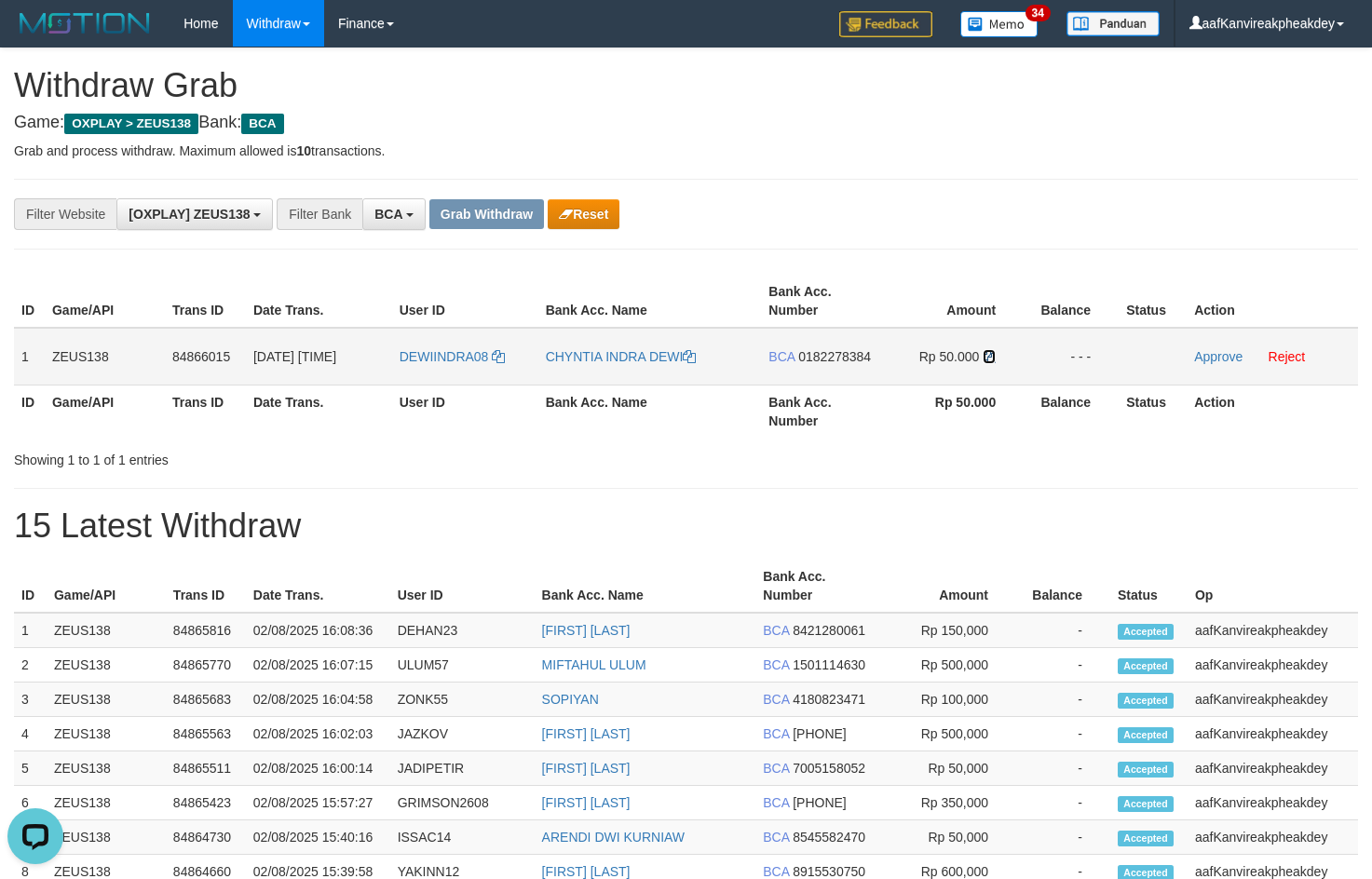 click at bounding box center [989, 357] 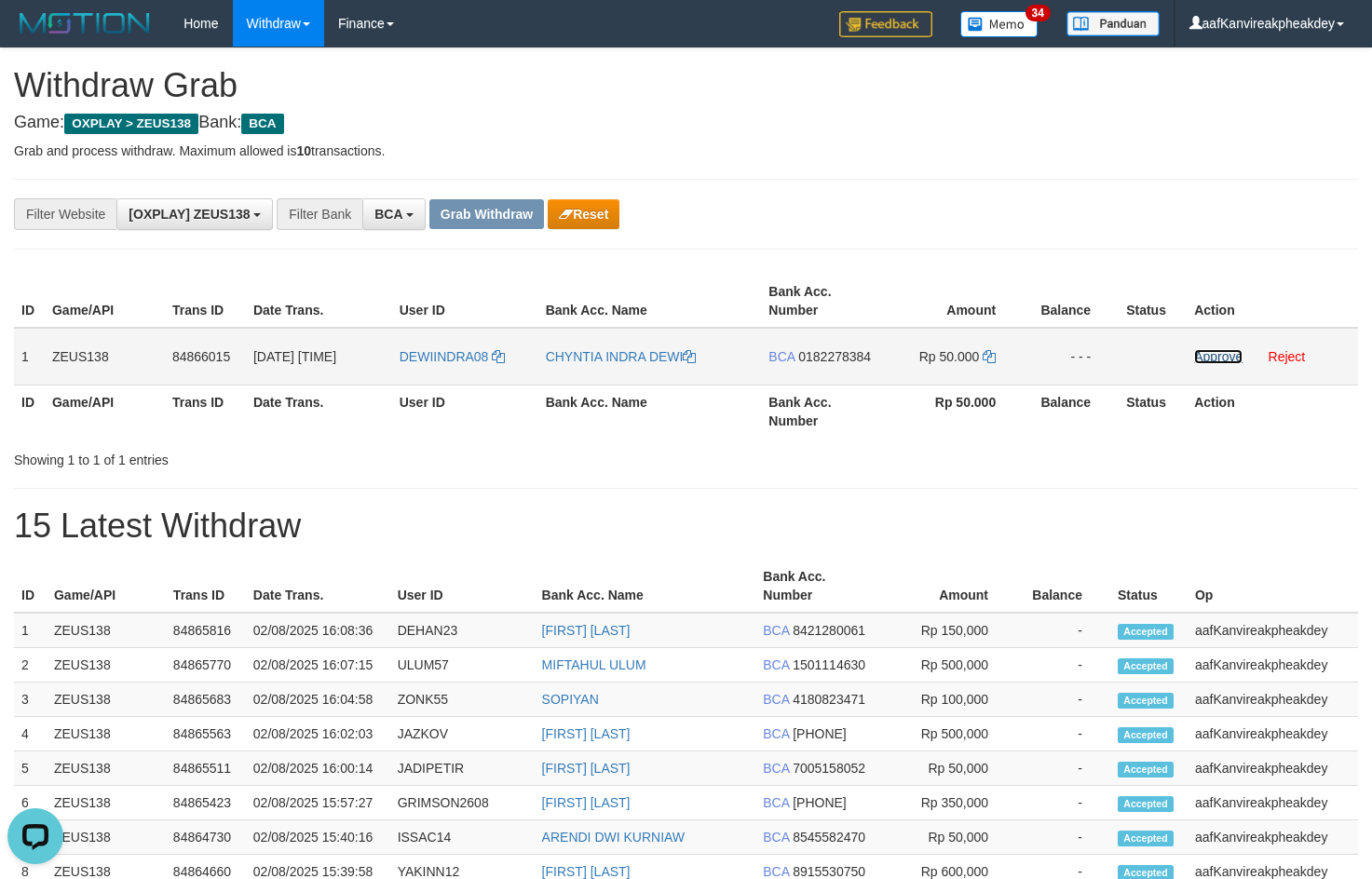 click on "Approve" at bounding box center [1218, 357] 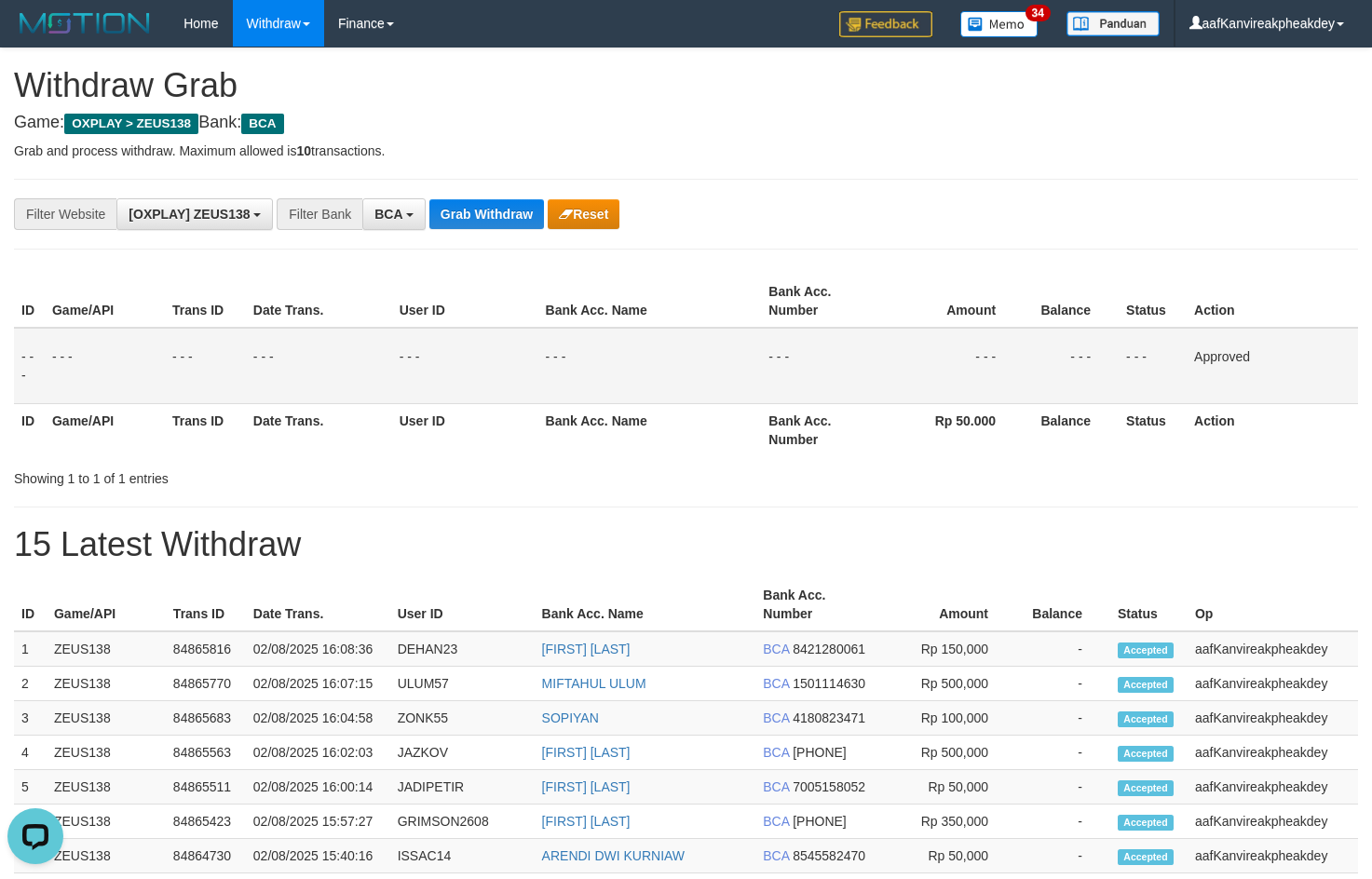 click on "**********" at bounding box center [686, 813] 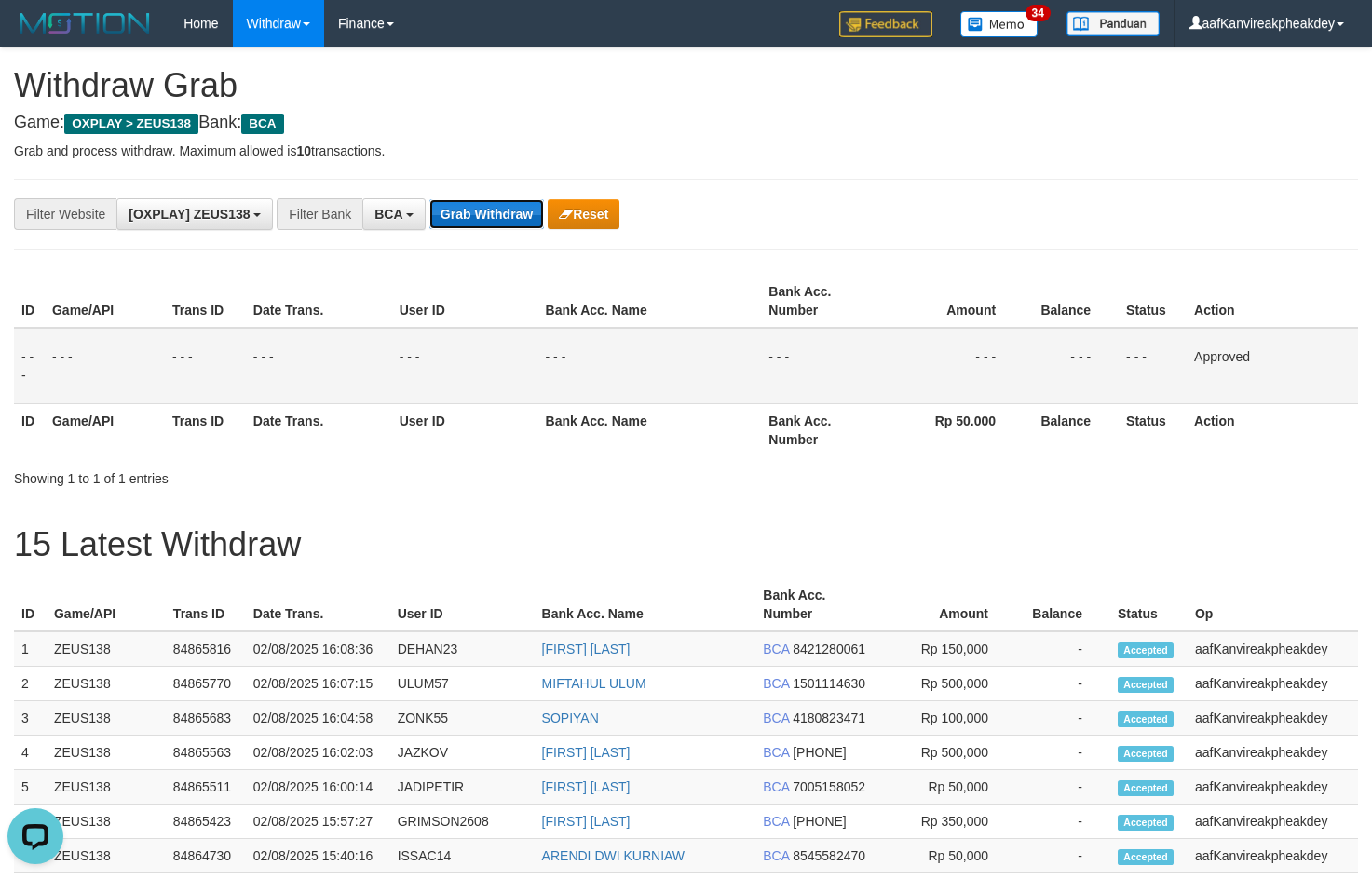 click on "Grab Withdraw" at bounding box center (486, 214) 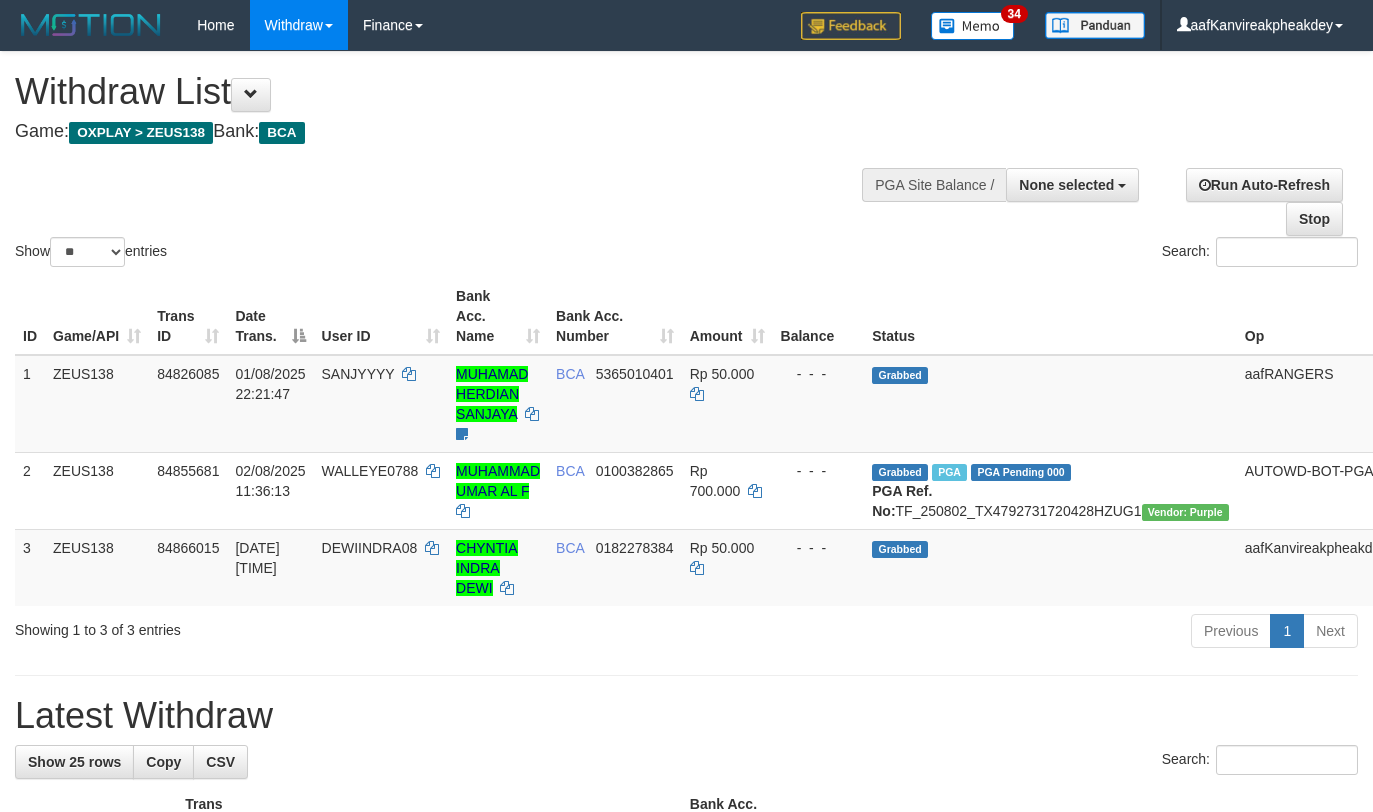 select 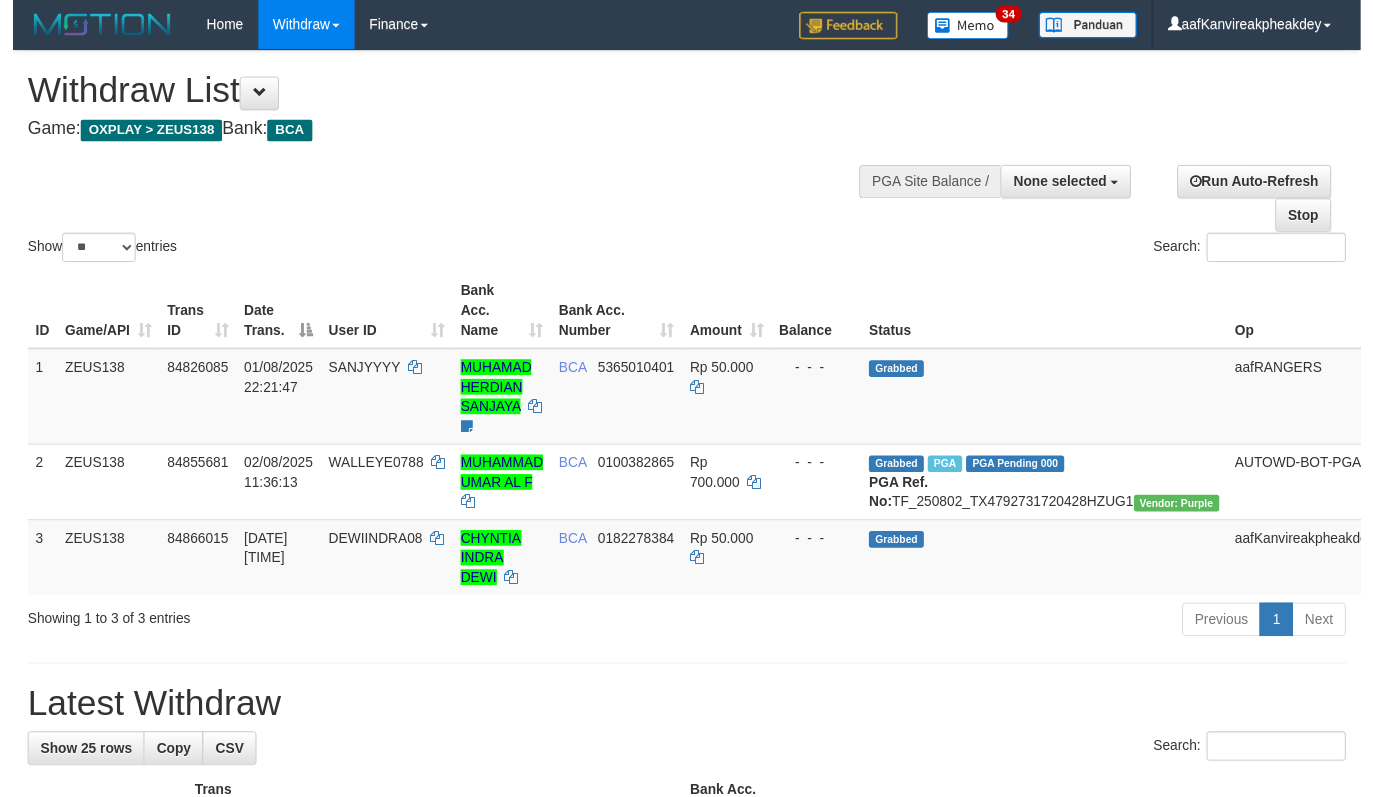 scroll, scrollTop: 142, scrollLeft: 0, axis: vertical 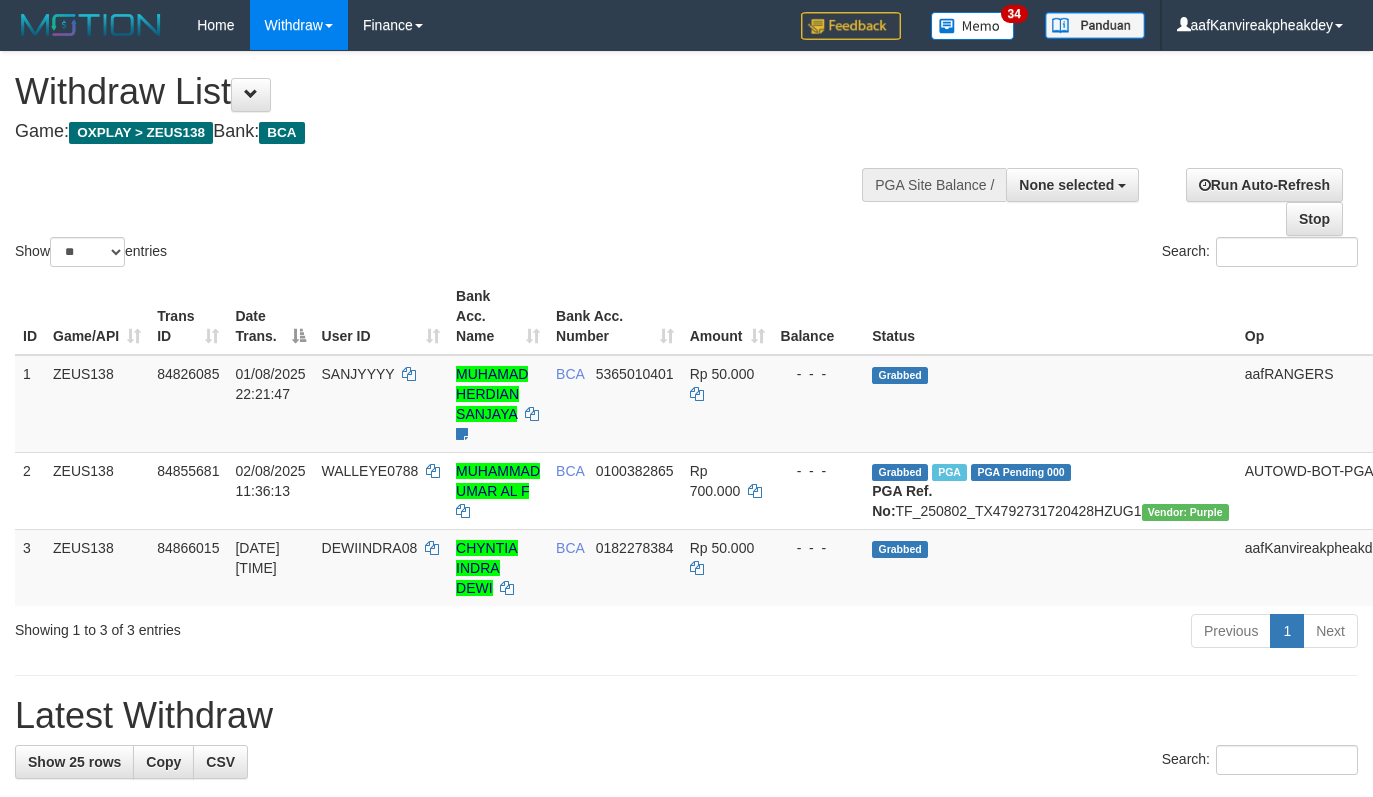 select 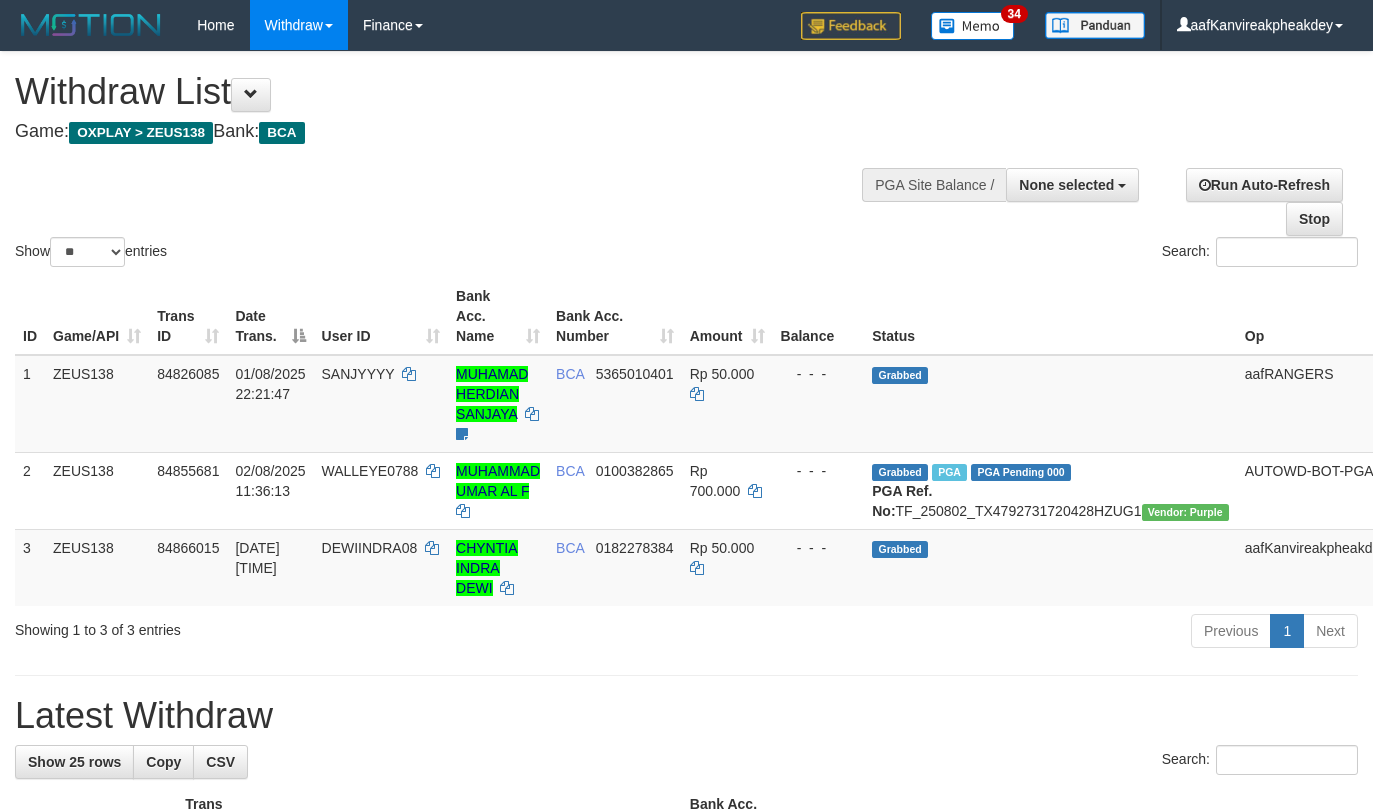 select 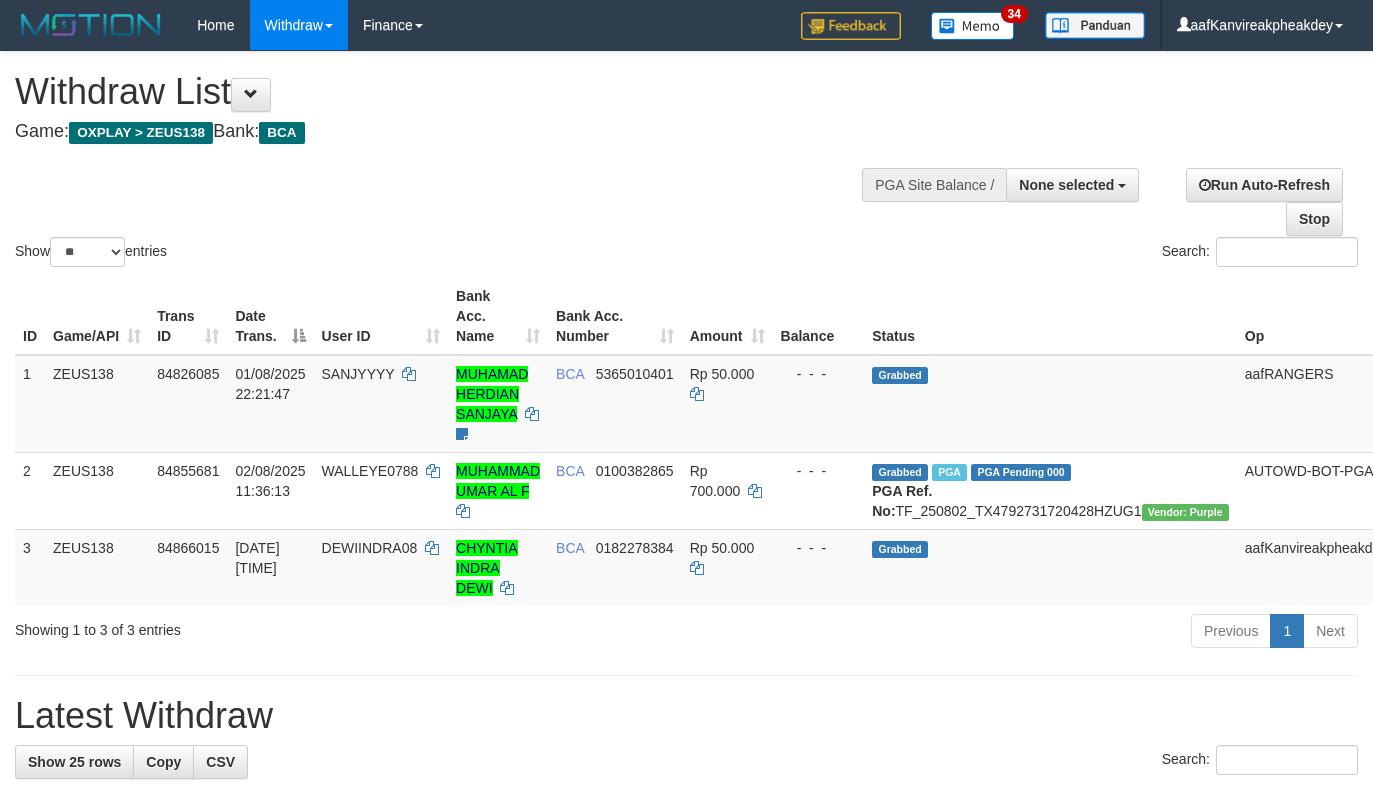 select 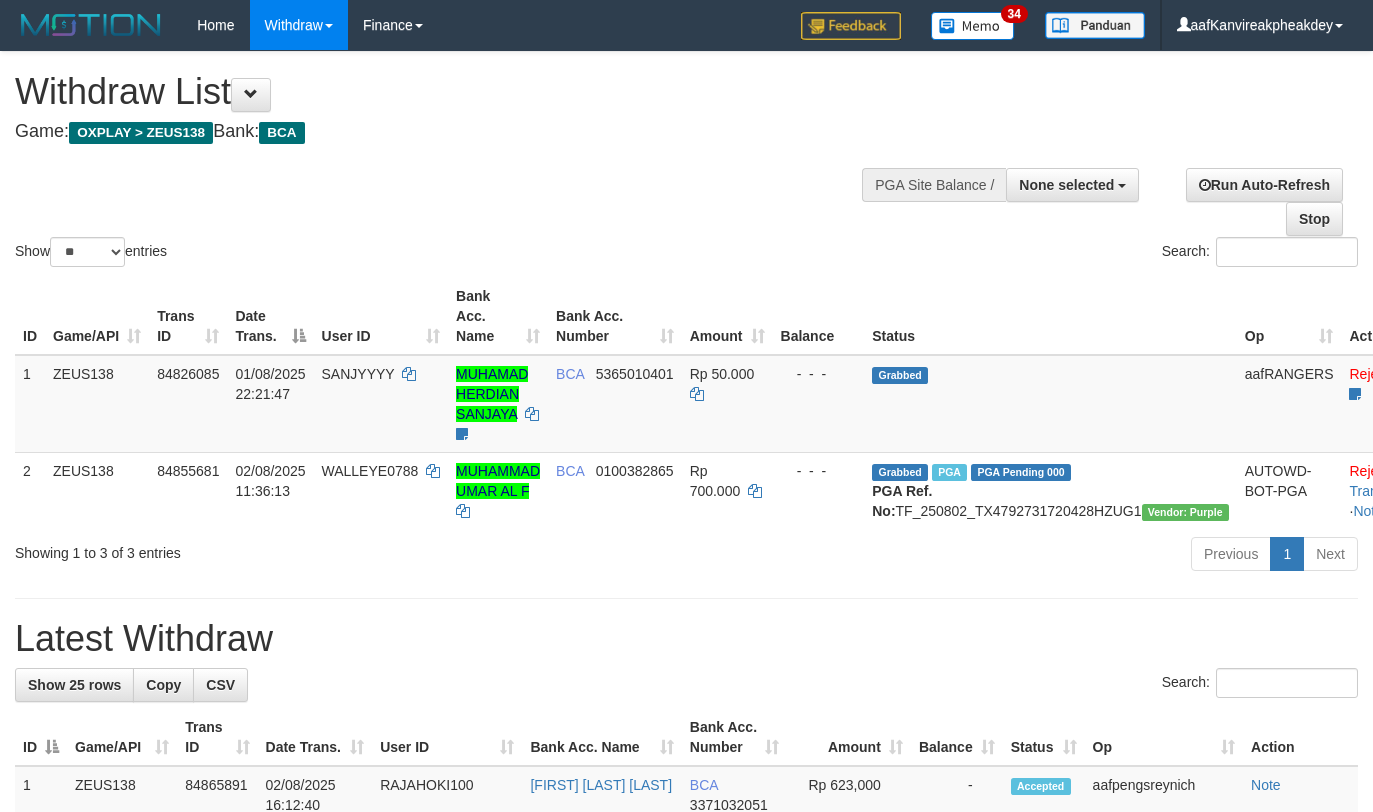select 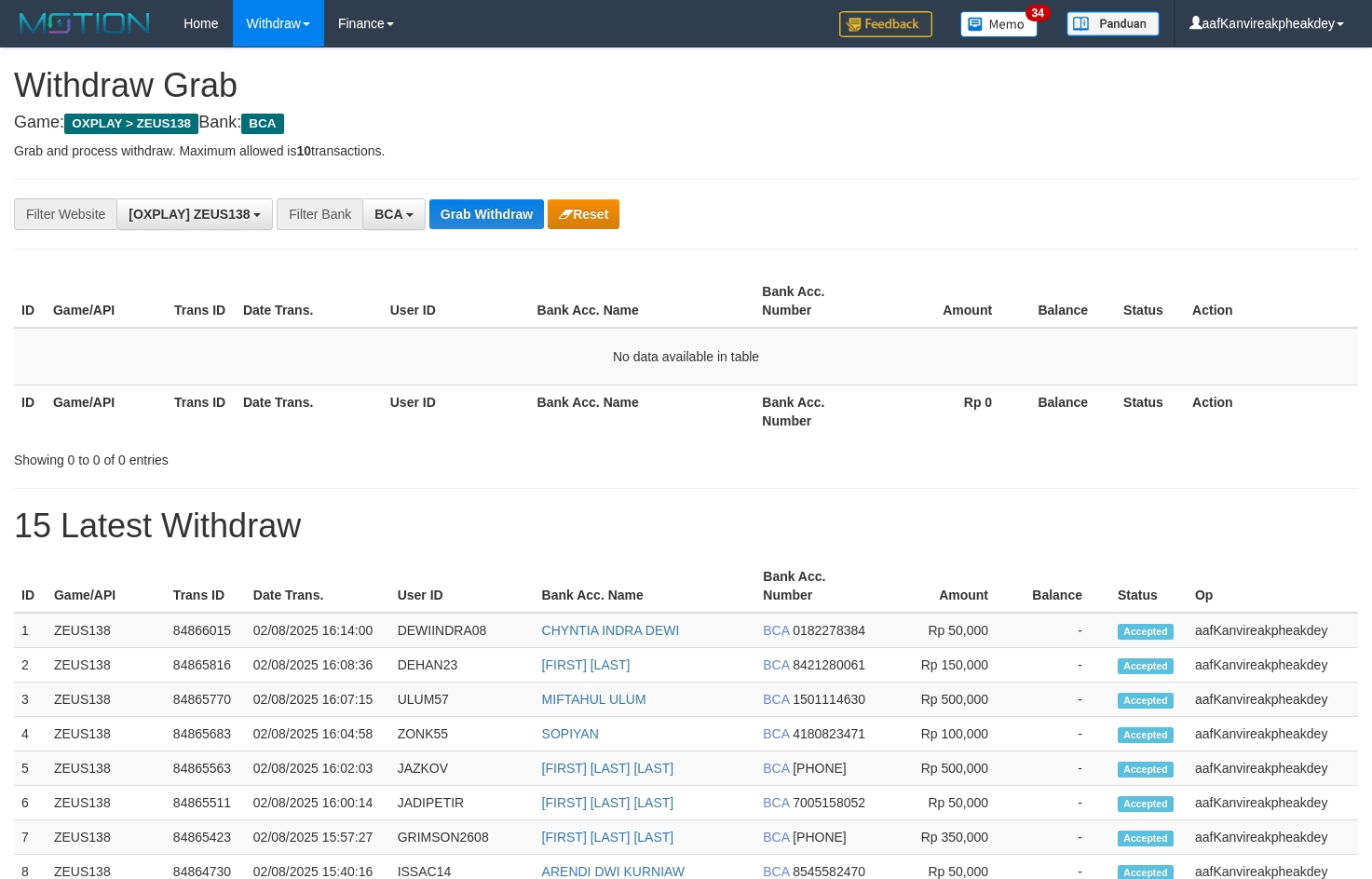 scroll, scrollTop: 0, scrollLeft: 0, axis: both 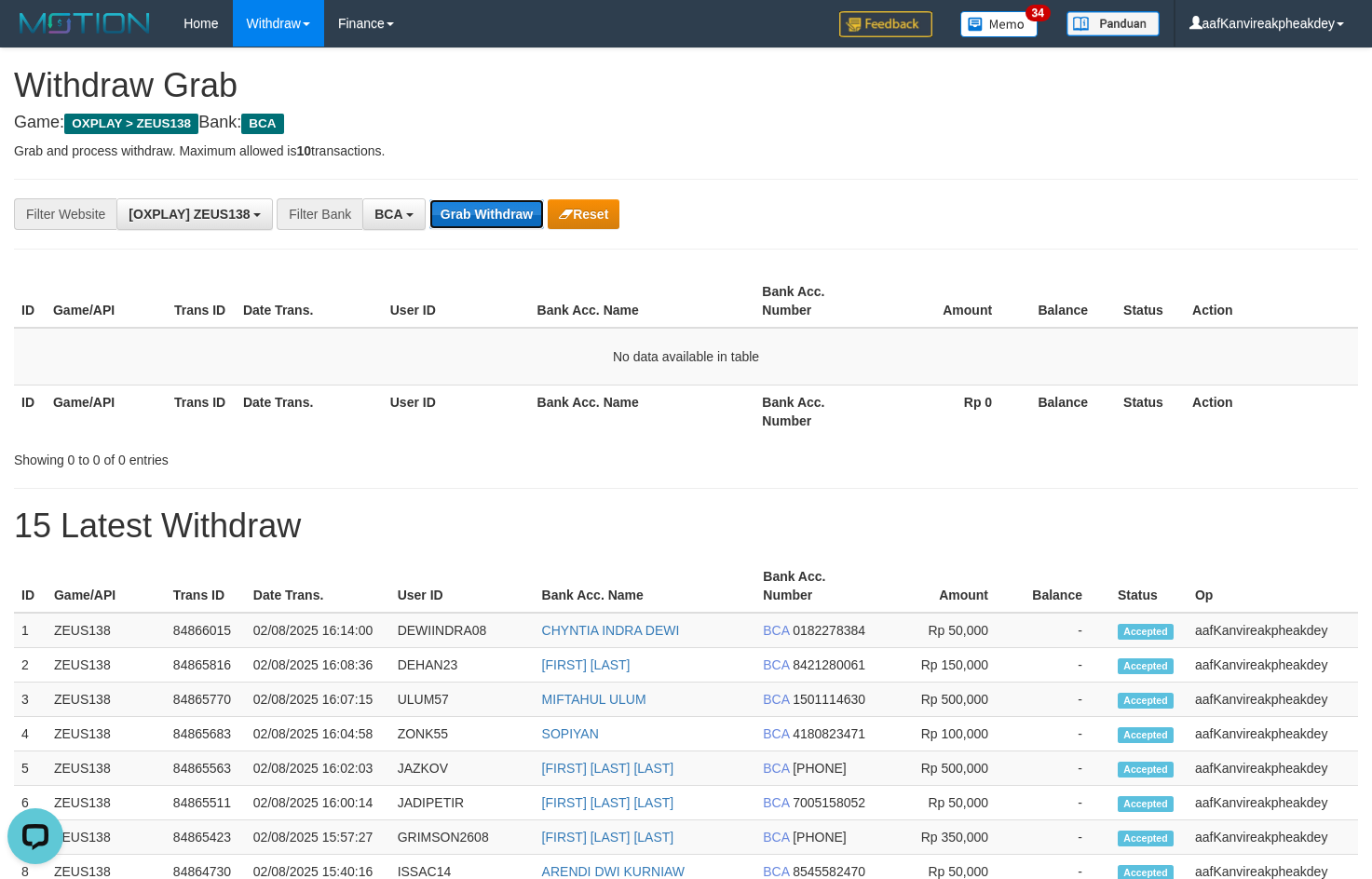 drag, startPoint x: 469, startPoint y: 226, endPoint x: 490, endPoint y: 222, distance: 21.377558 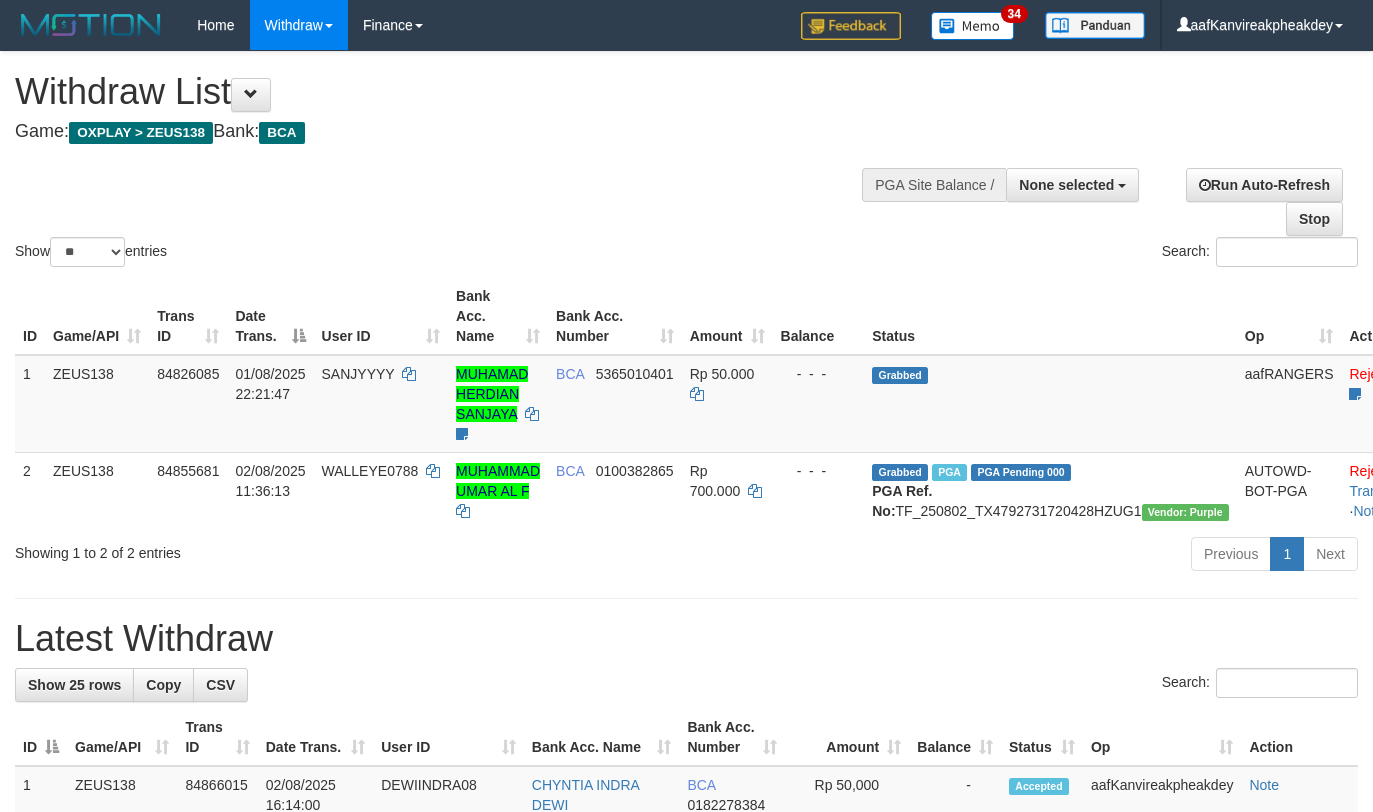 select 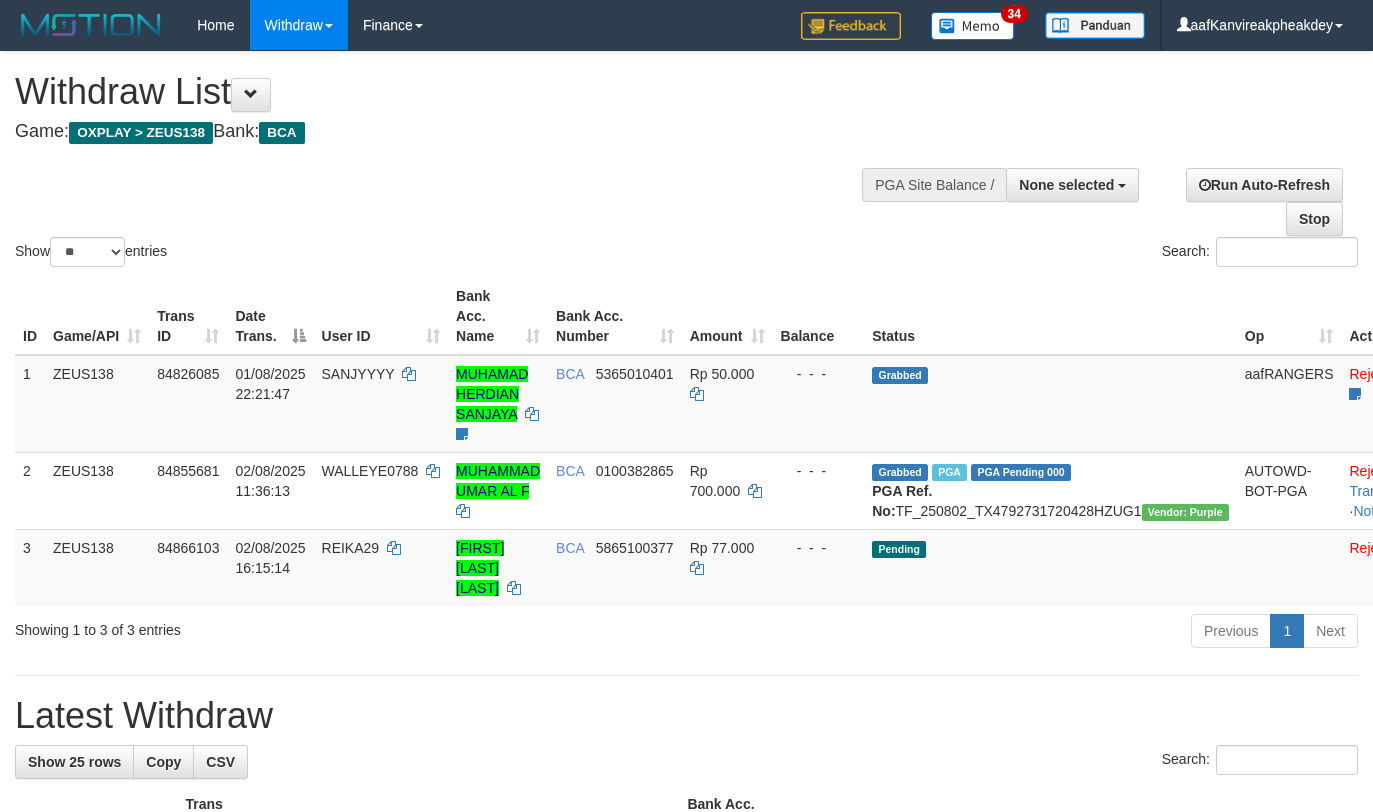 select 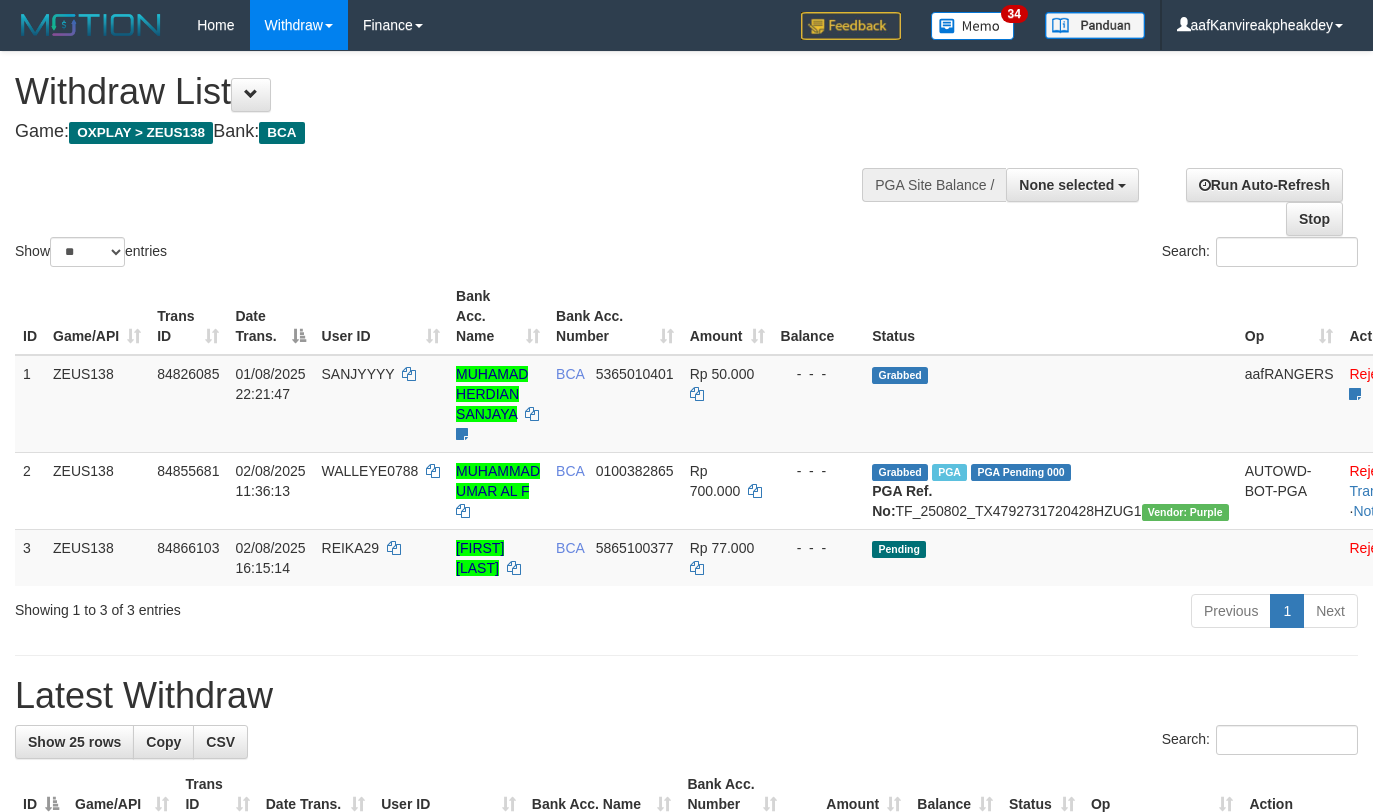 select 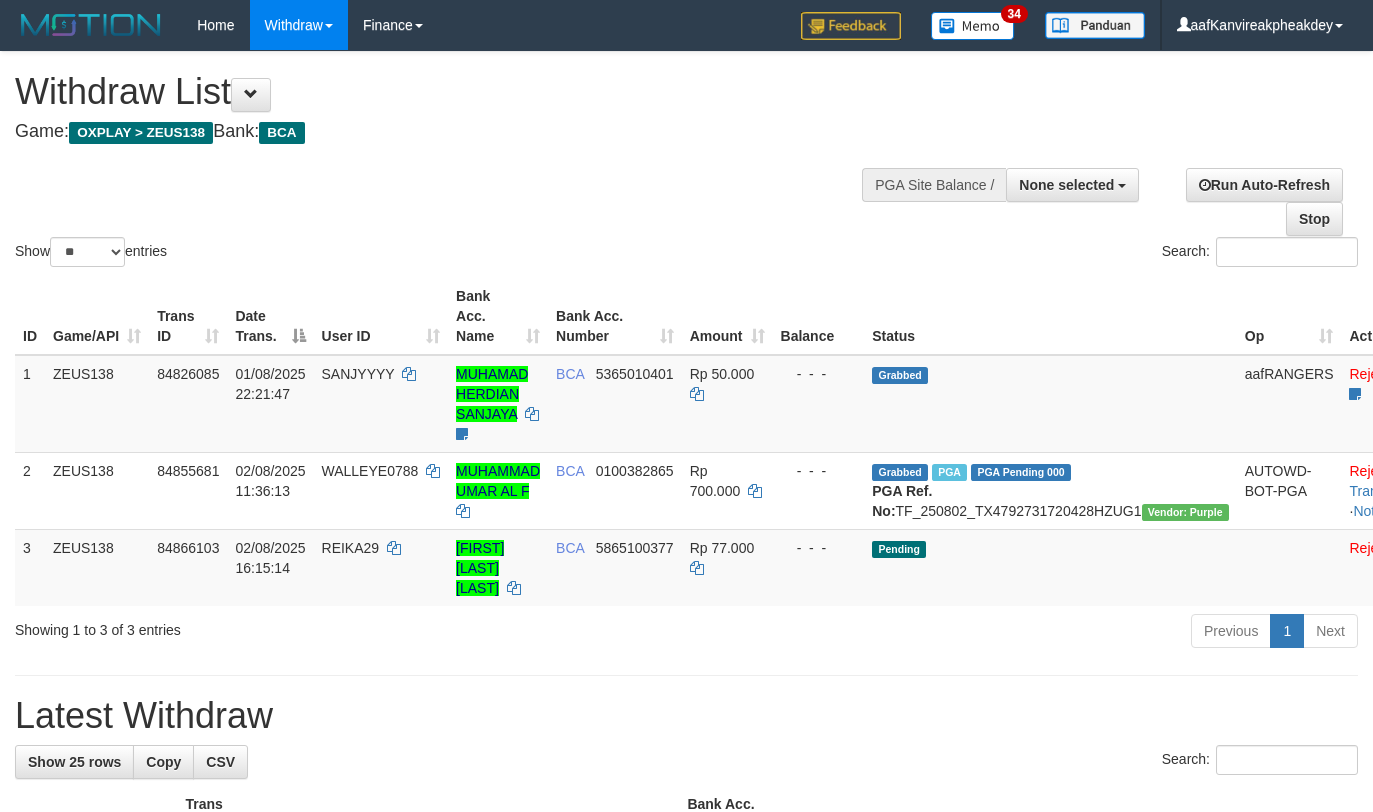 select 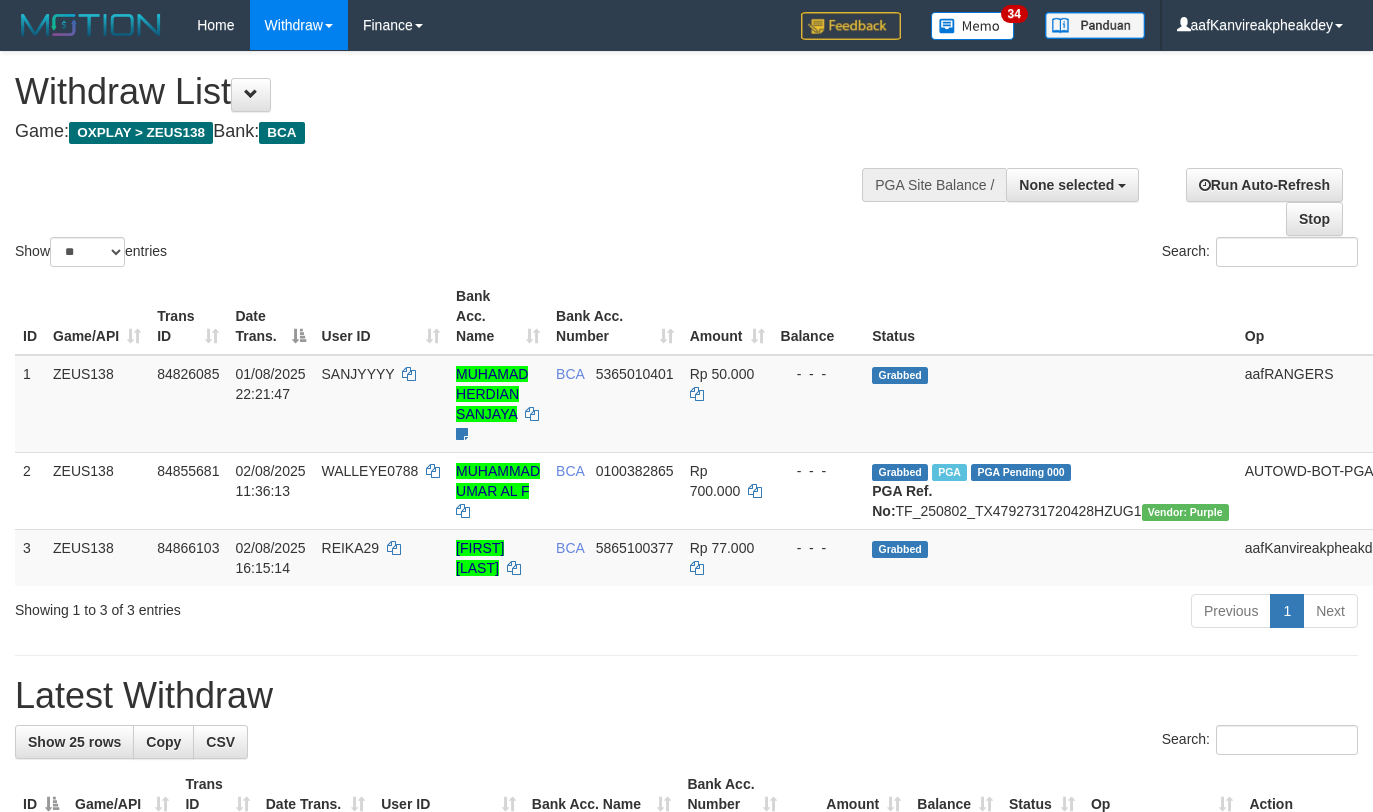 select 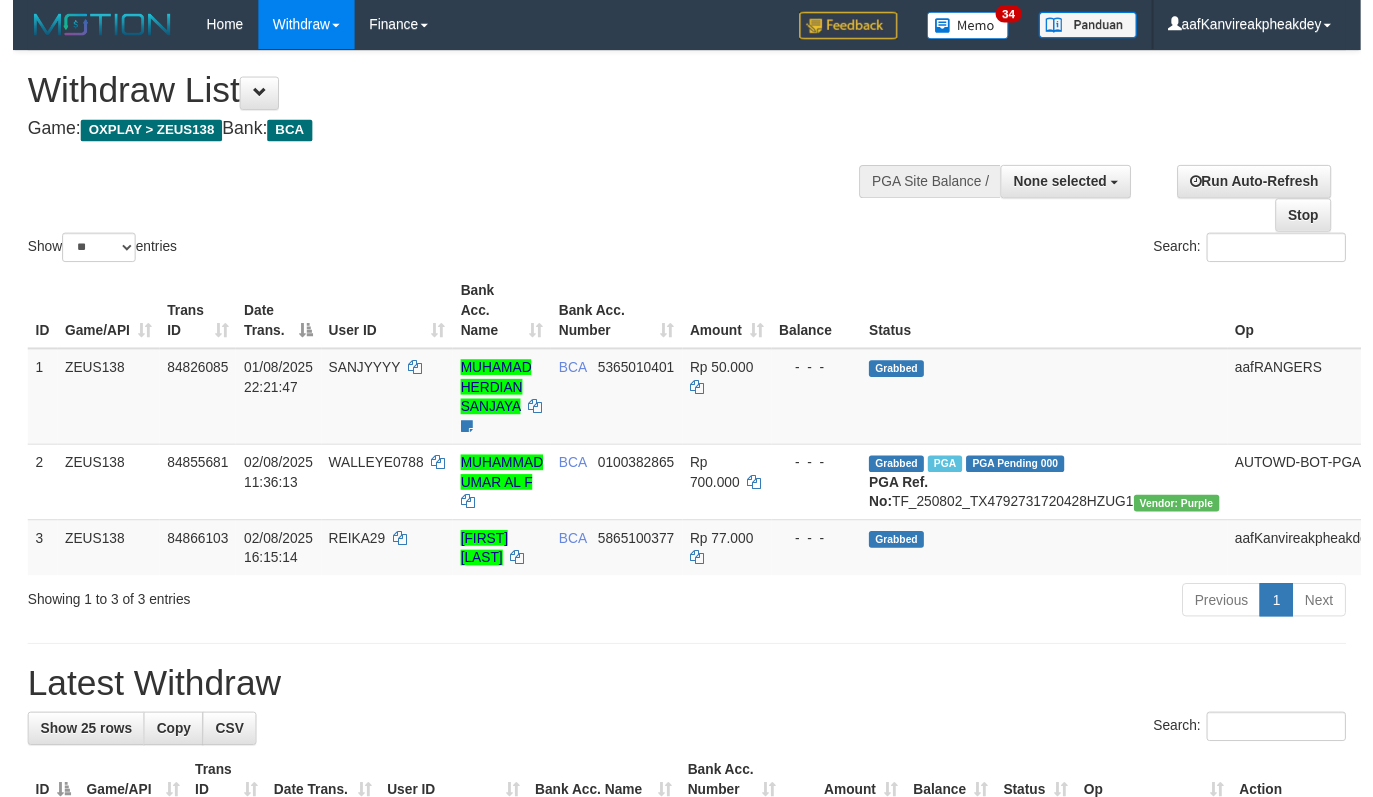 scroll, scrollTop: 142, scrollLeft: 0, axis: vertical 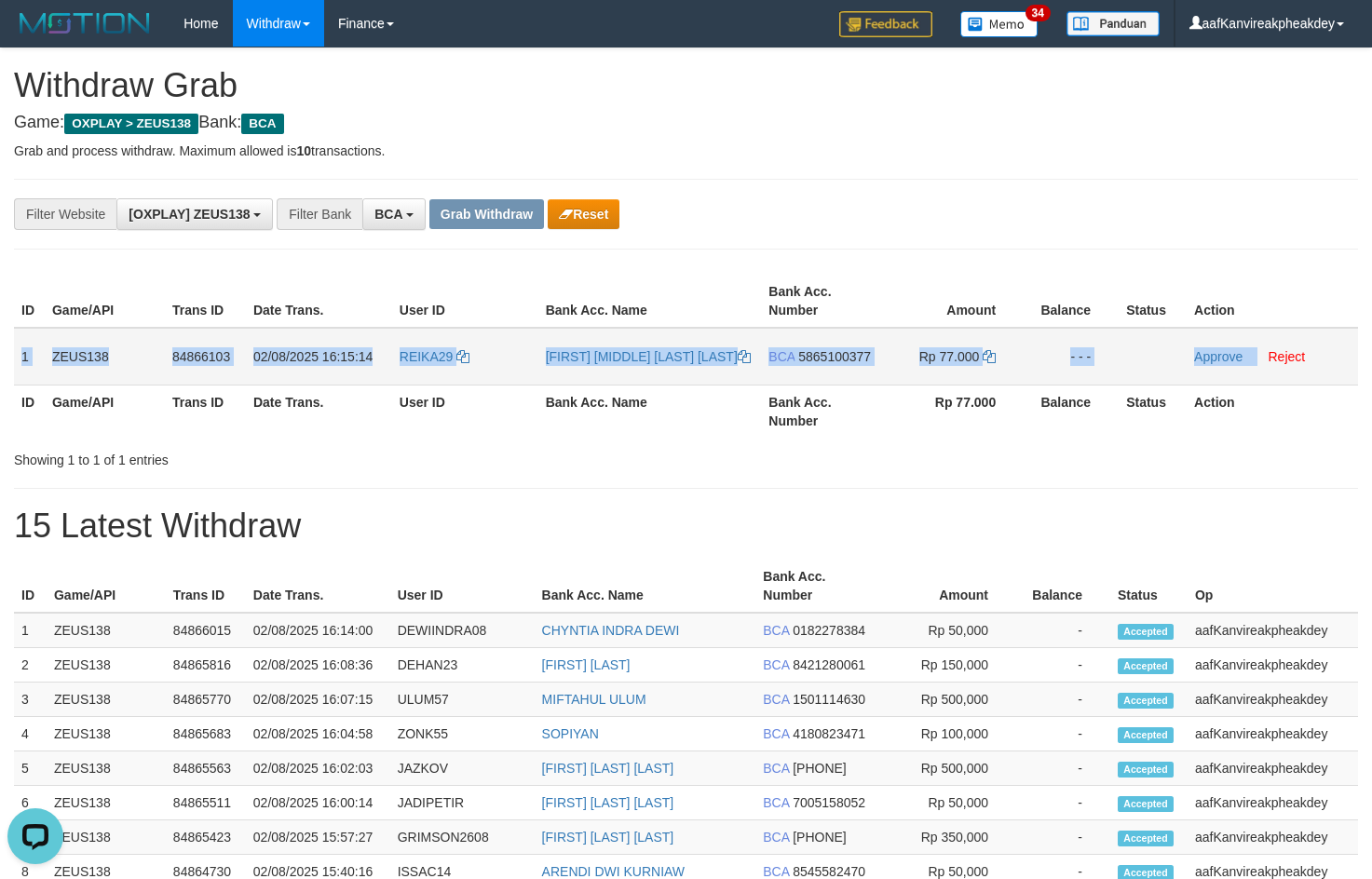 copy on "1
ZEUS138
84866103
02/08/2025 16:15:14
REIKA29
DULCE REIKA ULA YU
BCA
5865100377
Rp 77.000
- - -
Approve" 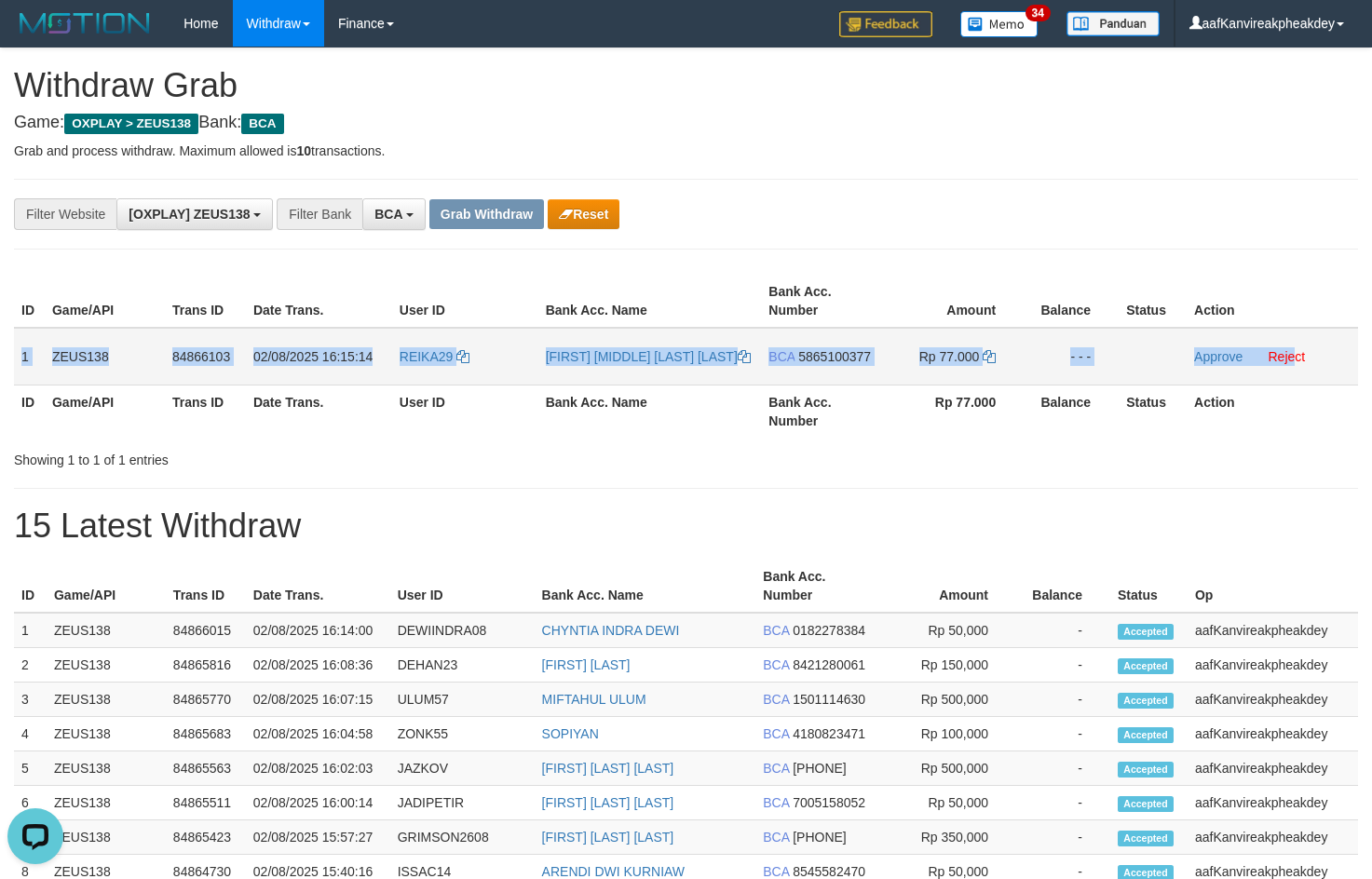 copy on "1
ZEUS138
84866103
02/08/2025 16:15:14
REIKA29
DULCE REIKA ULA YU
BCA
5865100377
Rp 77.000
- - -
Approve
Reje" 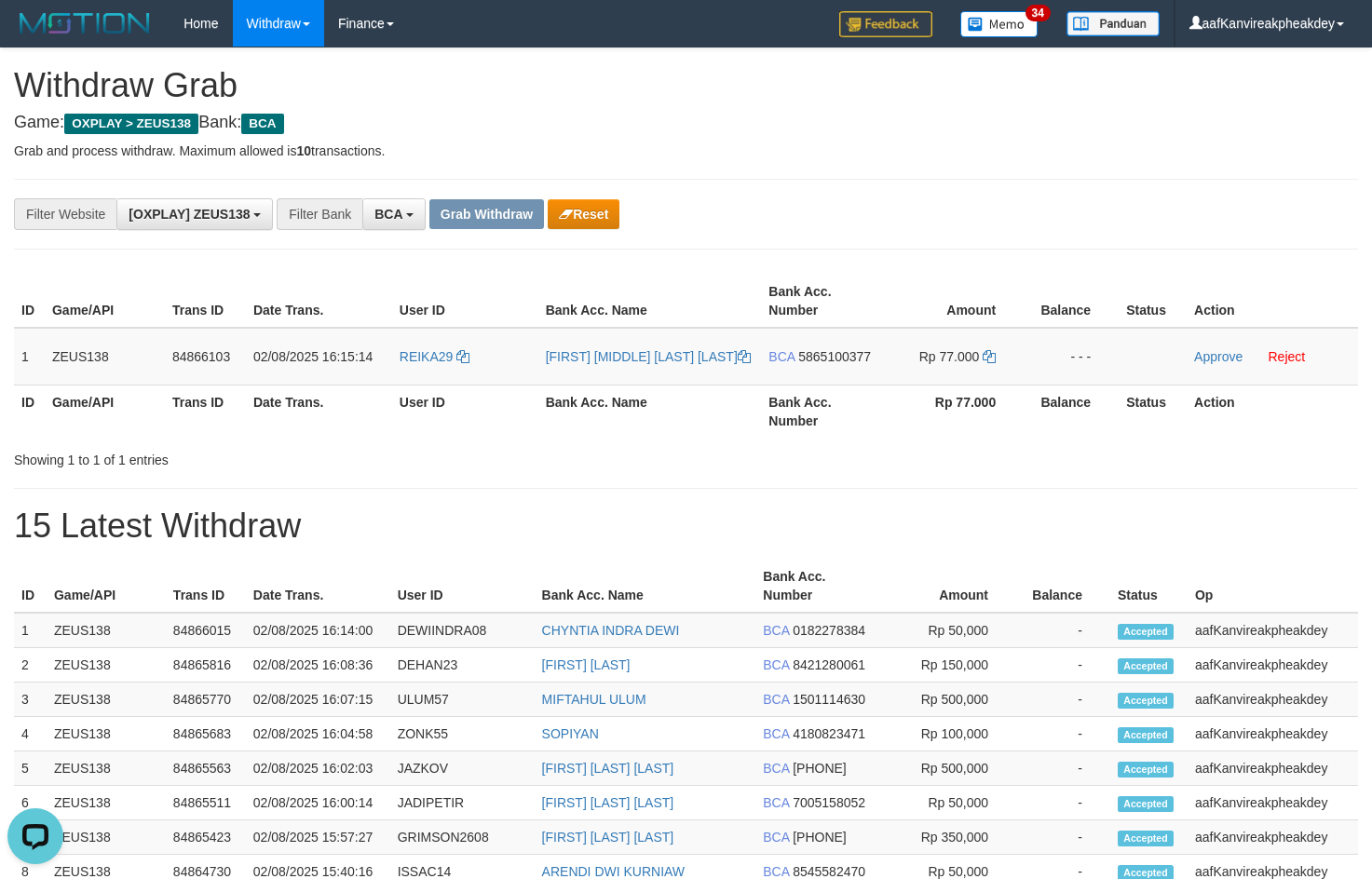 drag, startPoint x: 1104, startPoint y: 154, endPoint x: 1381, endPoint y: 178, distance: 278.03777 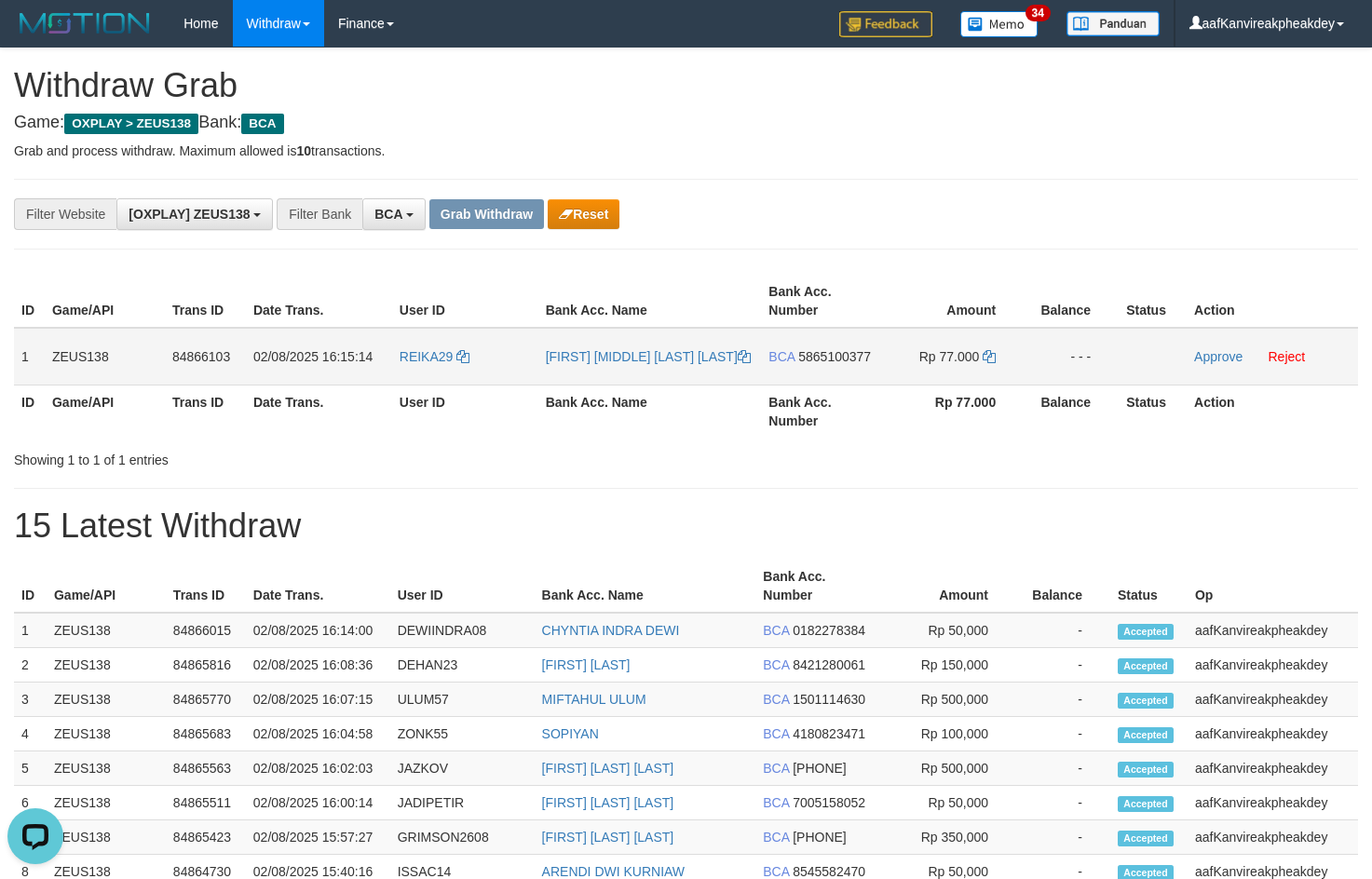 click on "5865100377" at bounding box center [835, 357] 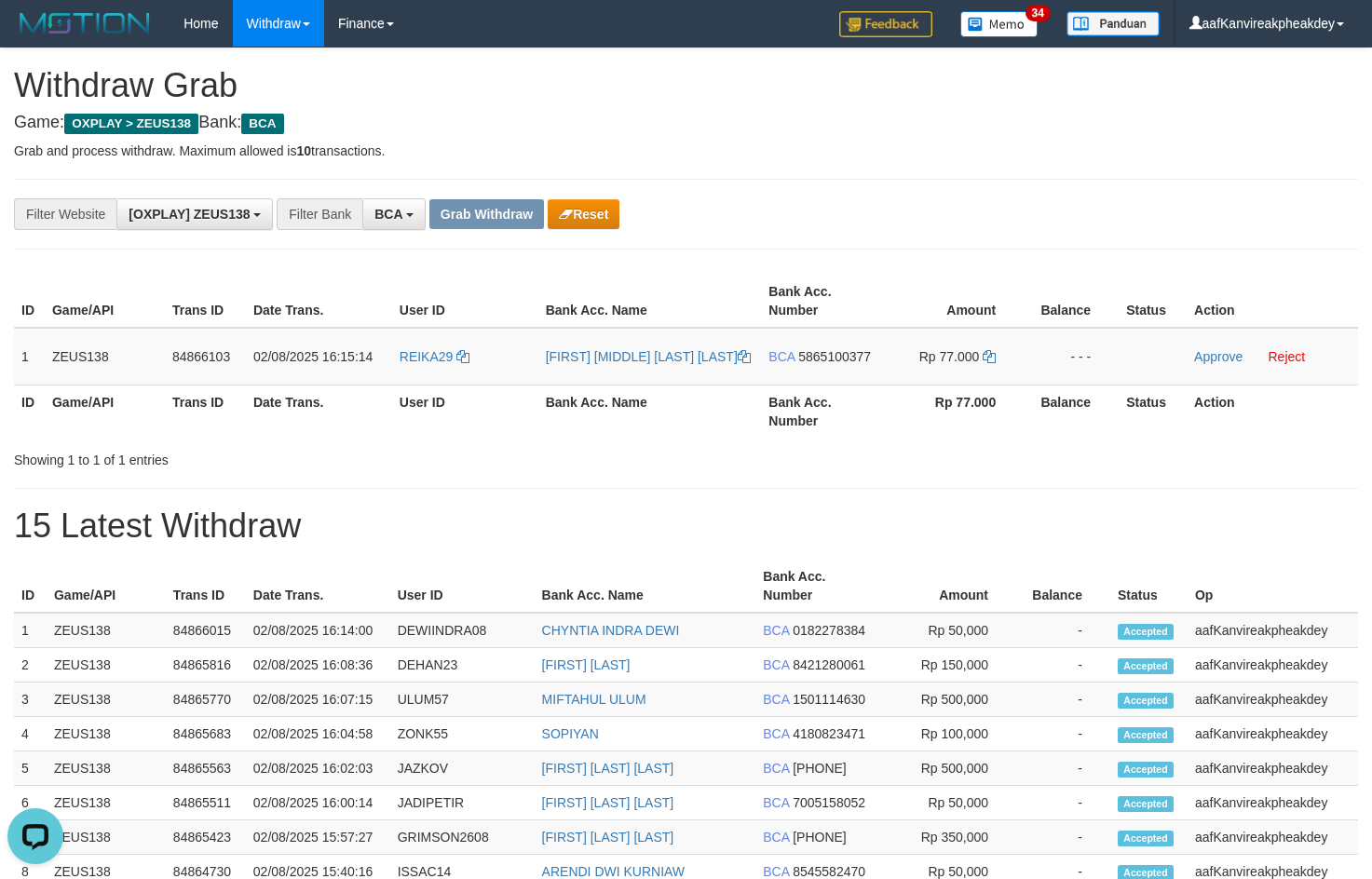 drag, startPoint x: 835, startPoint y: 354, endPoint x: 1385, endPoint y: 226, distance: 564.69815 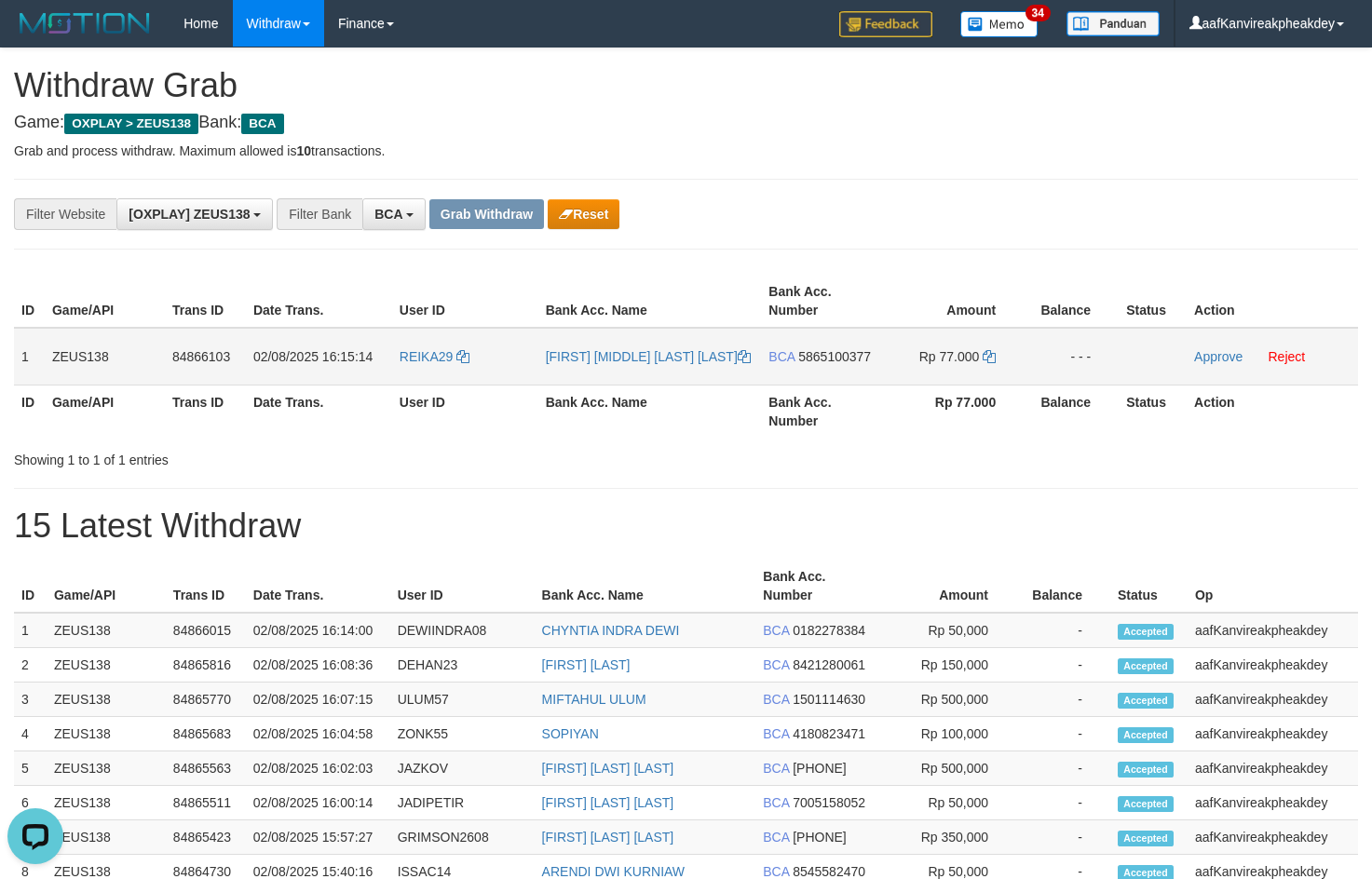 click on "REIKA29" at bounding box center [465, 357] 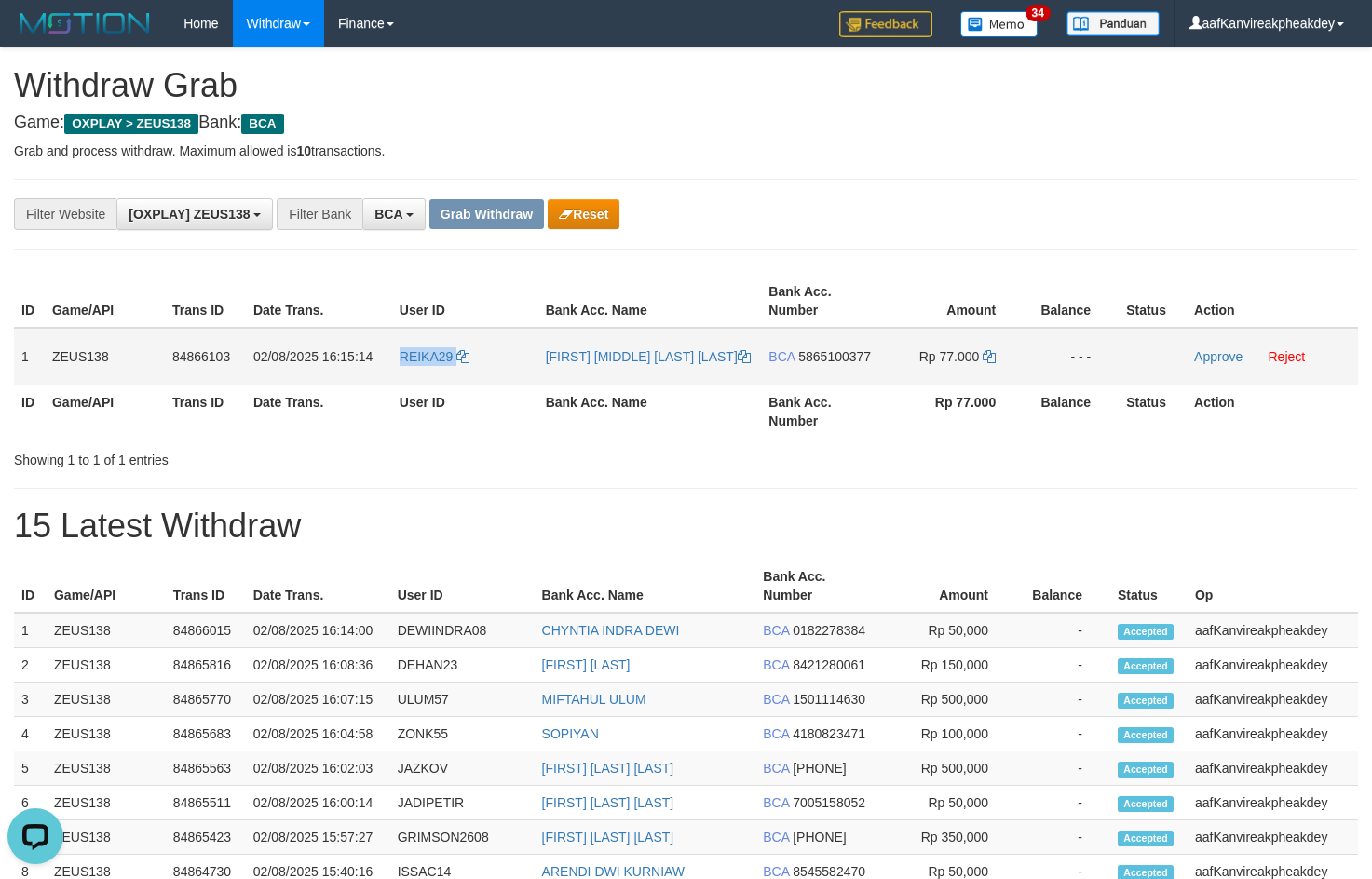 click on "REIKA29" at bounding box center (465, 357) 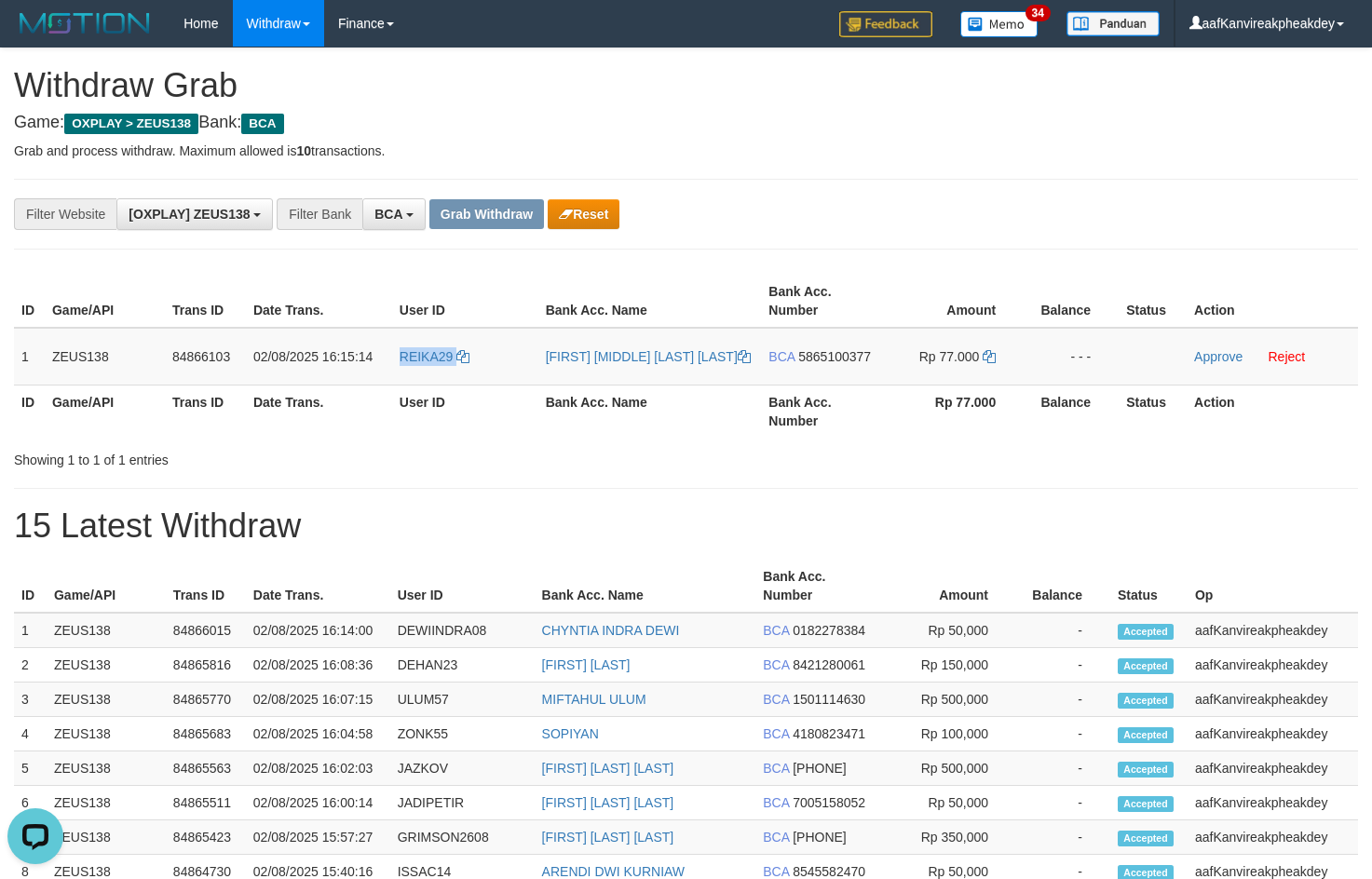 copy on "REIKA29" 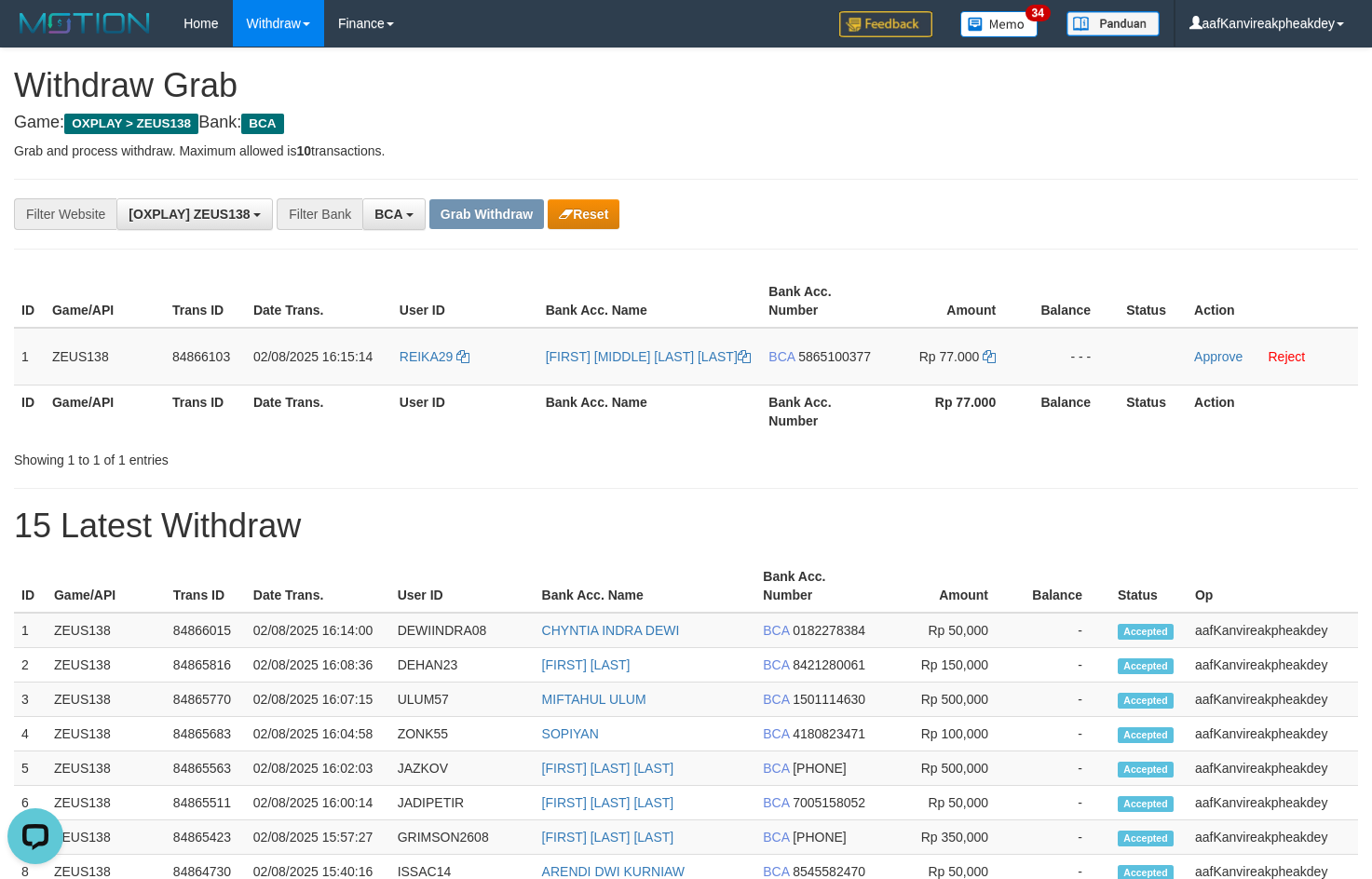 drag, startPoint x: 951, startPoint y: 183, endPoint x: 1370, endPoint y: 429, distance: 485.87756 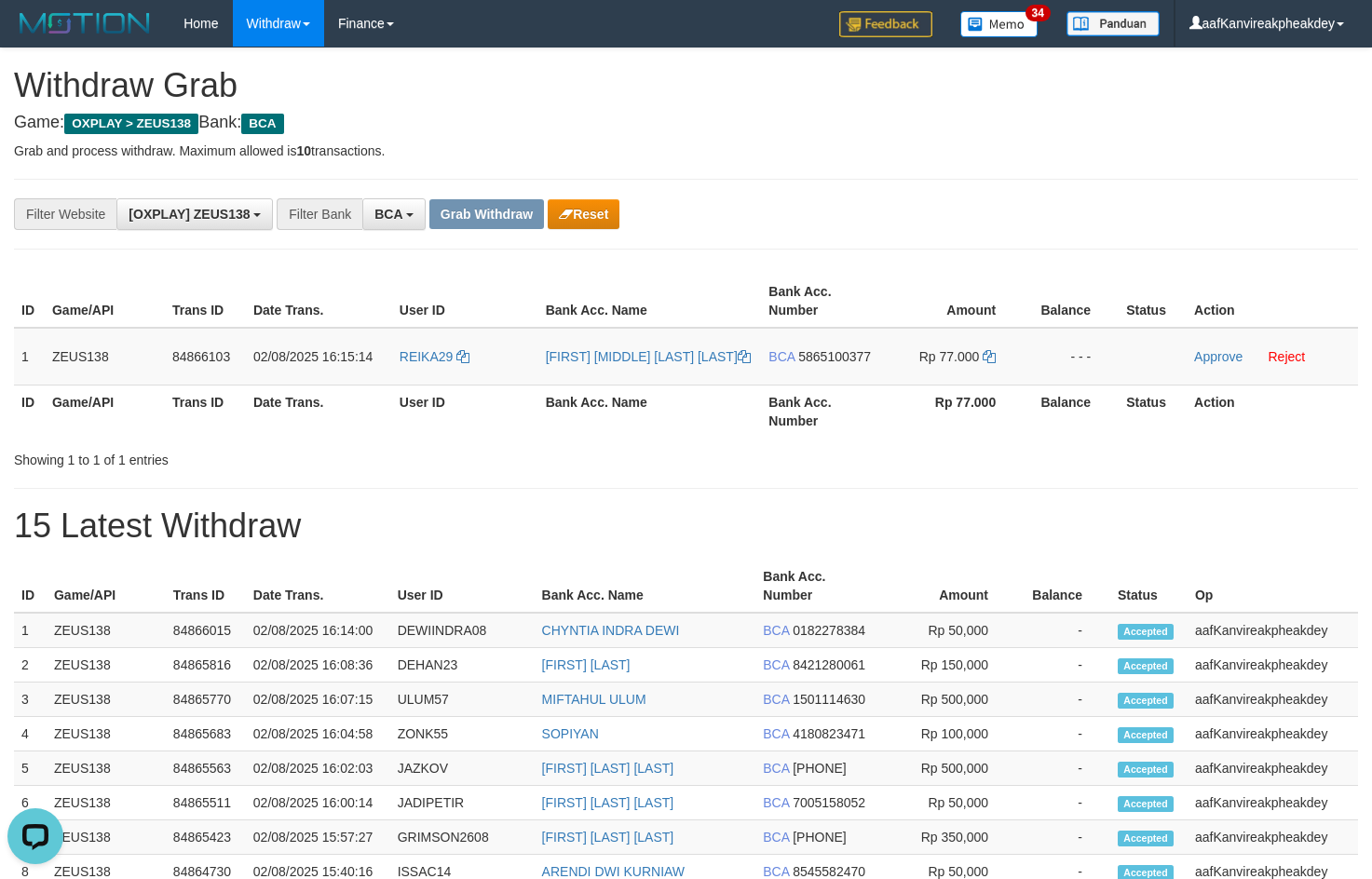 click on "**********" at bounding box center [572, 214] 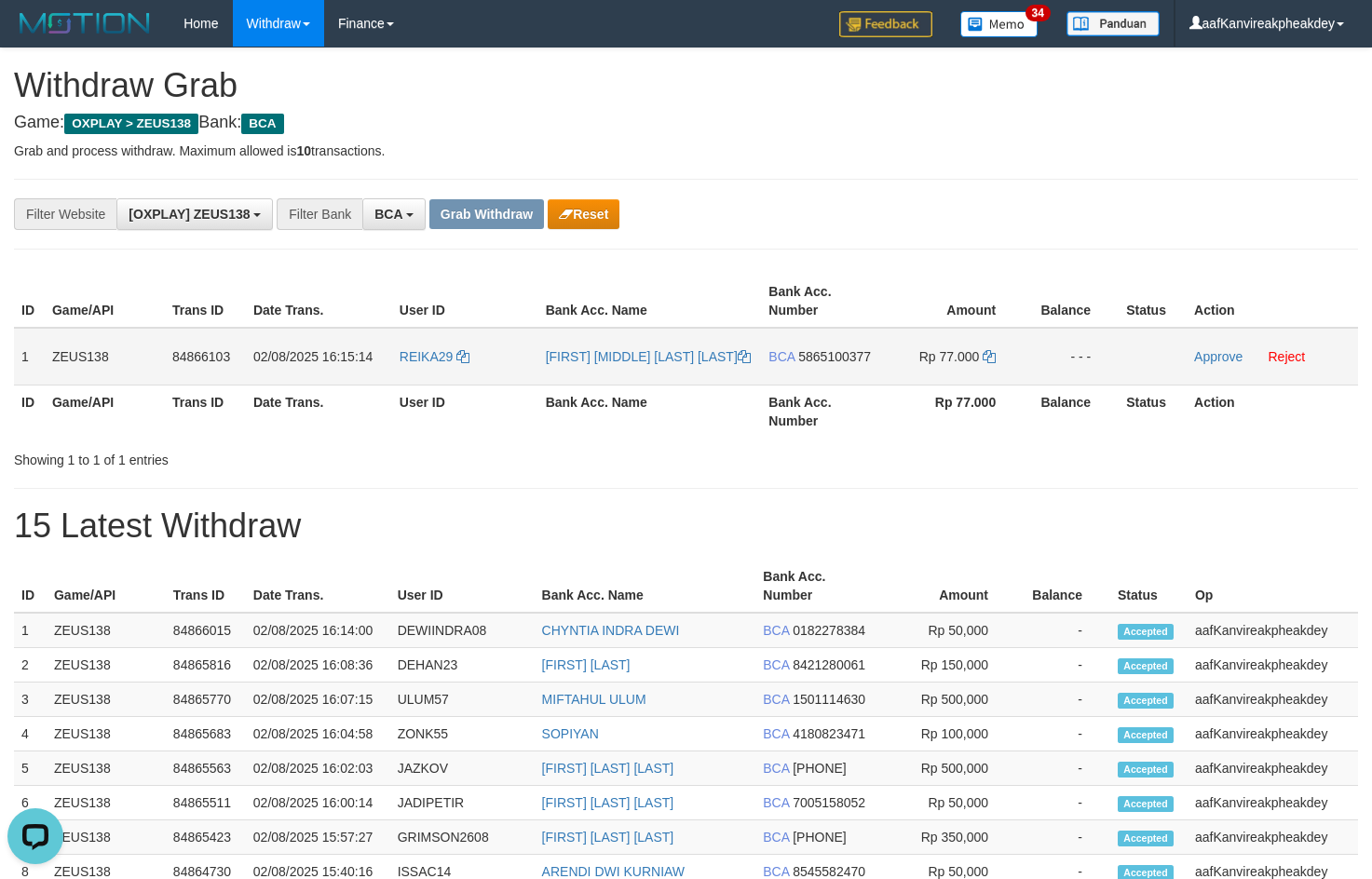 click on "5865100377" at bounding box center [835, 357] 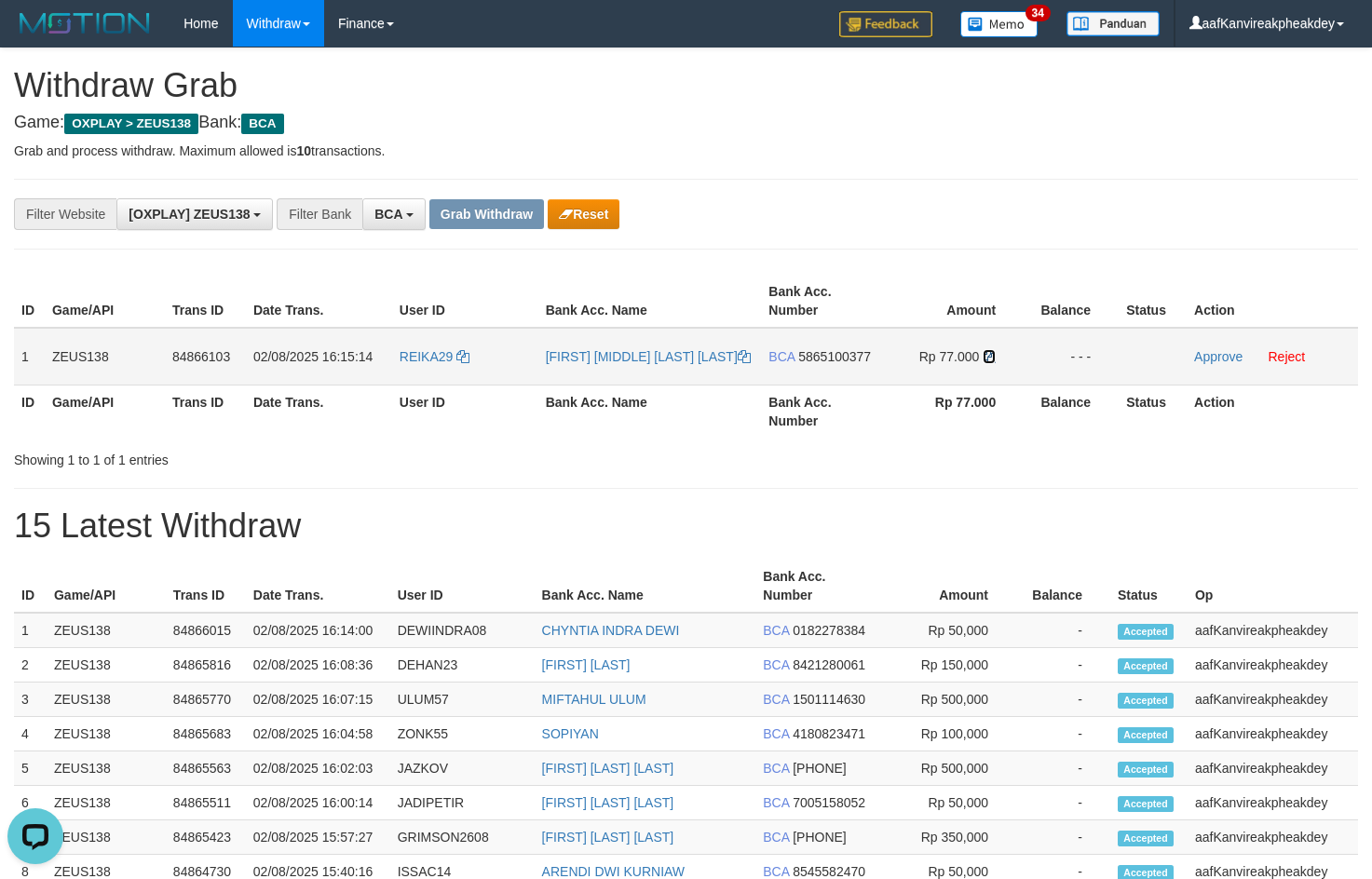 click at bounding box center (989, 357) 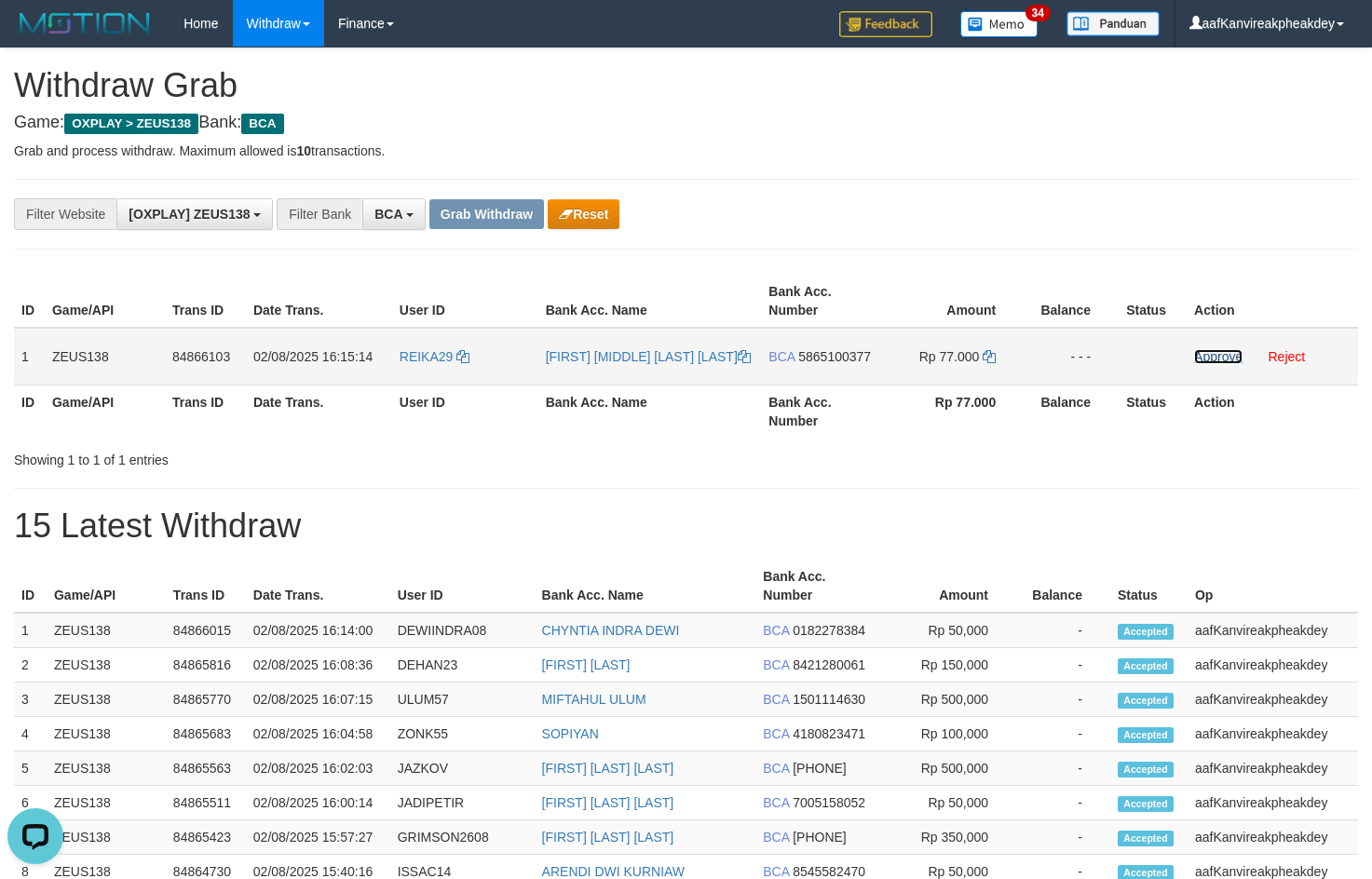 click on "Approve" at bounding box center [1218, 357] 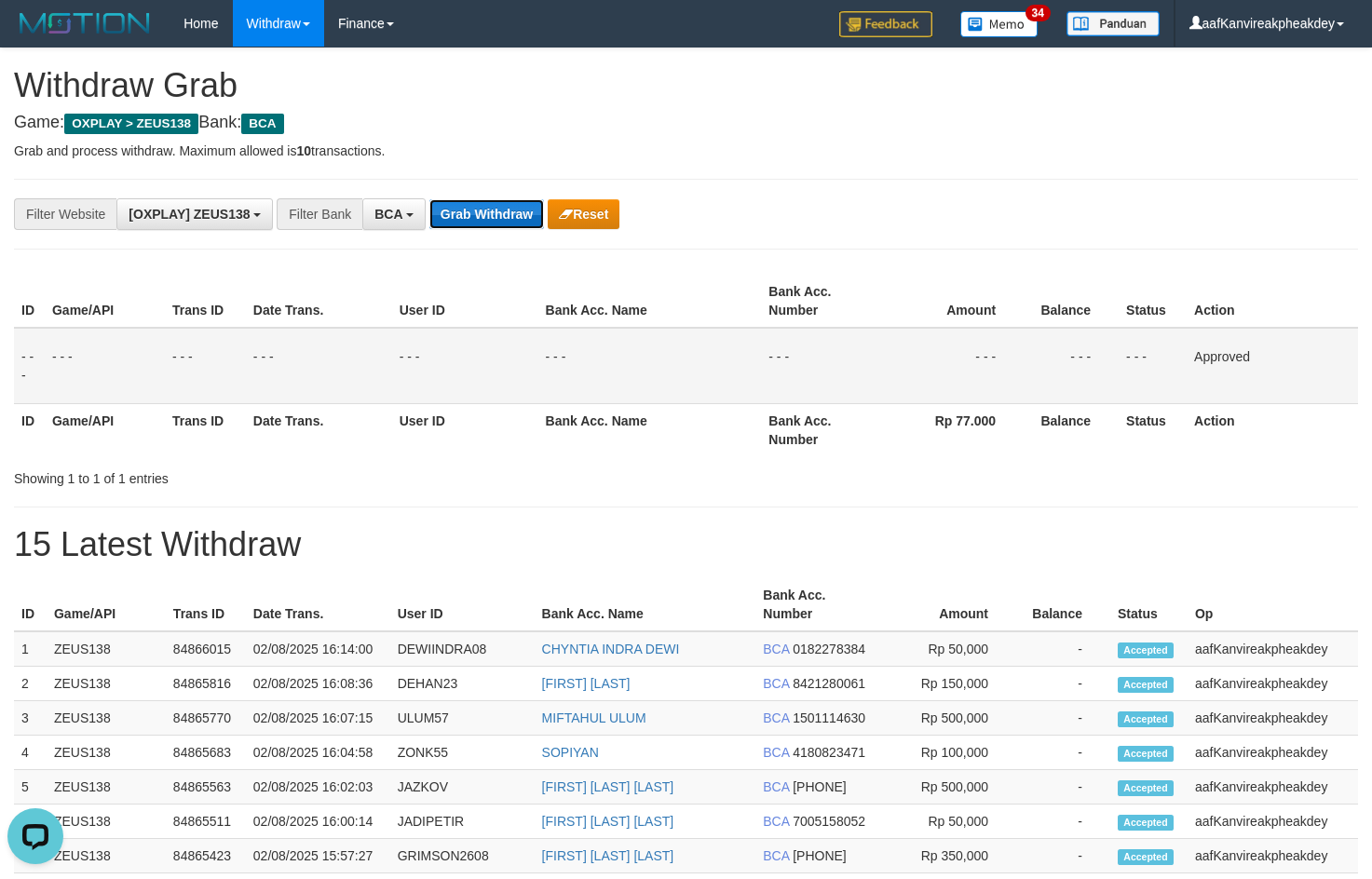 click on "Grab Withdraw" at bounding box center (486, 214) 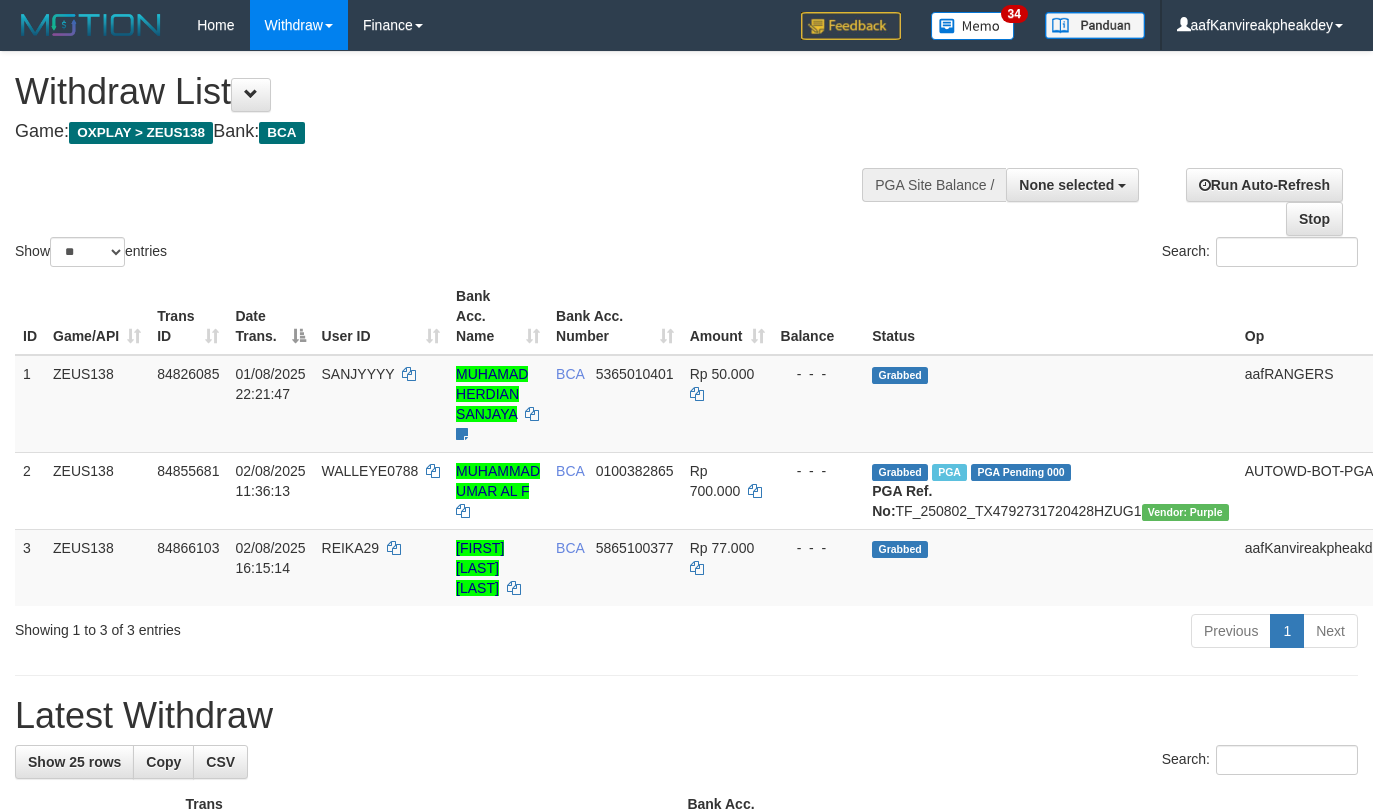 select 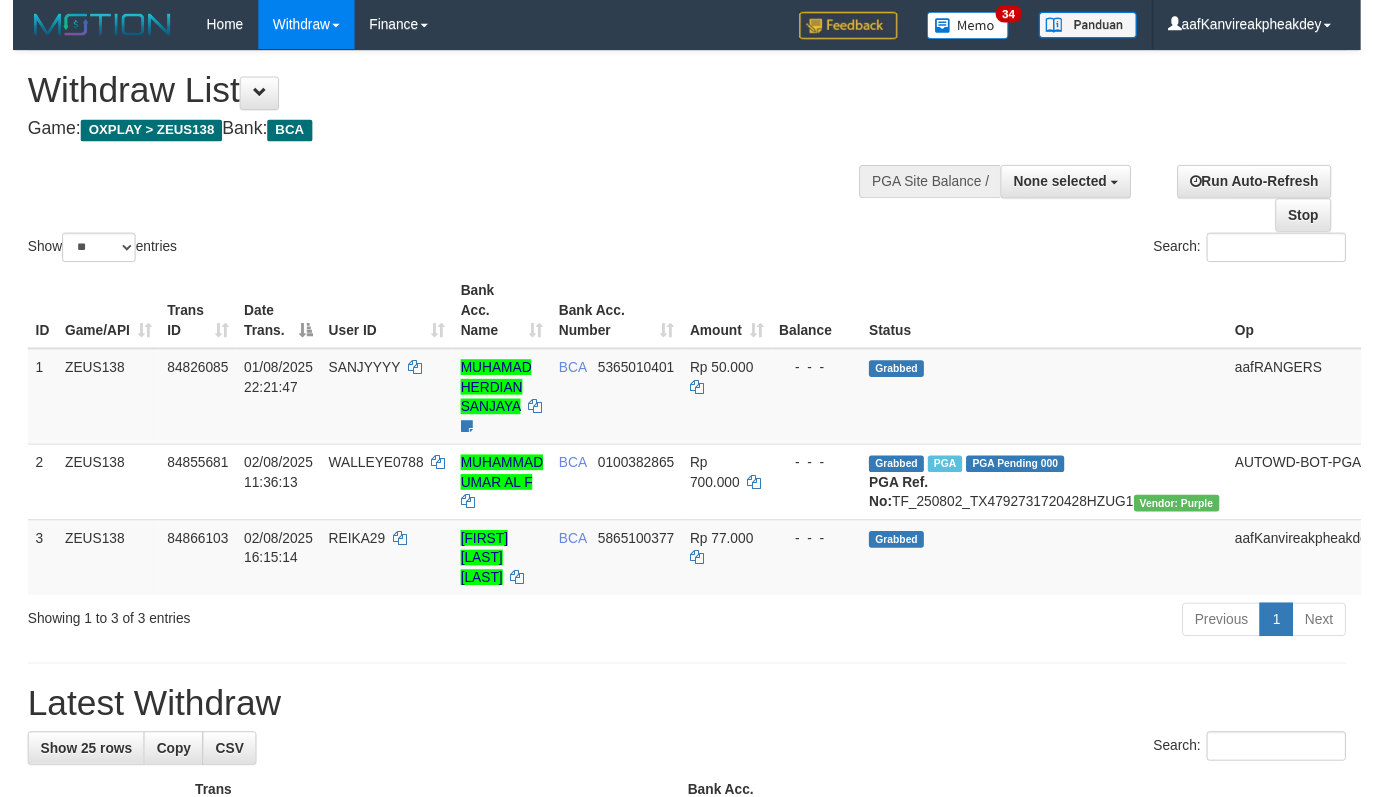 scroll, scrollTop: 142, scrollLeft: 0, axis: vertical 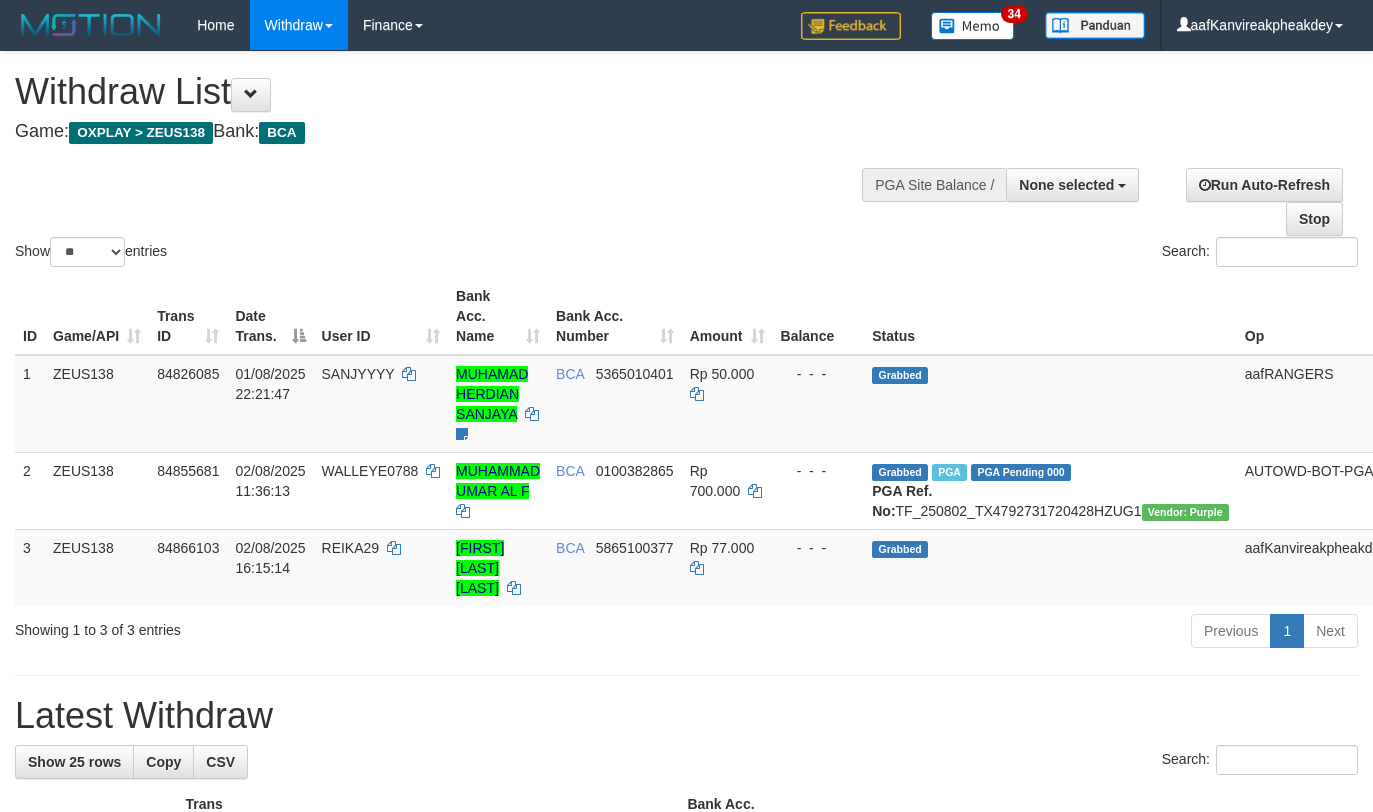 select 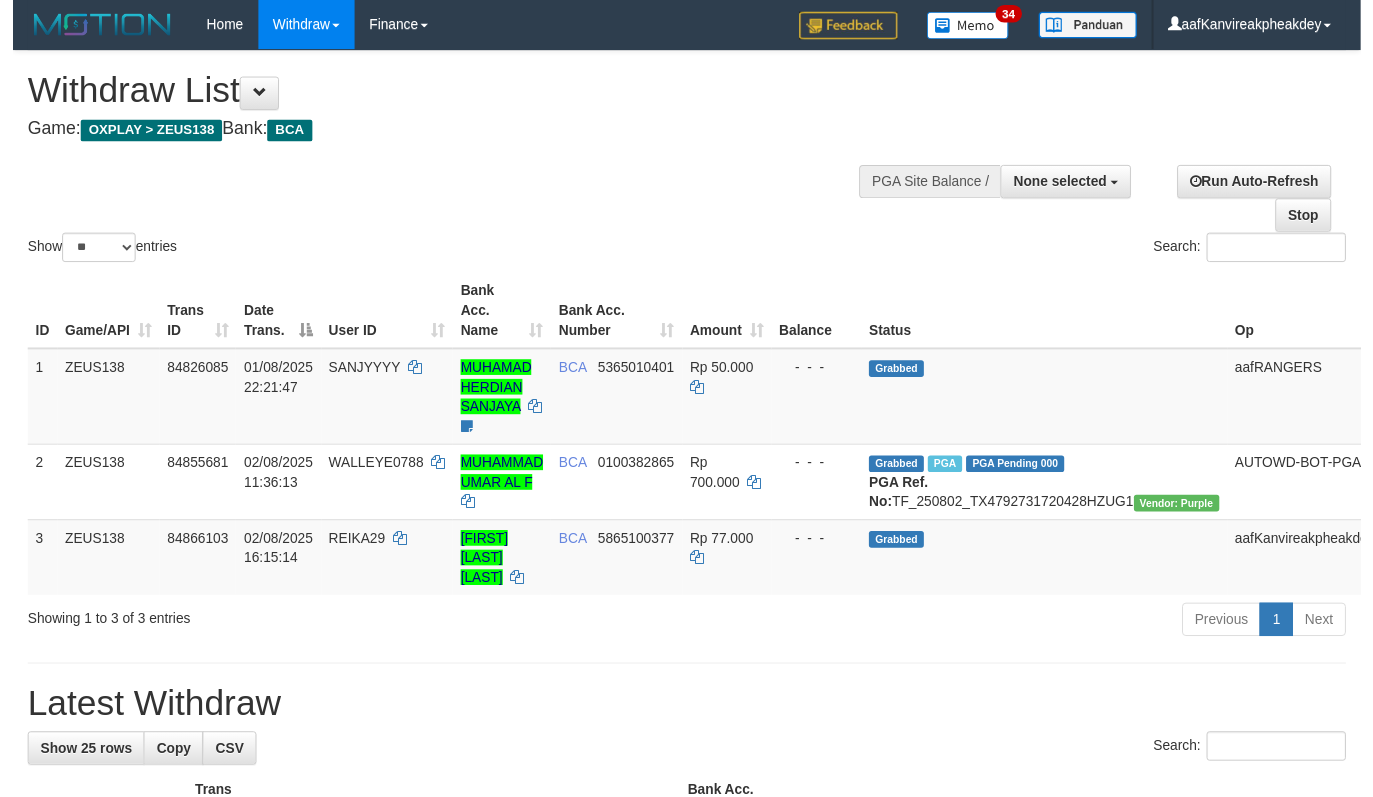 scroll, scrollTop: 142, scrollLeft: 0, axis: vertical 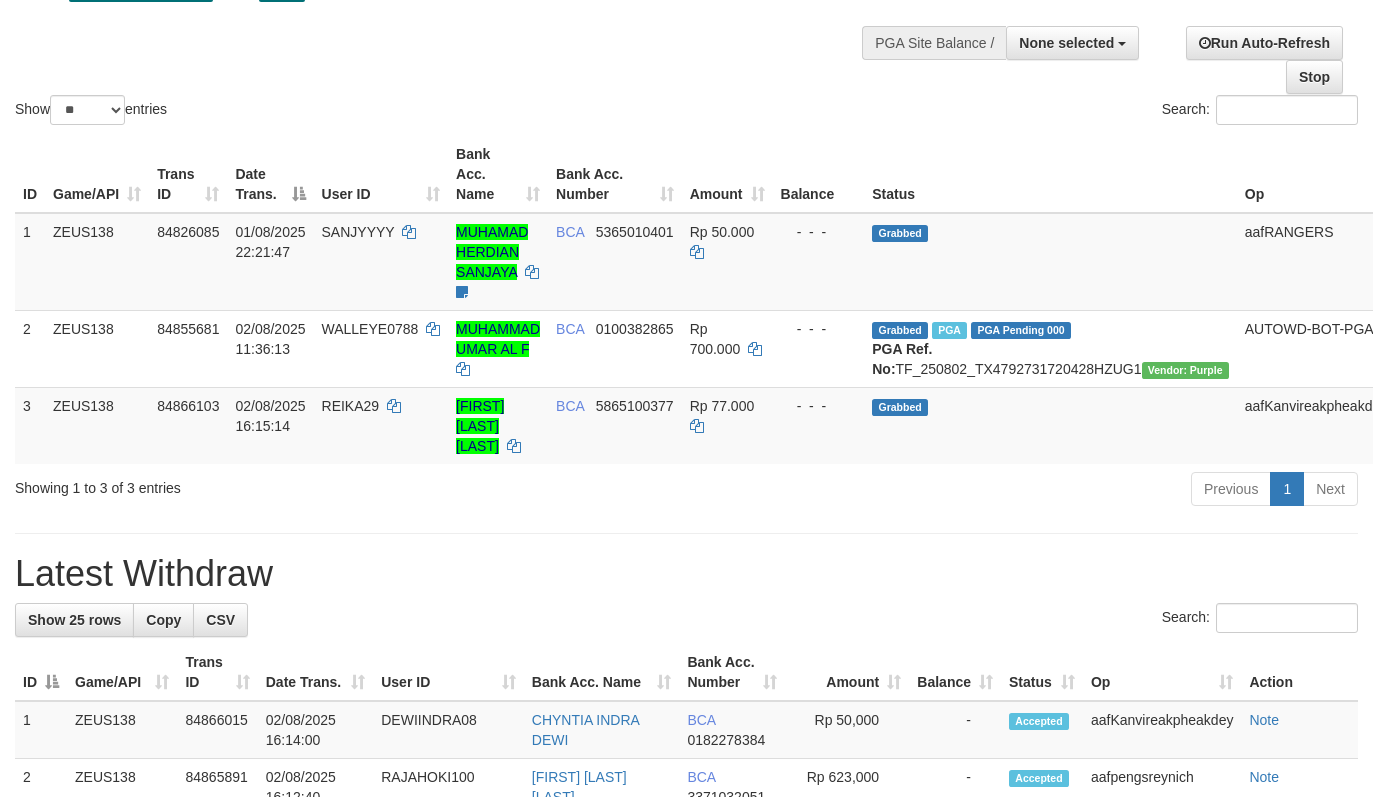 click on "Status" at bounding box center [1050, 174] 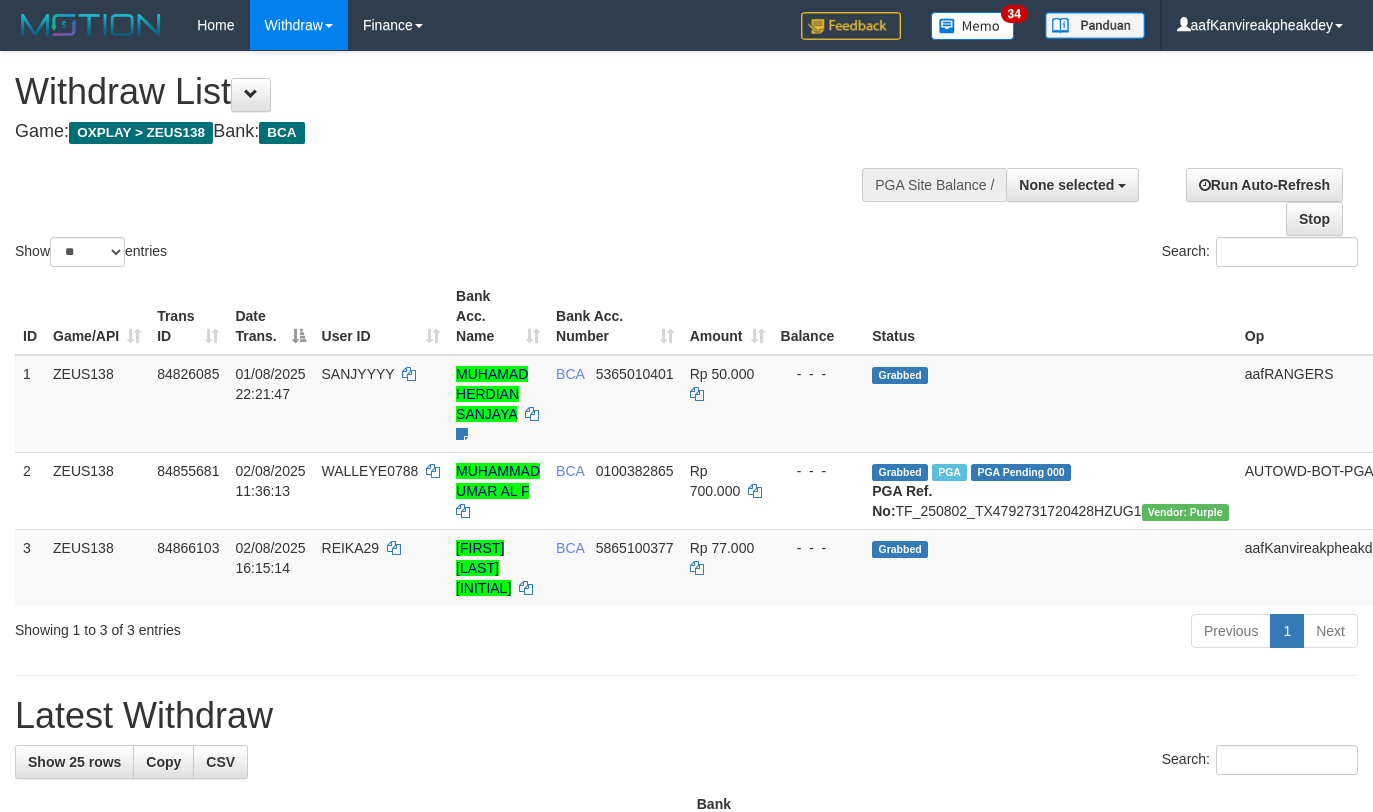 select 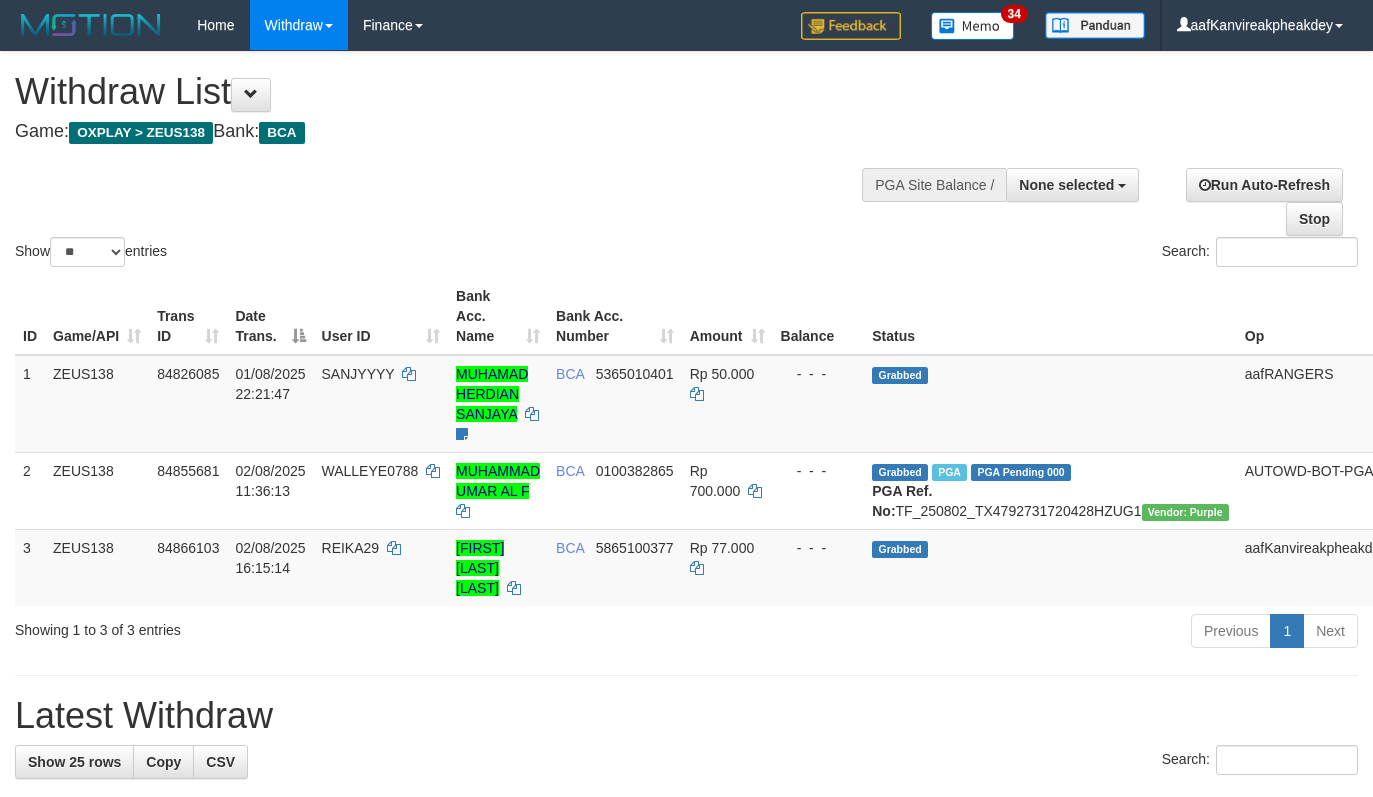 select 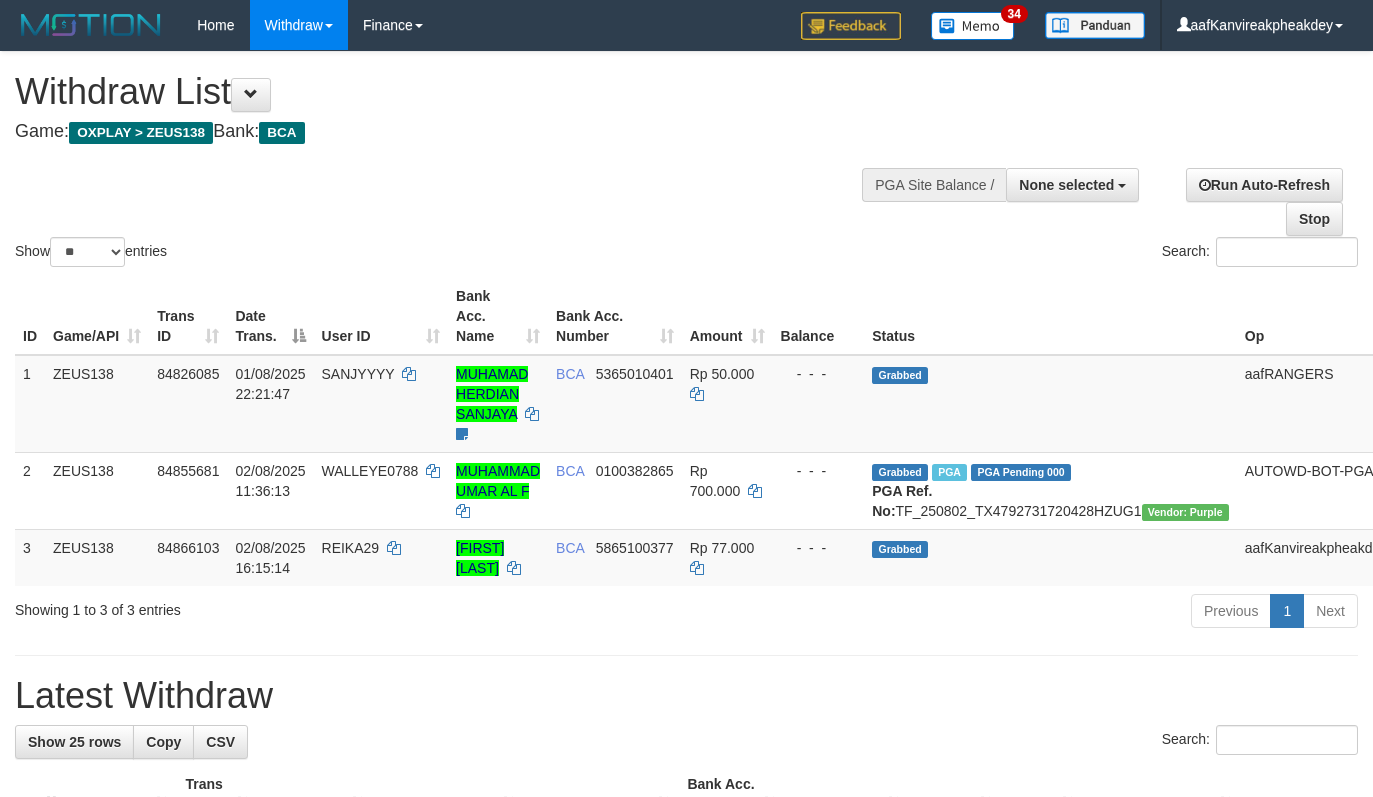 select 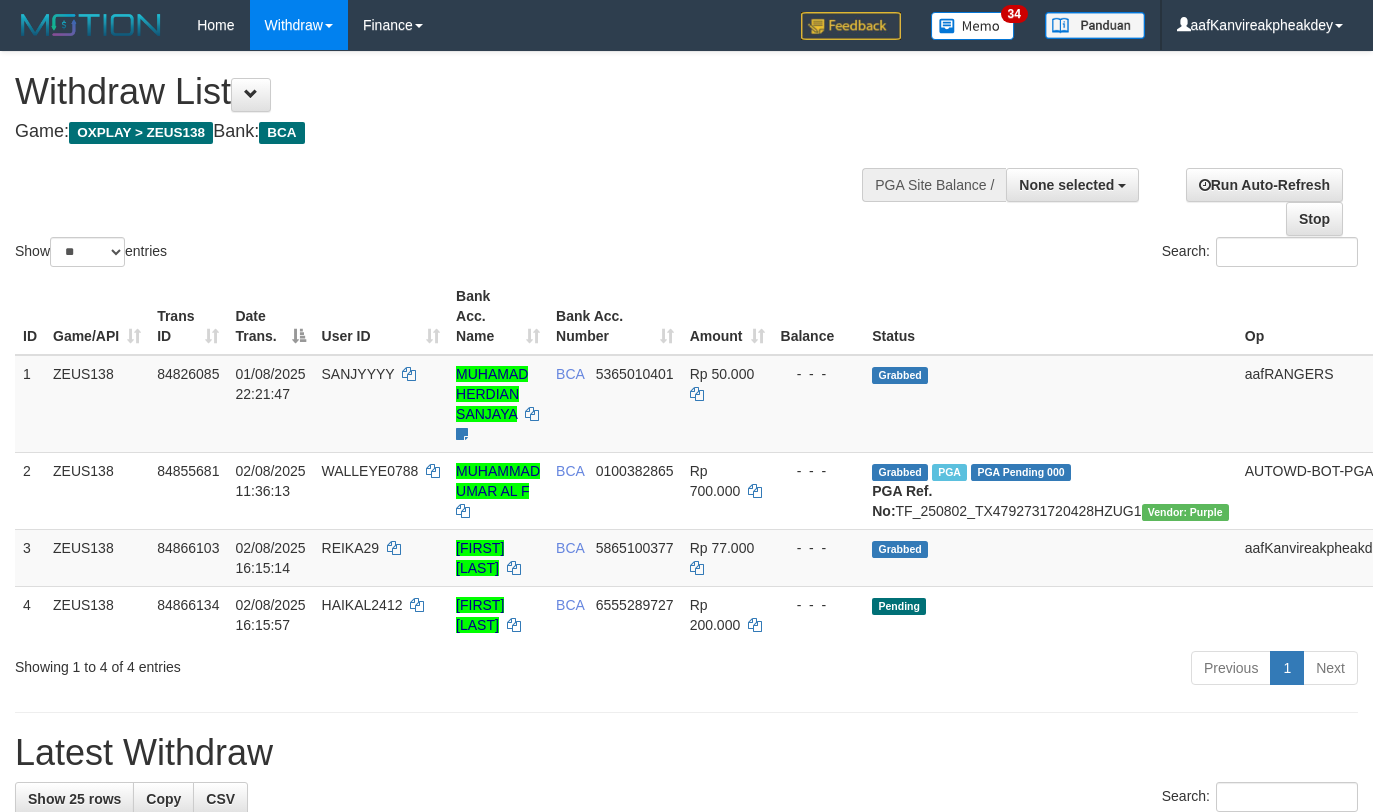 select 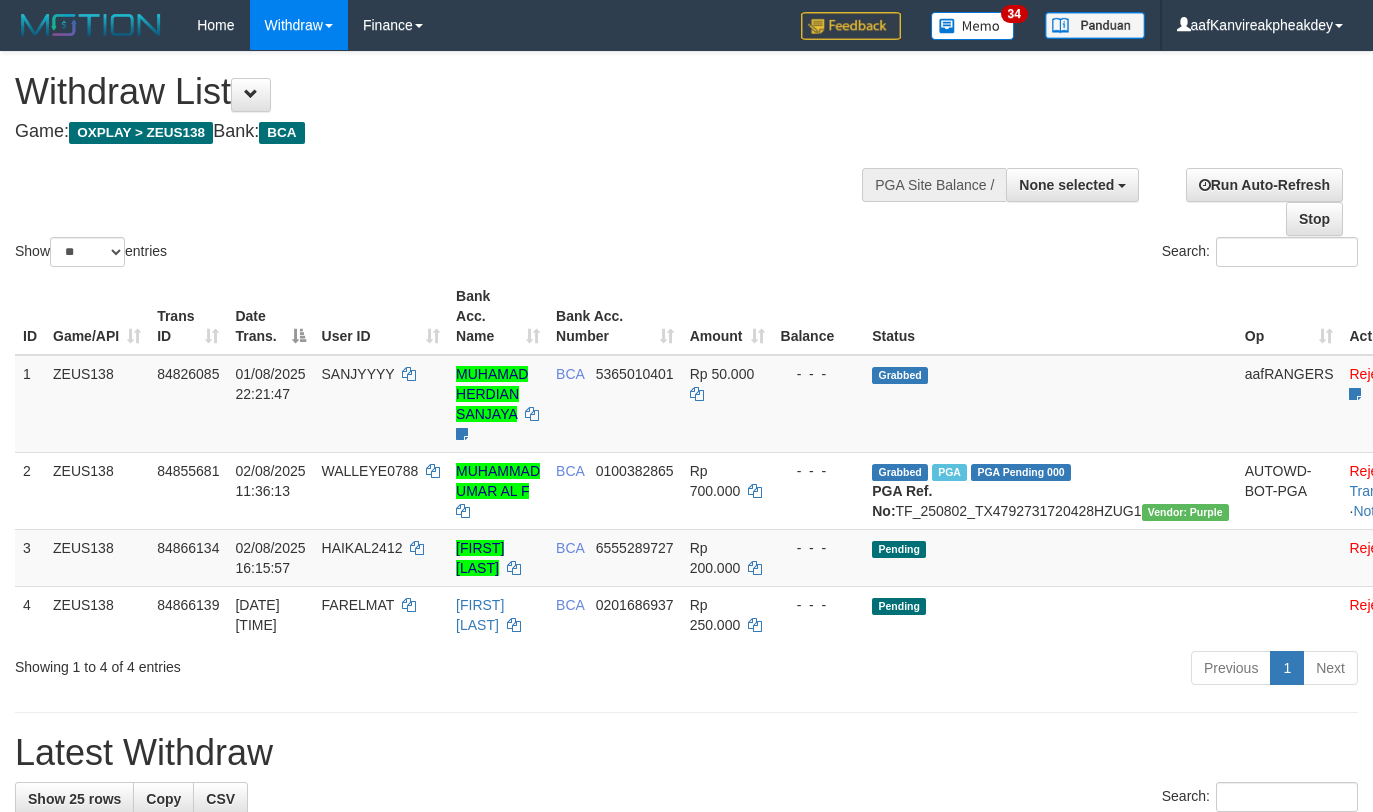 select 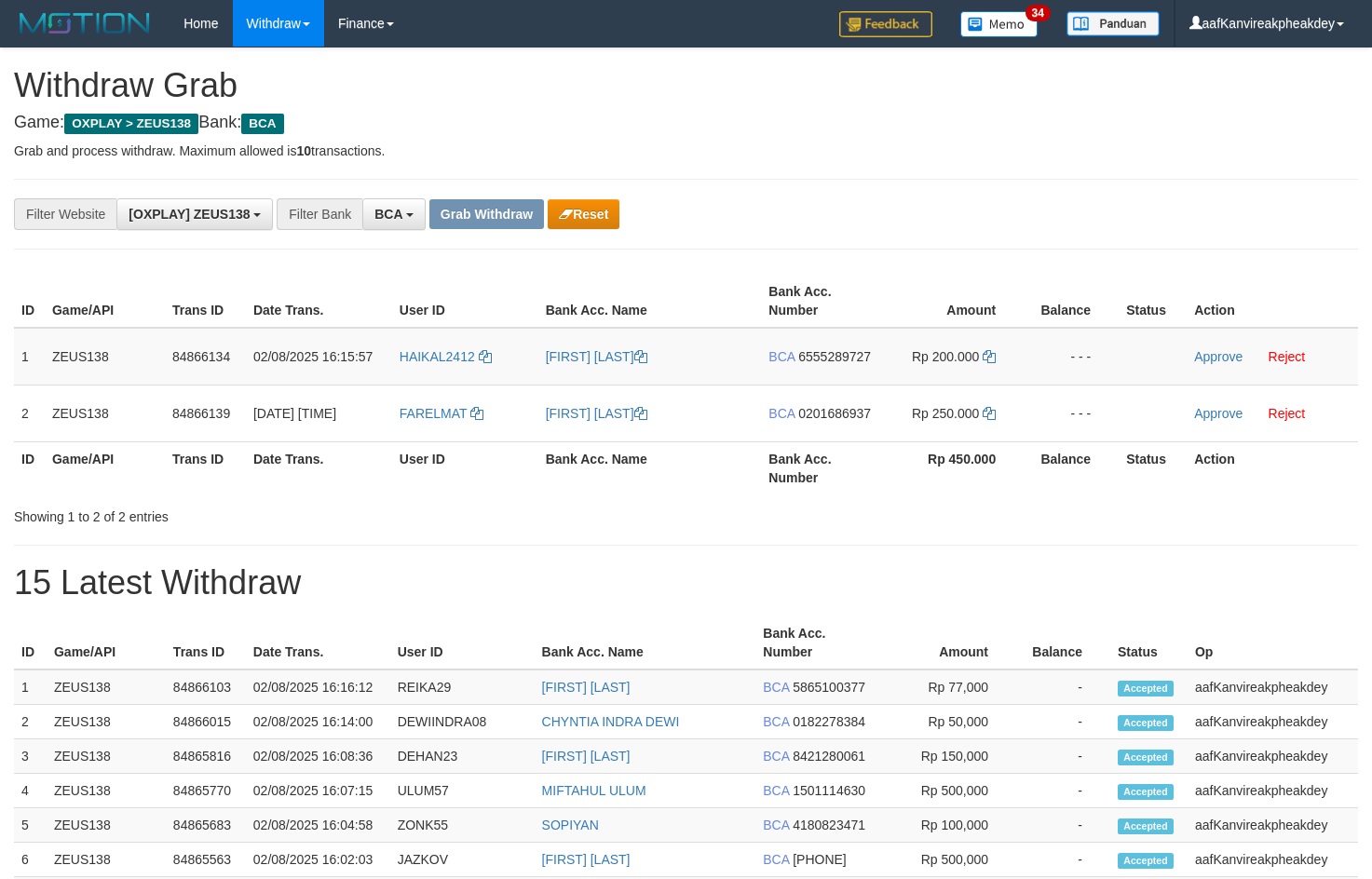 scroll, scrollTop: 0, scrollLeft: 0, axis: both 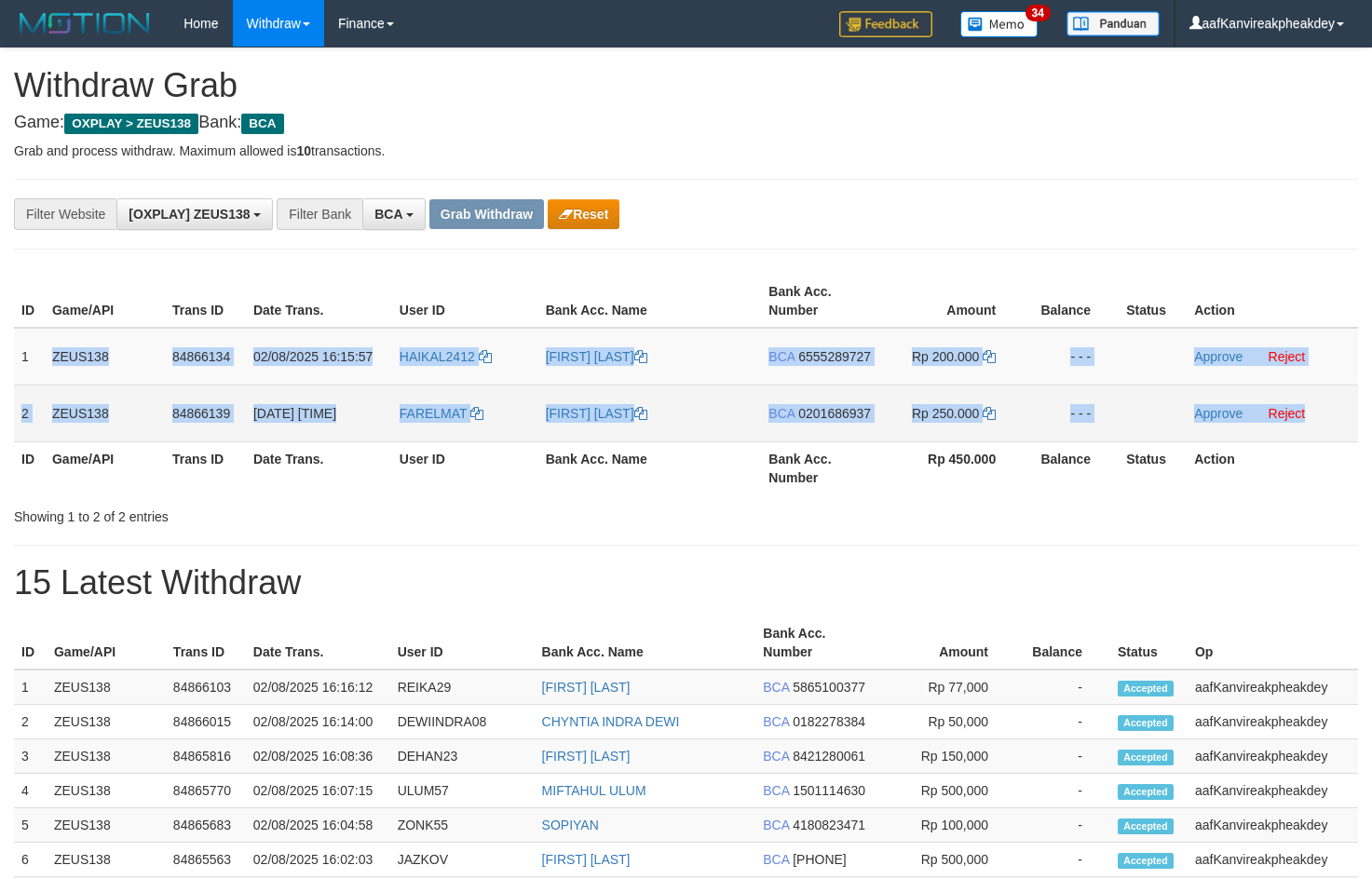 copy on "ZEUS138
84866134
02/08/2025 16:15:57
HAIKAL2412
HAIKAL NAKIFAR ALF
BCA
6555289727
Rp 200.000
- - -
Approve
Reject
2
ZEUS138
84866139
02/08/2025 16:16:07
FARELMAT
FAREL MATAMIN
BCA
0201686937
Rp 250.000
- - -
Approve
Reject" 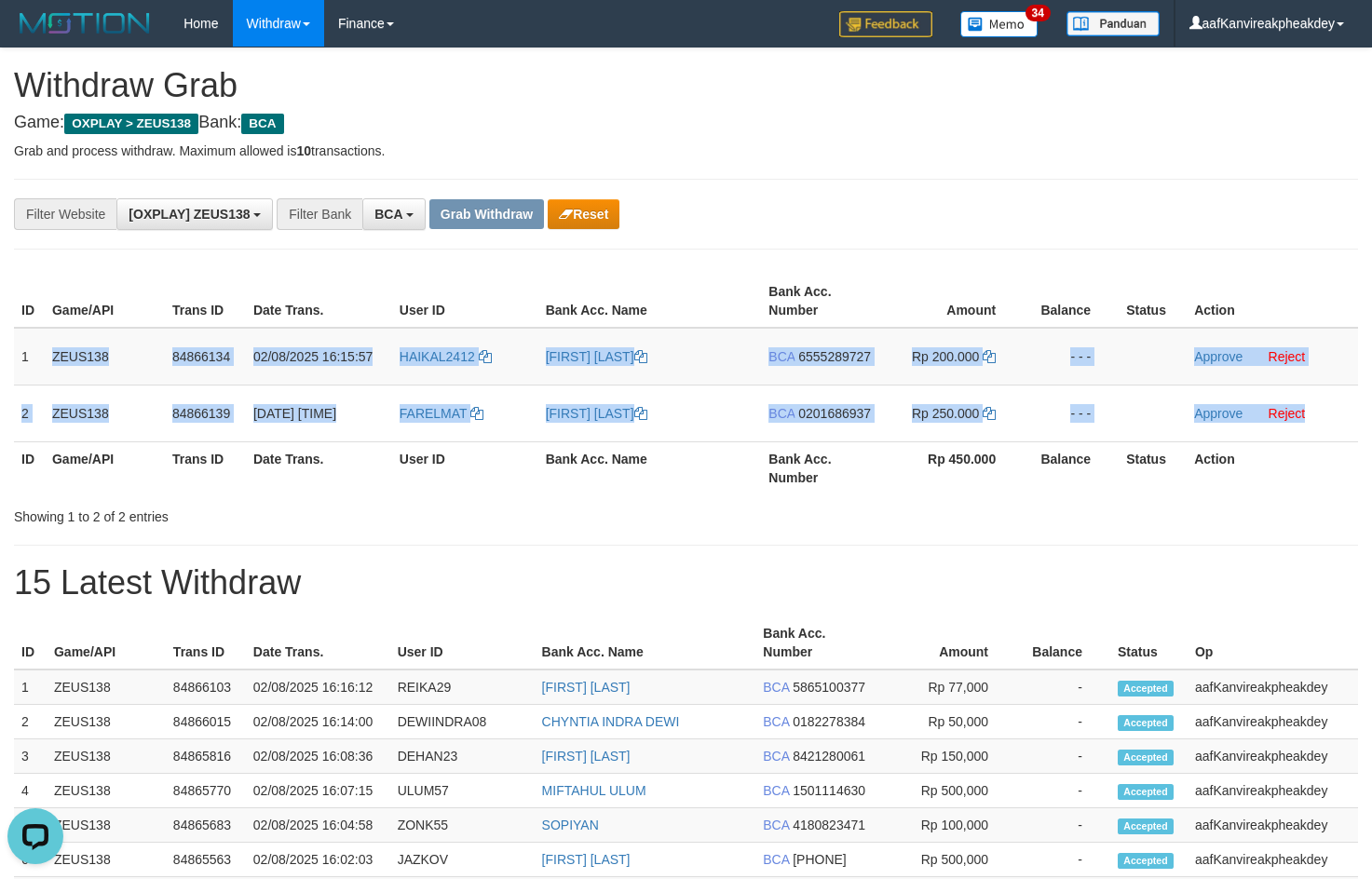 scroll, scrollTop: 0, scrollLeft: 0, axis: both 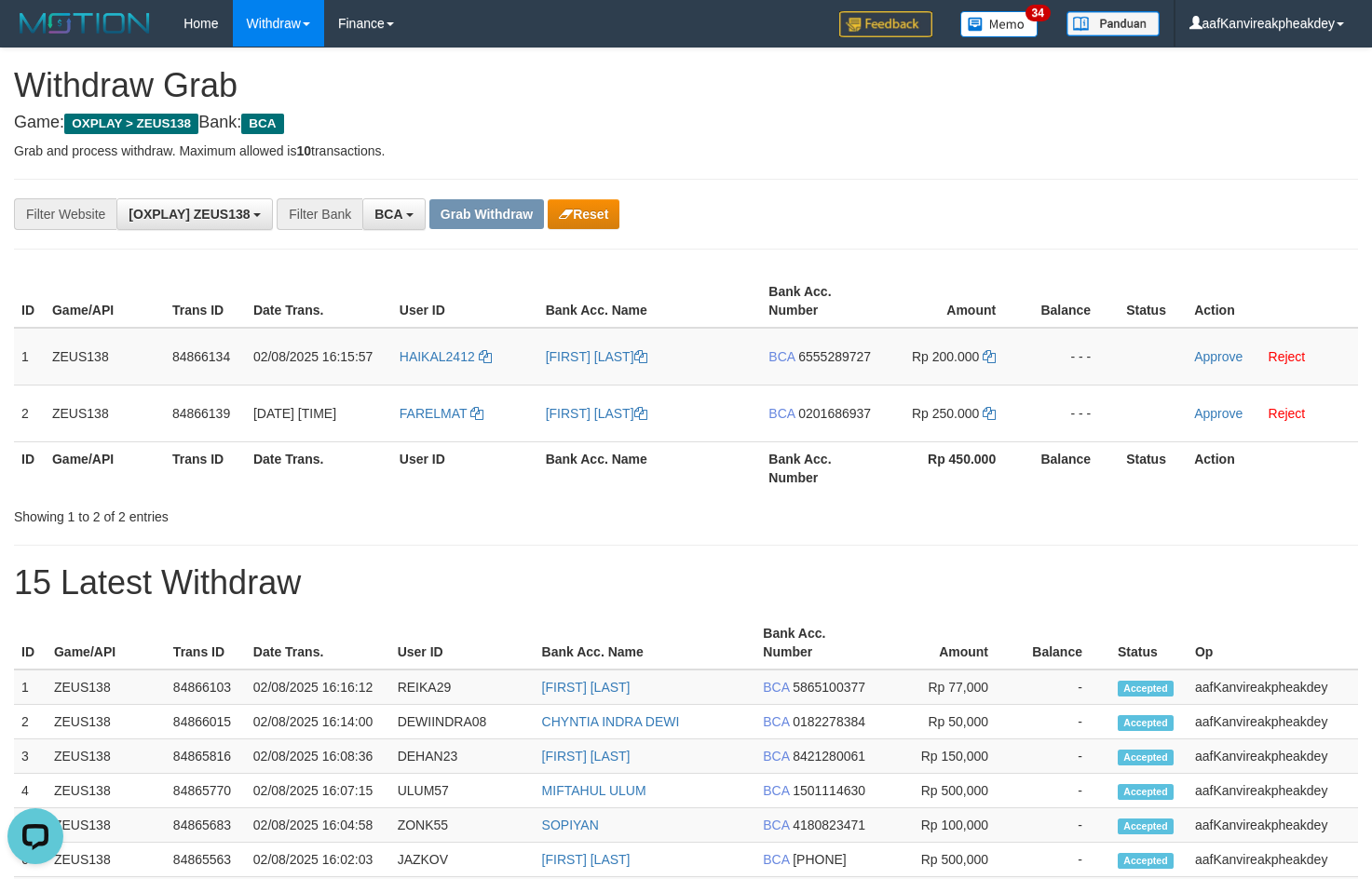 click on "**********" at bounding box center (686, 214) 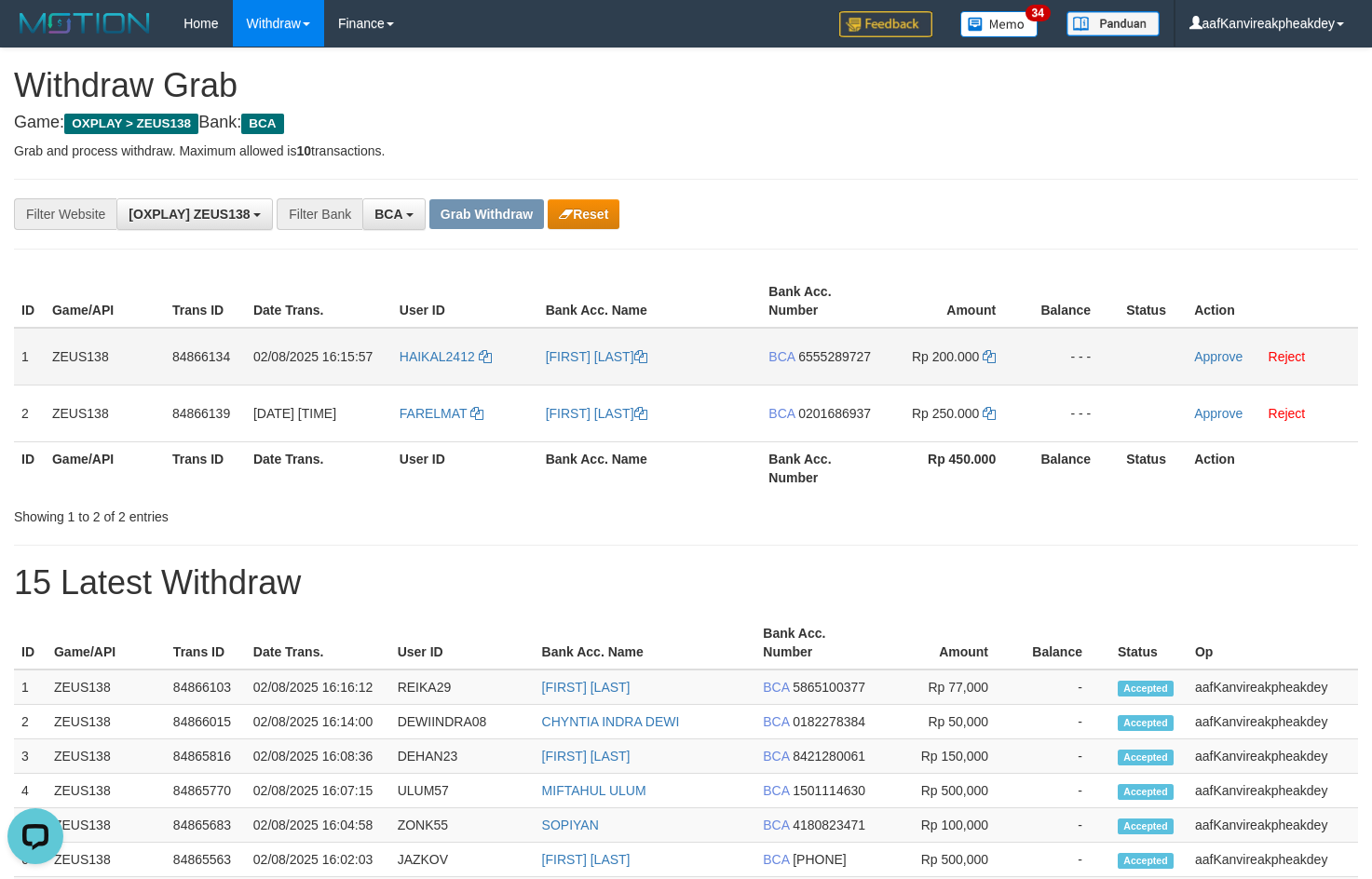click on "6555289727" at bounding box center (835, 357) 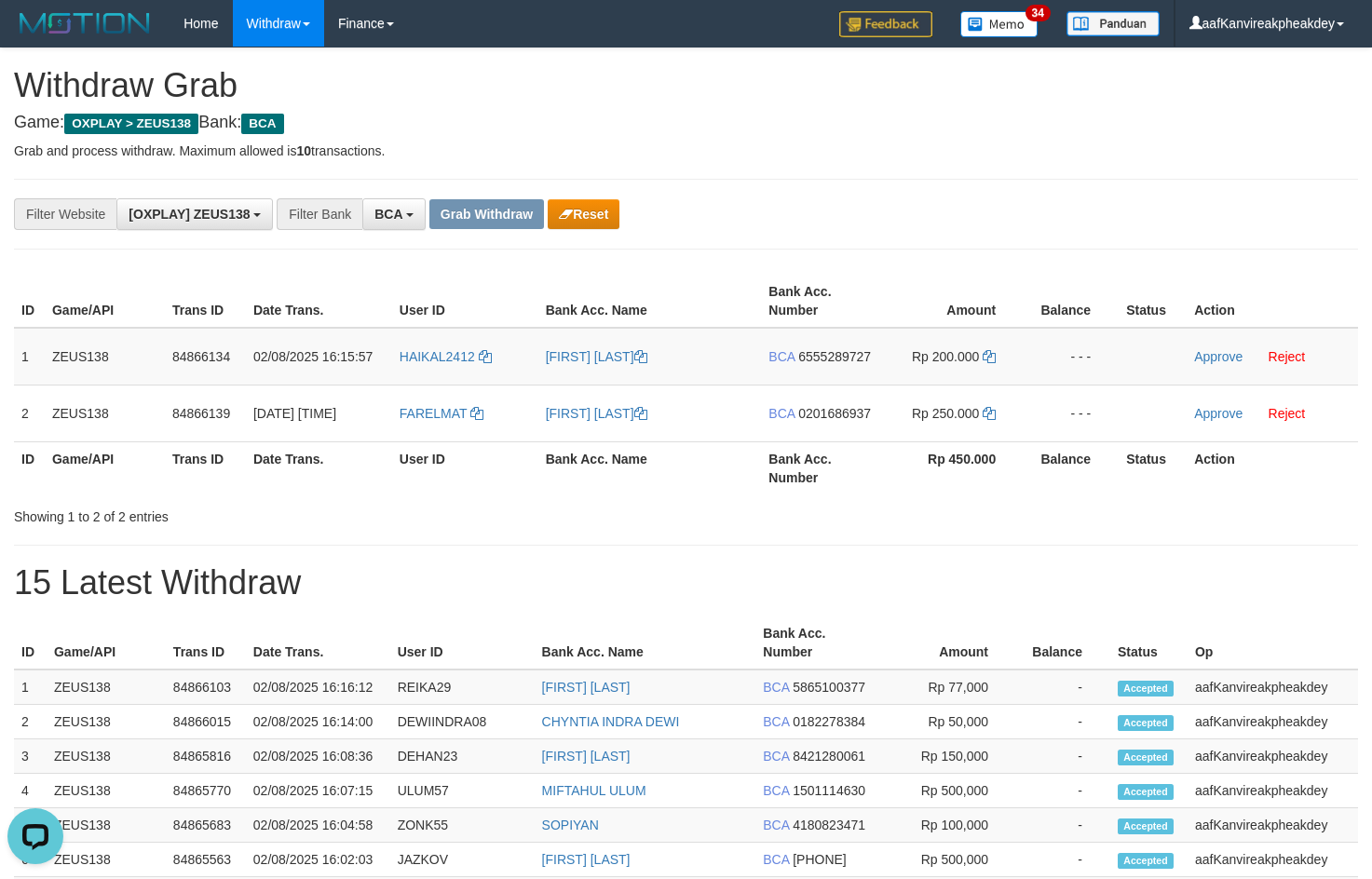 click on "6555289727" at bounding box center [835, 357] 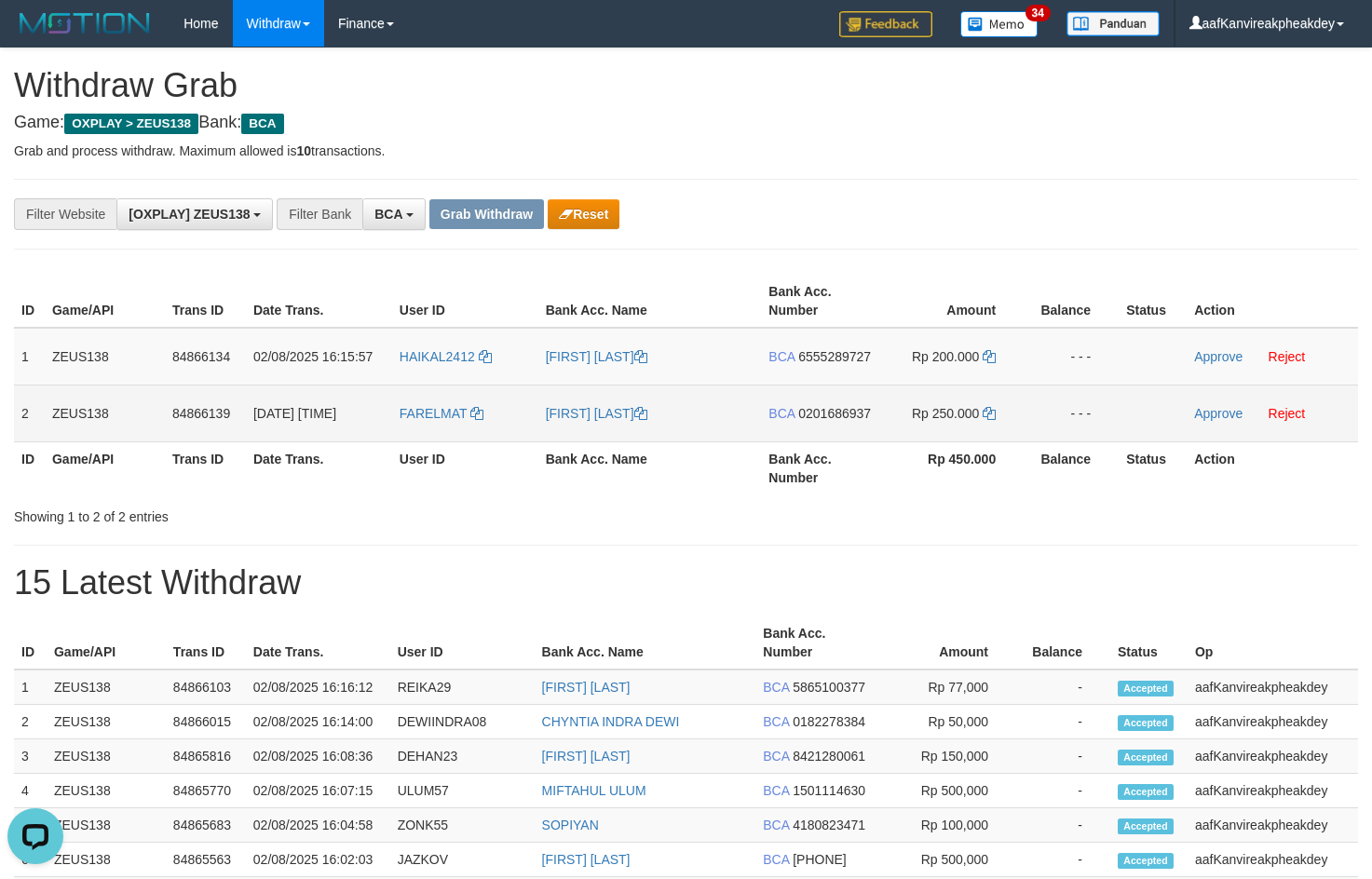 click on "0201686937" at bounding box center [835, 413] 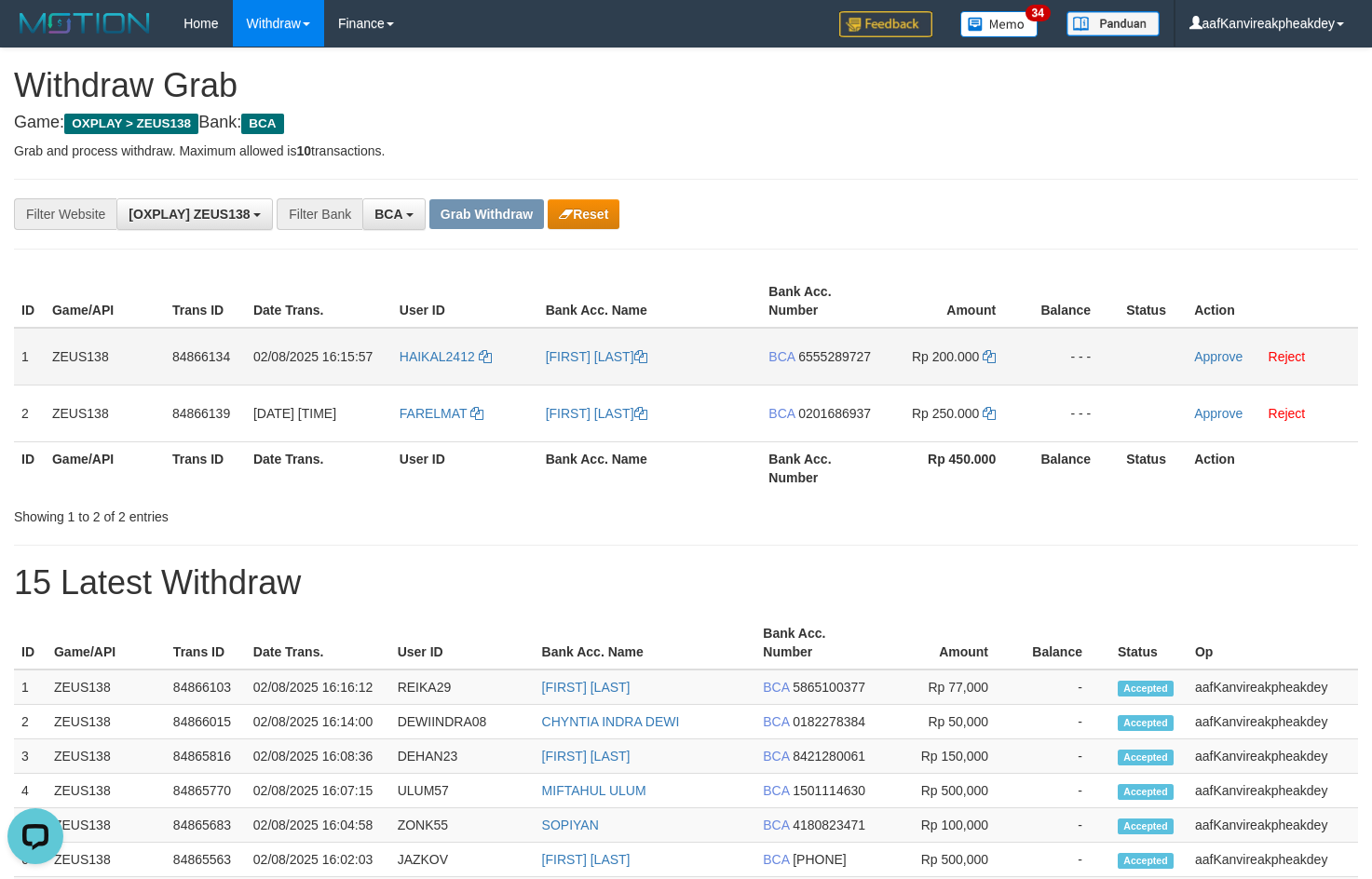 click on "HAIKAL2412" at bounding box center (465, 357) 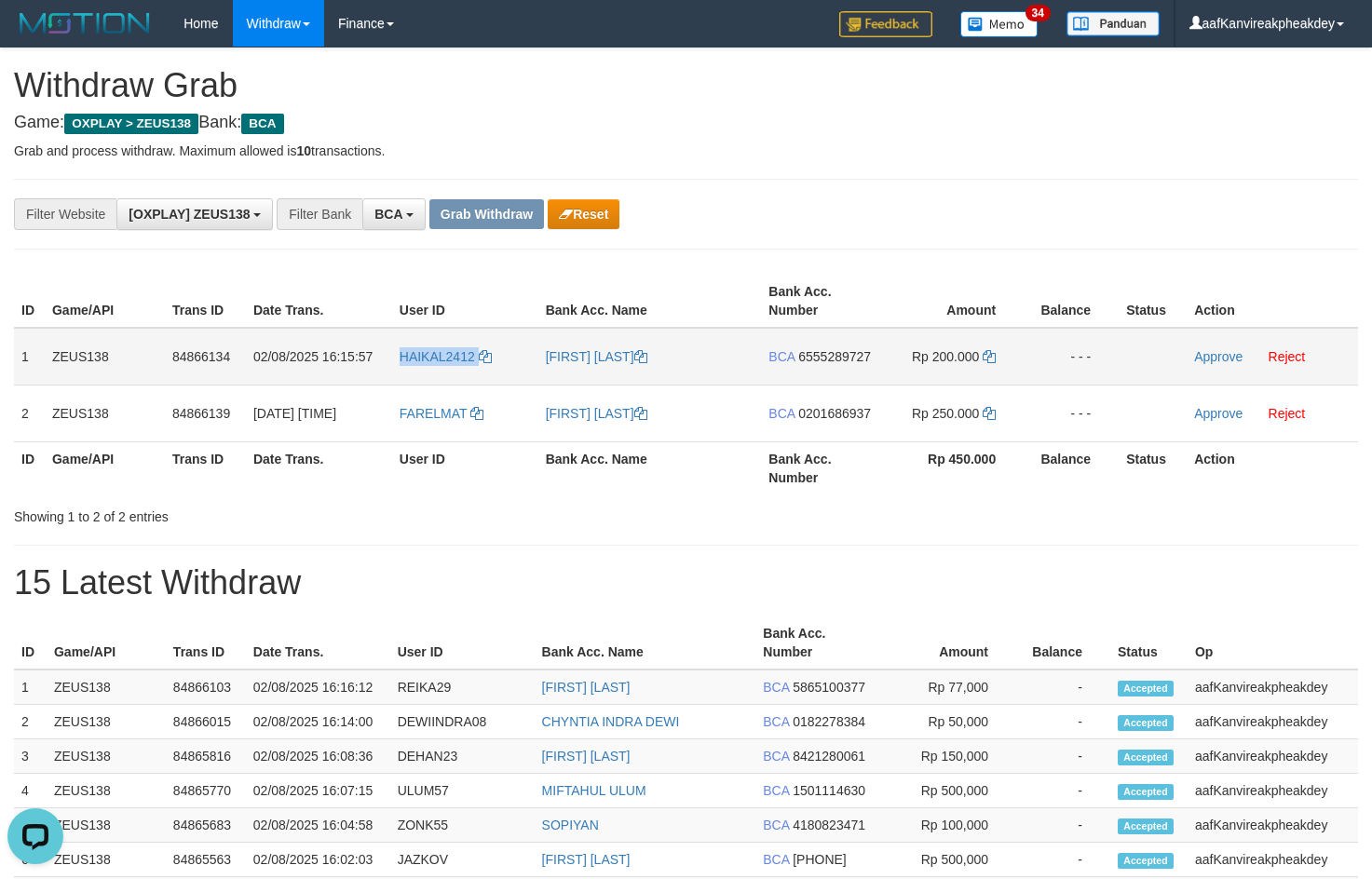click on "HAIKAL2412" at bounding box center (465, 357) 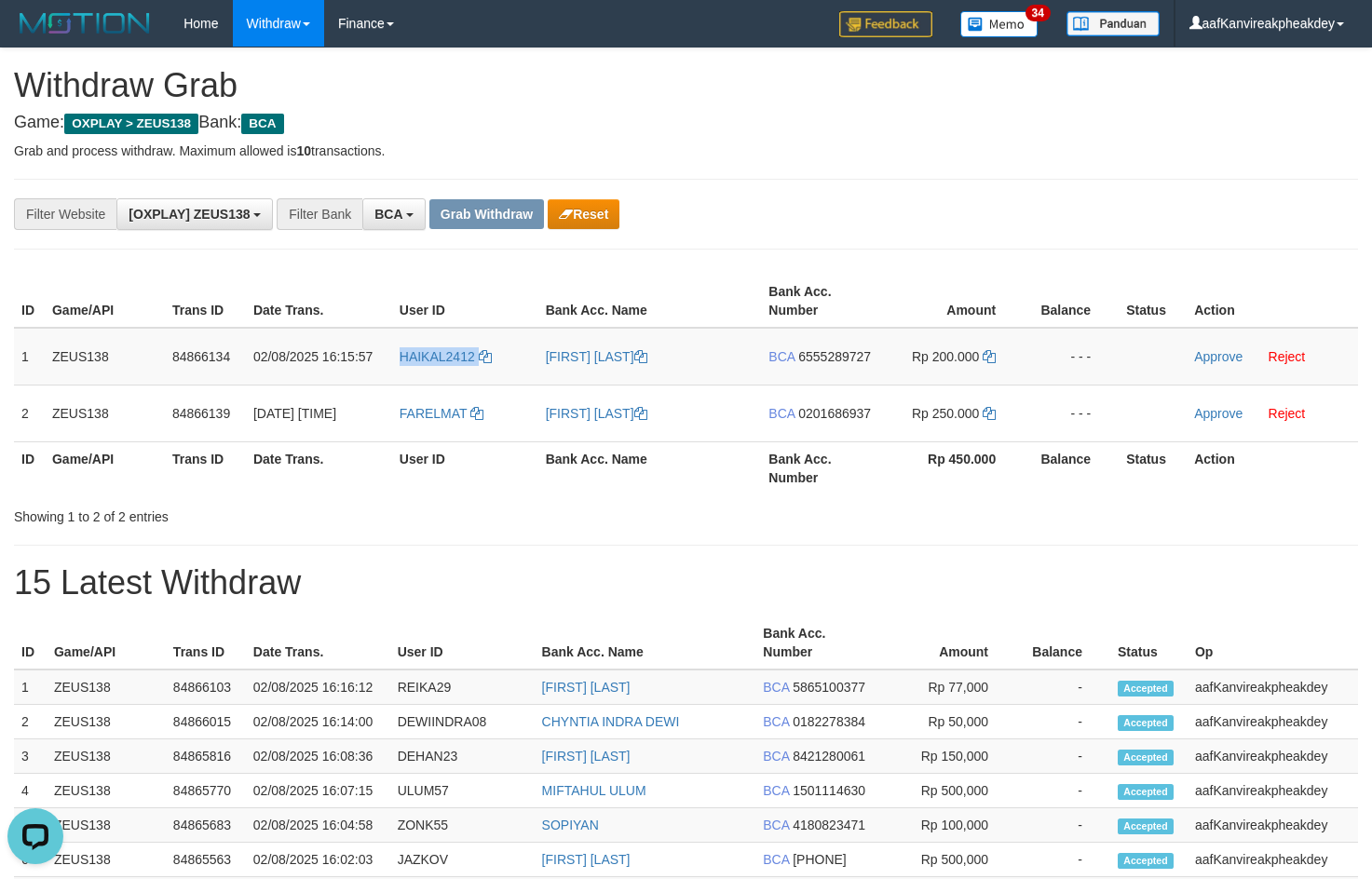copy on "HAIKAL2412" 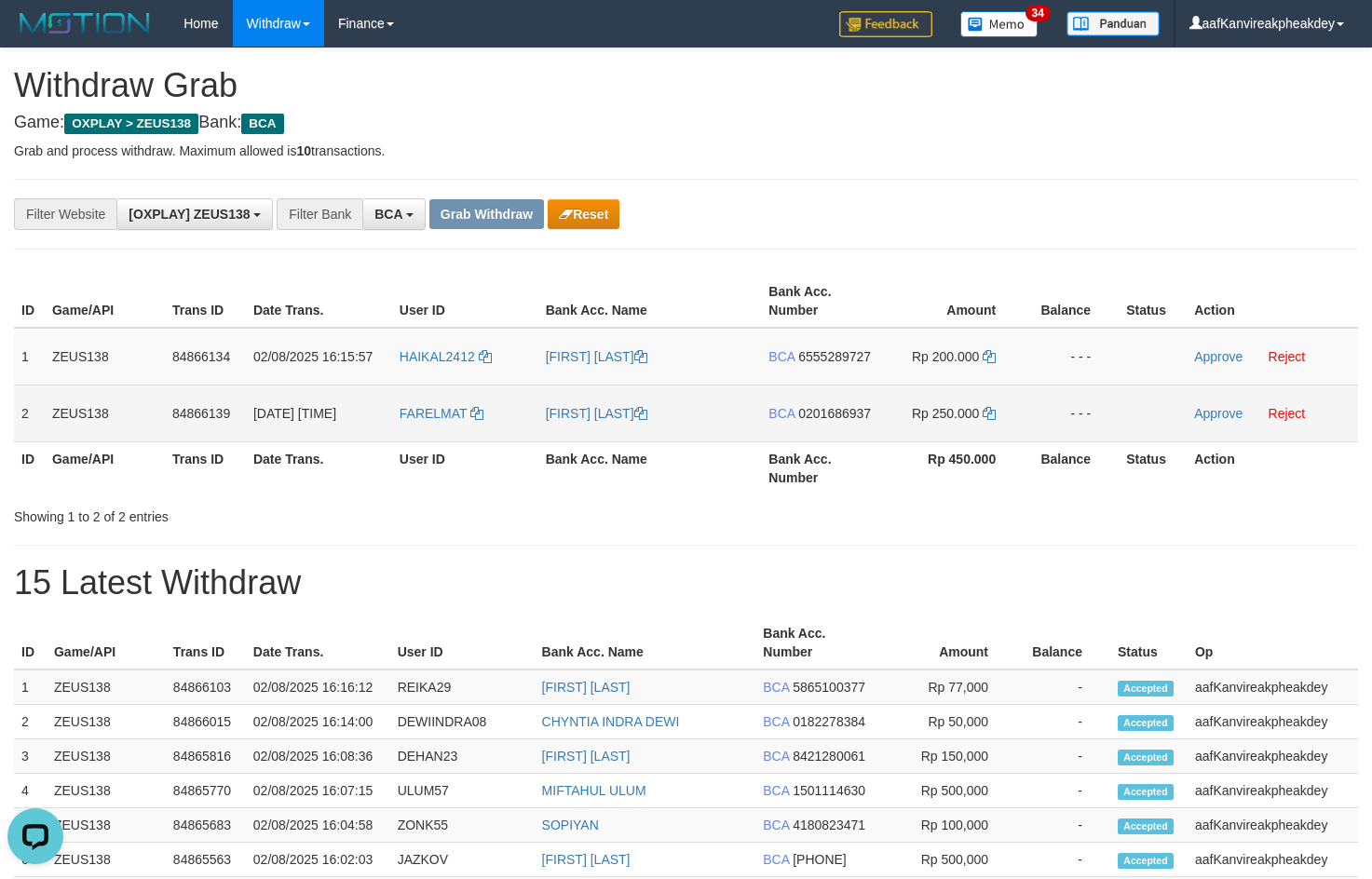 click on "FARELMAT" at bounding box center [465, 412] 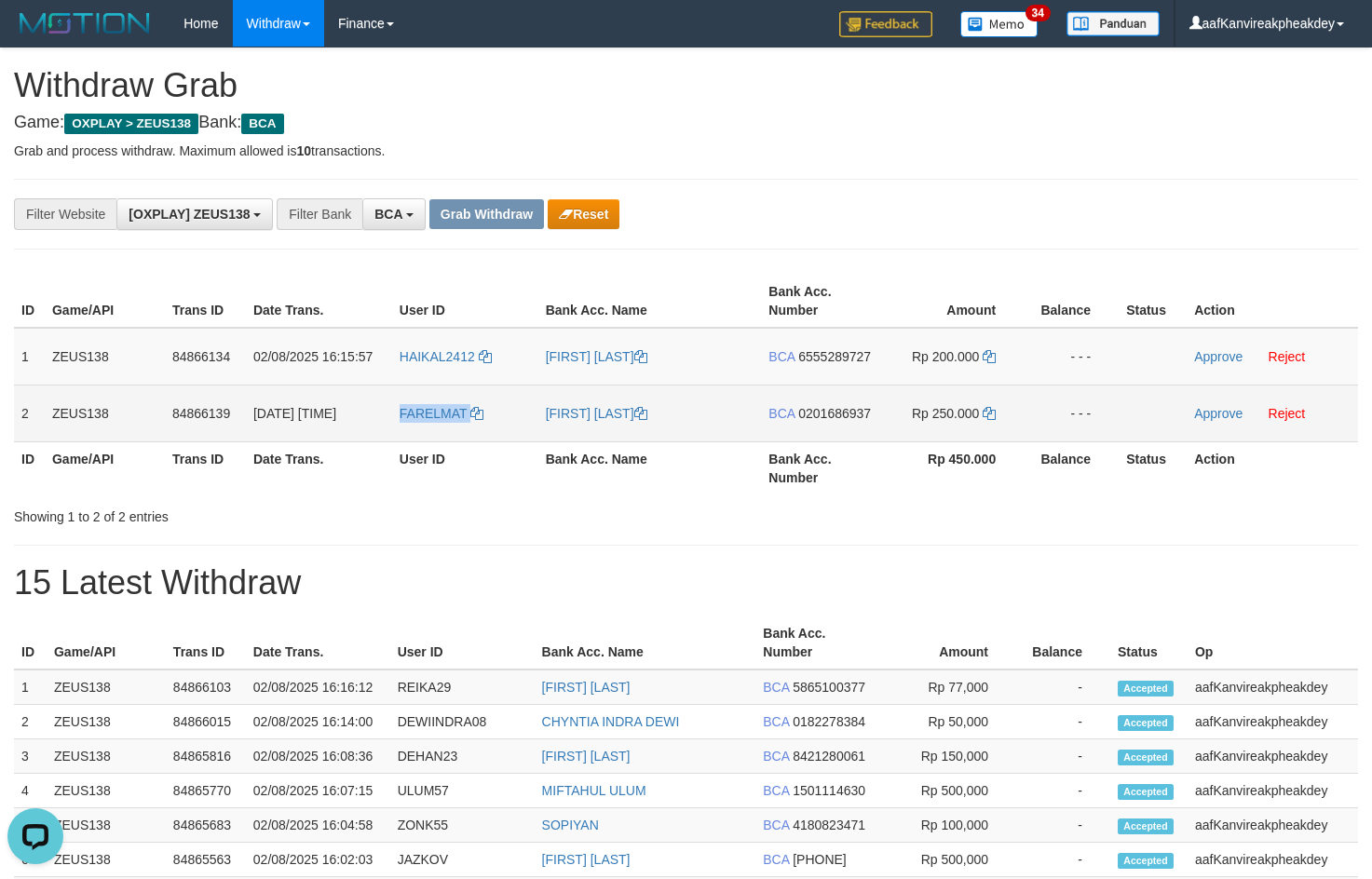 click on "FARELMAT" at bounding box center (465, 412) 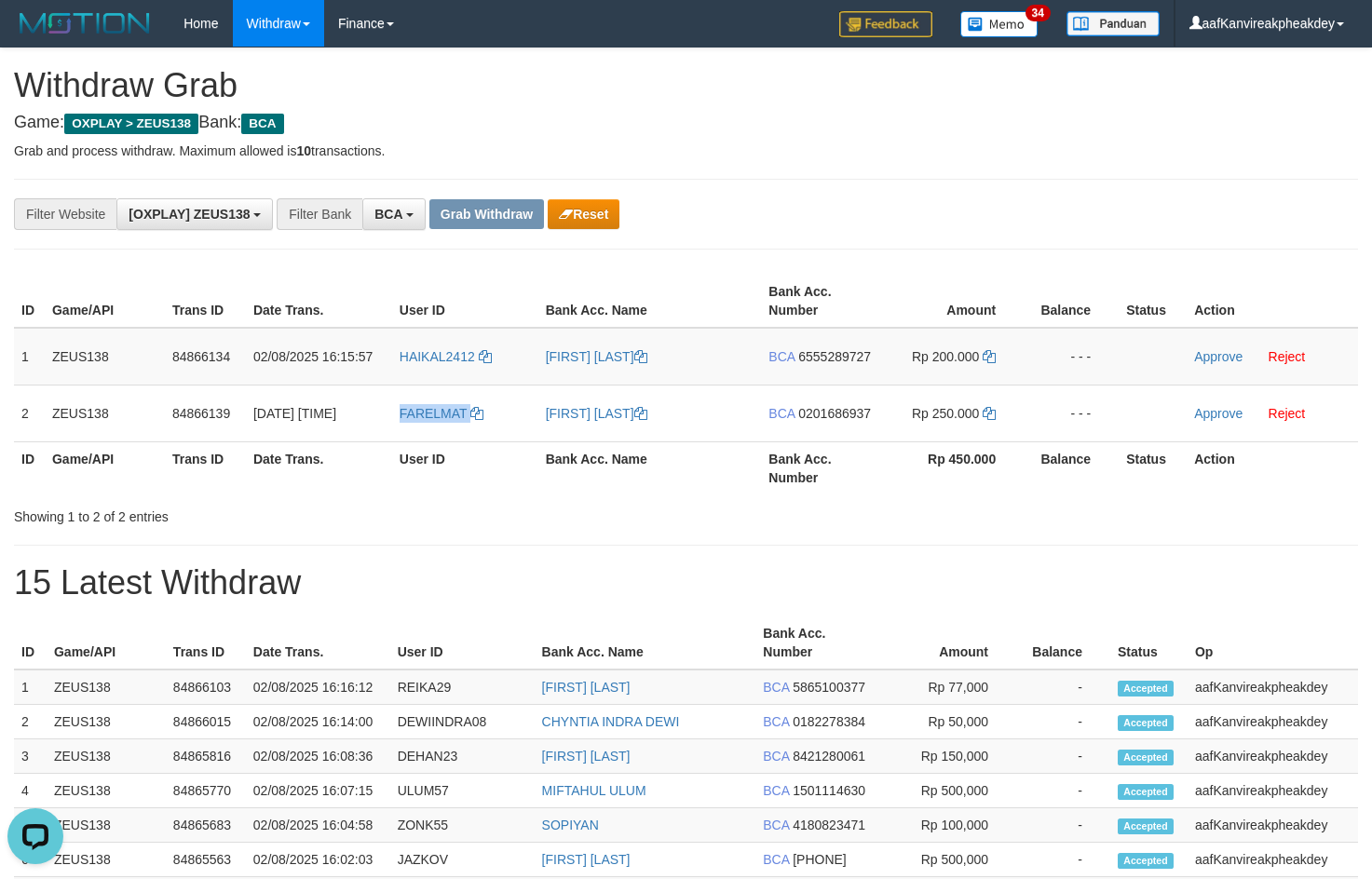copy on "FARELMAT" 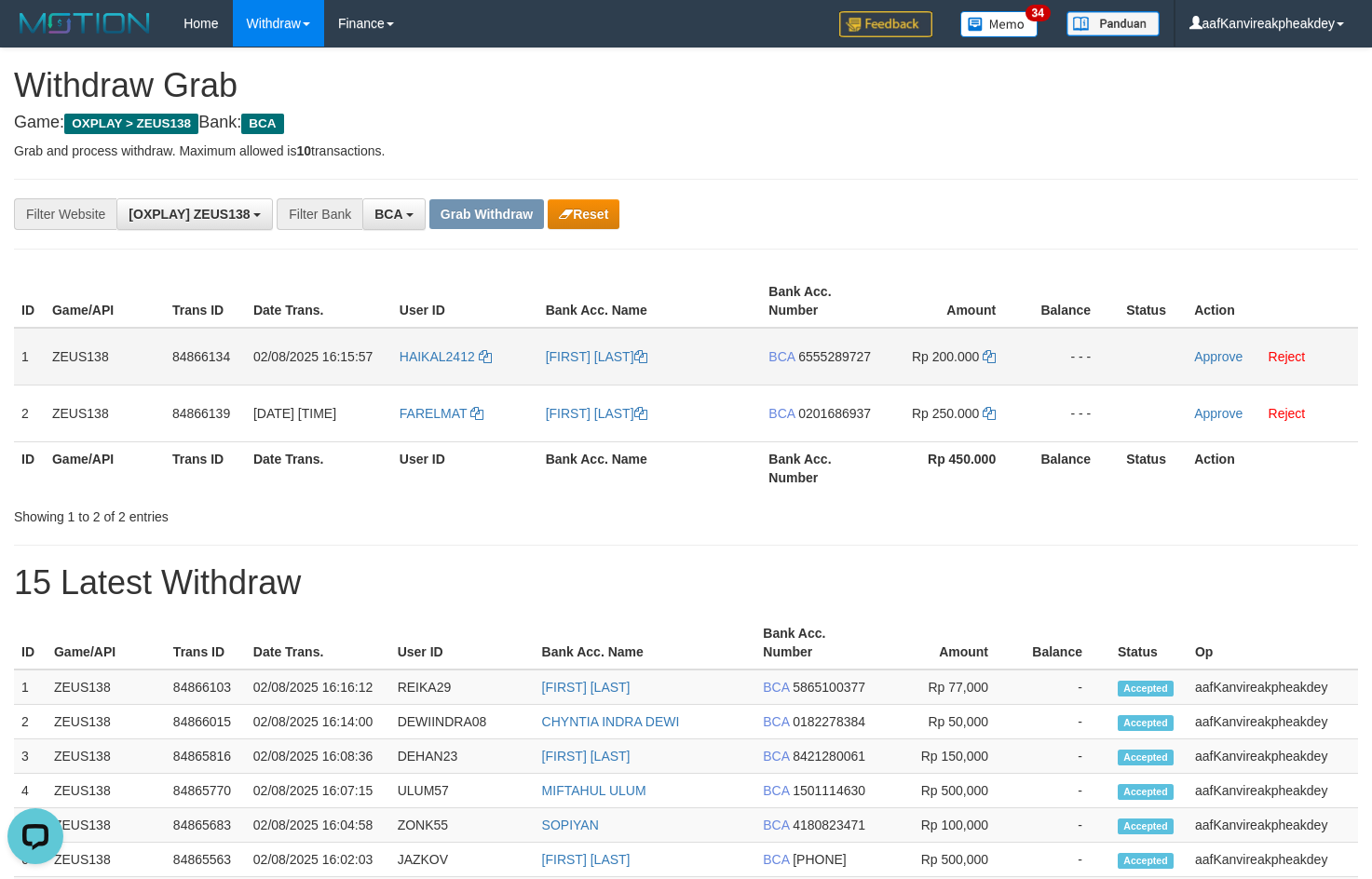 drag, startPoint x: 1016, startPoint y: 179, endPoint x: 1354, endPoint y: 334, distance: 371.8454 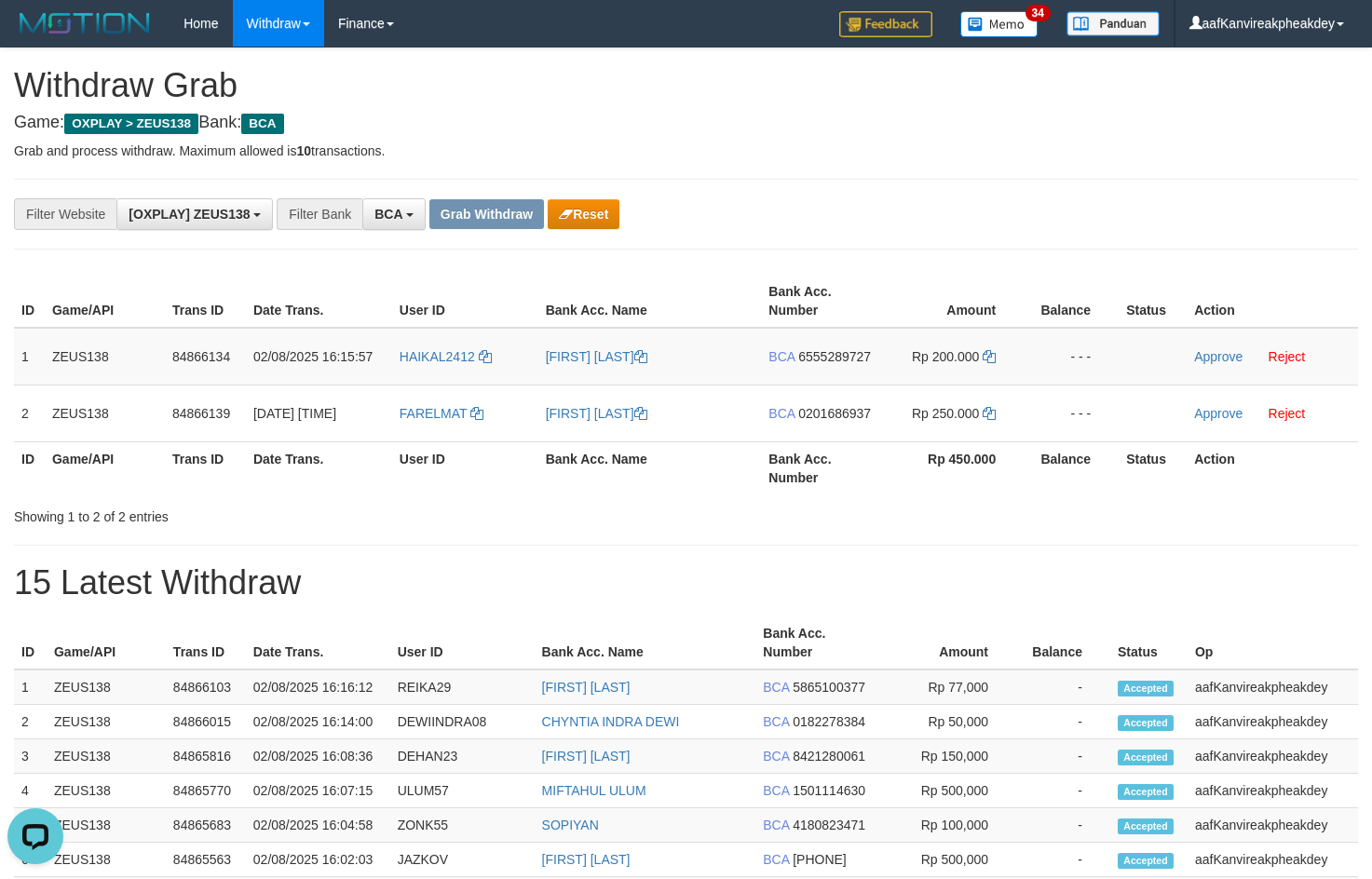click on "Status" at bounding box center (1152, 301) 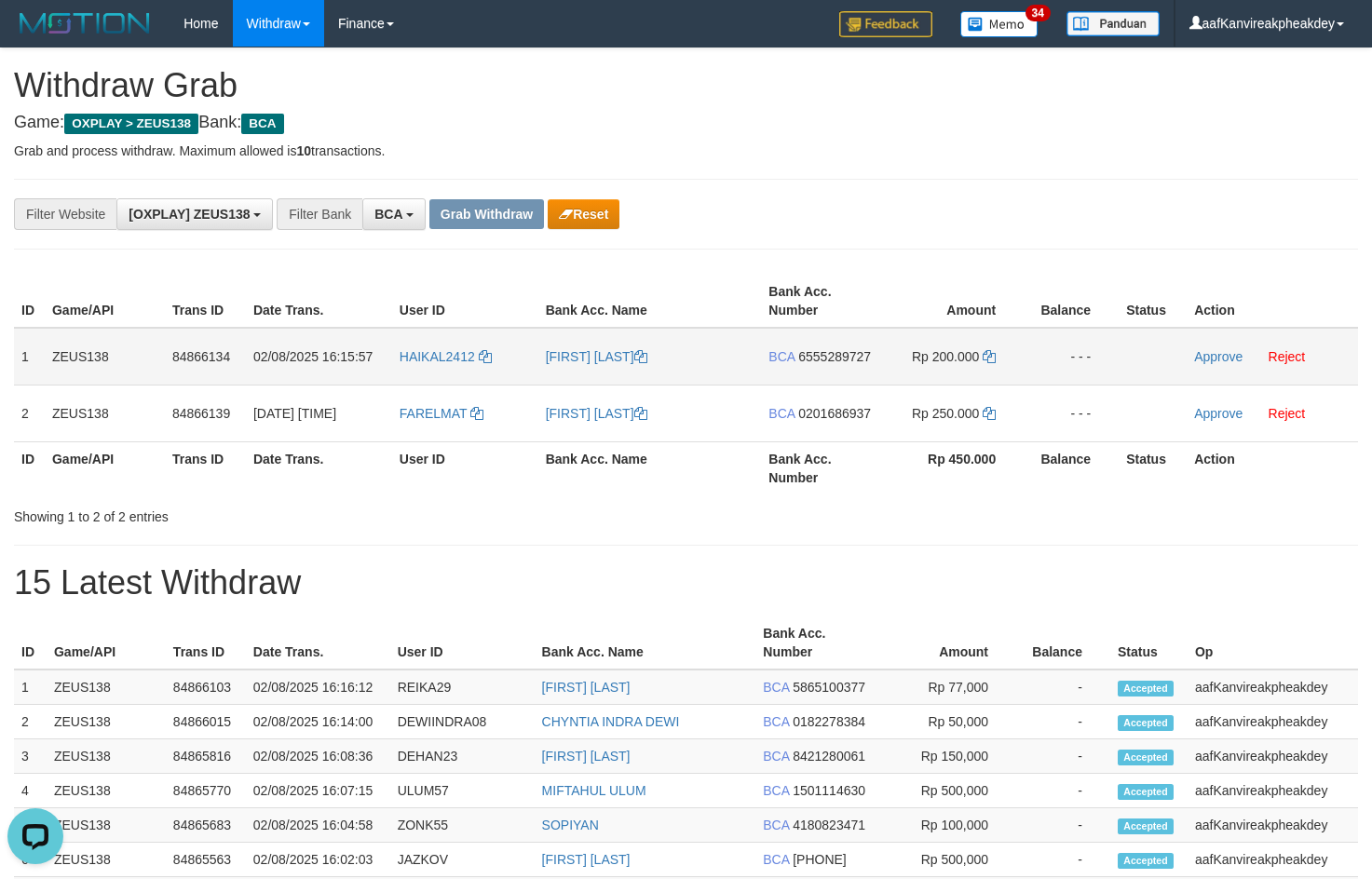 click on "BCA
6555289727" at bounding box center [821, 357] 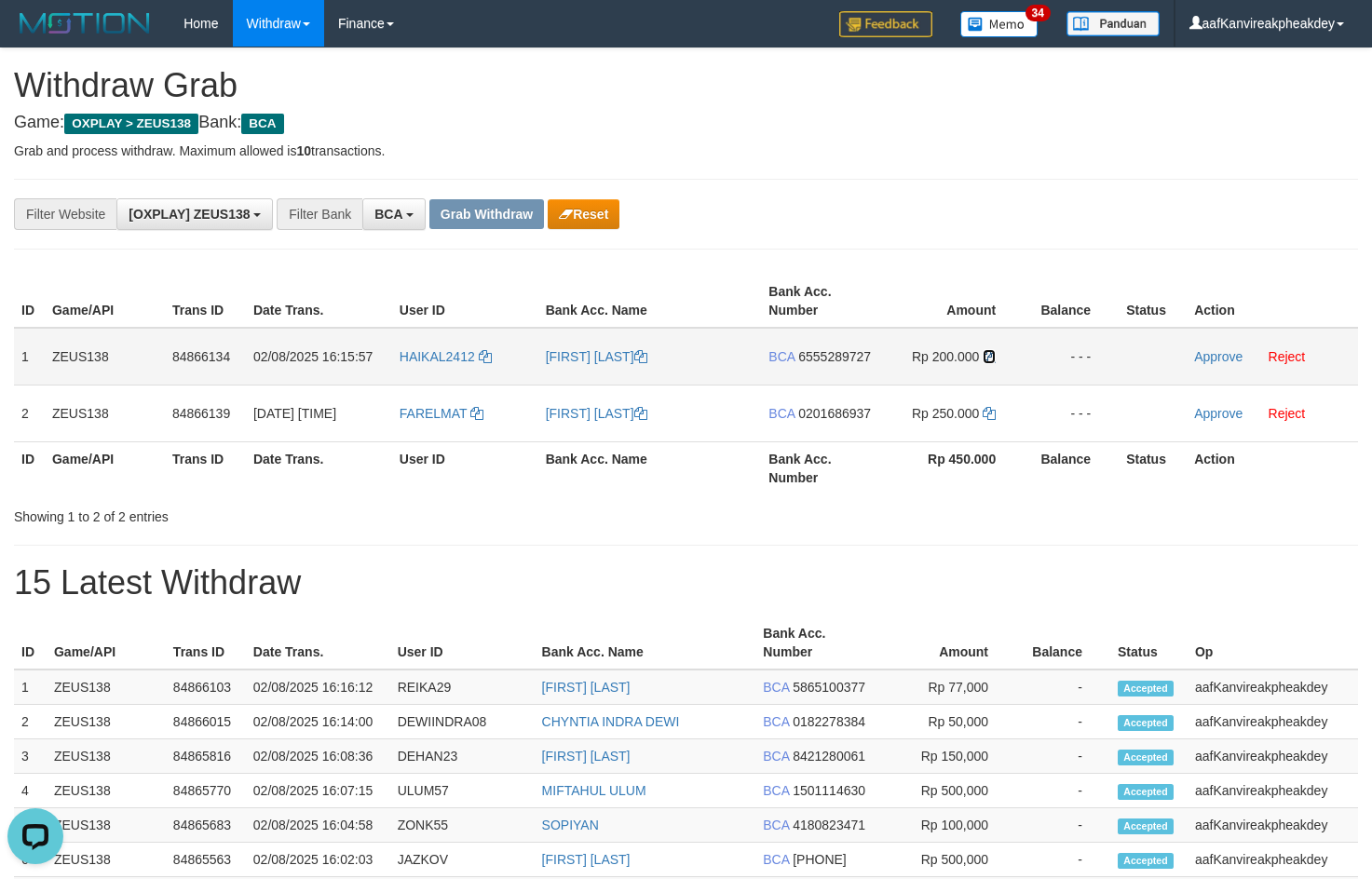 click at bounding box center (989, 357) 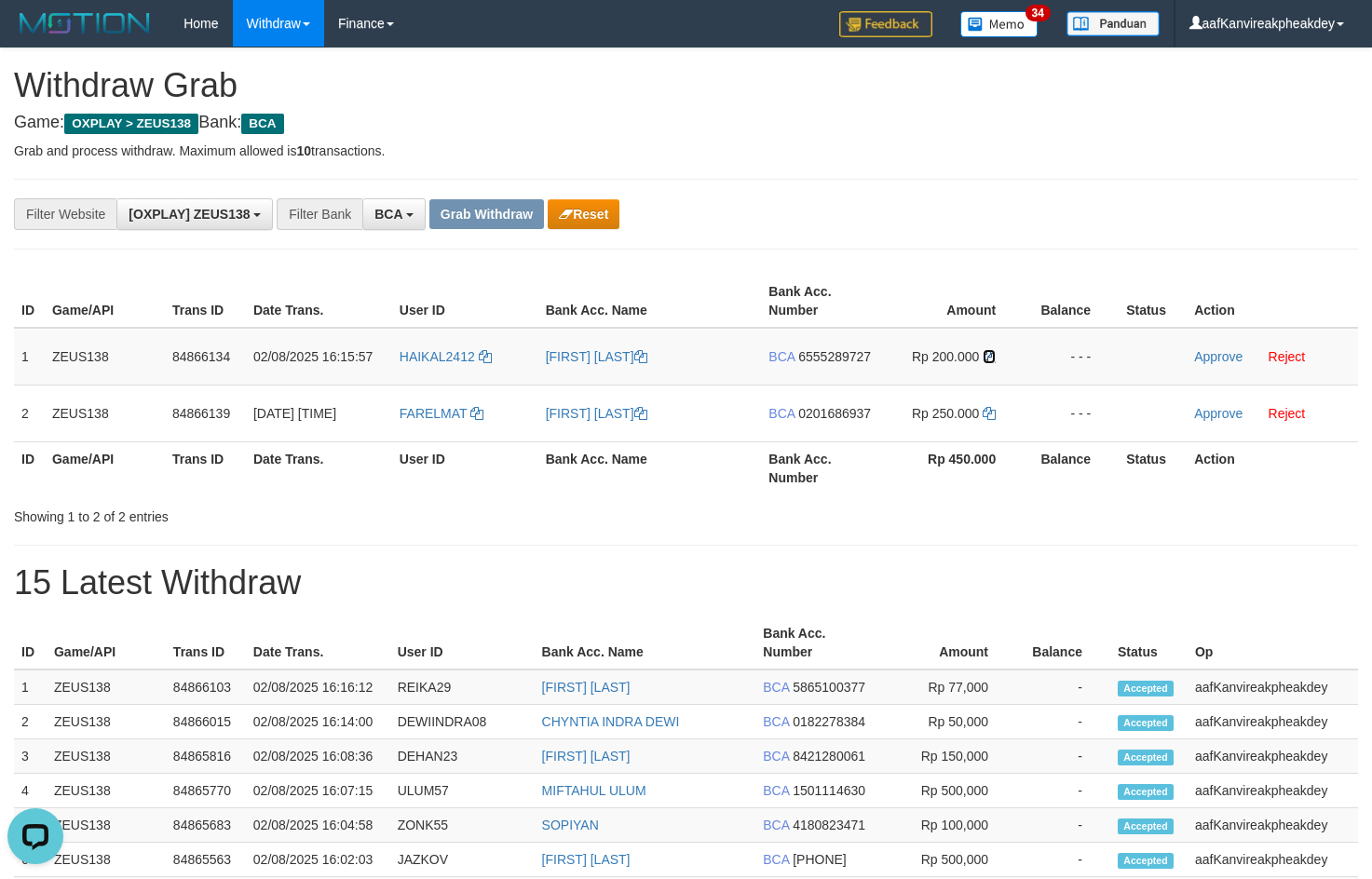 drag, startPoint x: 993, startPoint y: 358, endPoint x: 1379, endPoint y: 355, distance: 386.01166 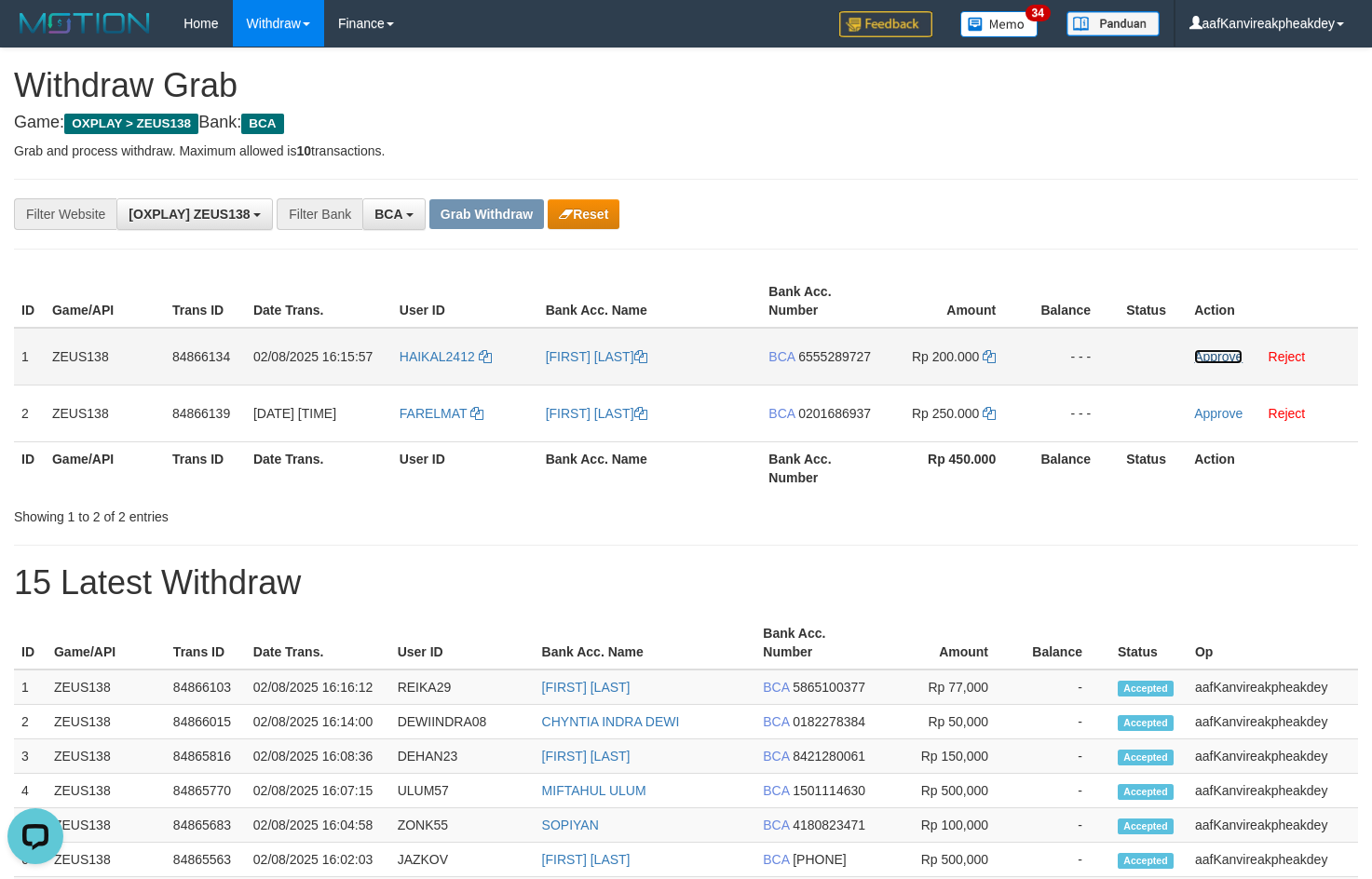 click on "Approve" at bounding box center (1218, 357) 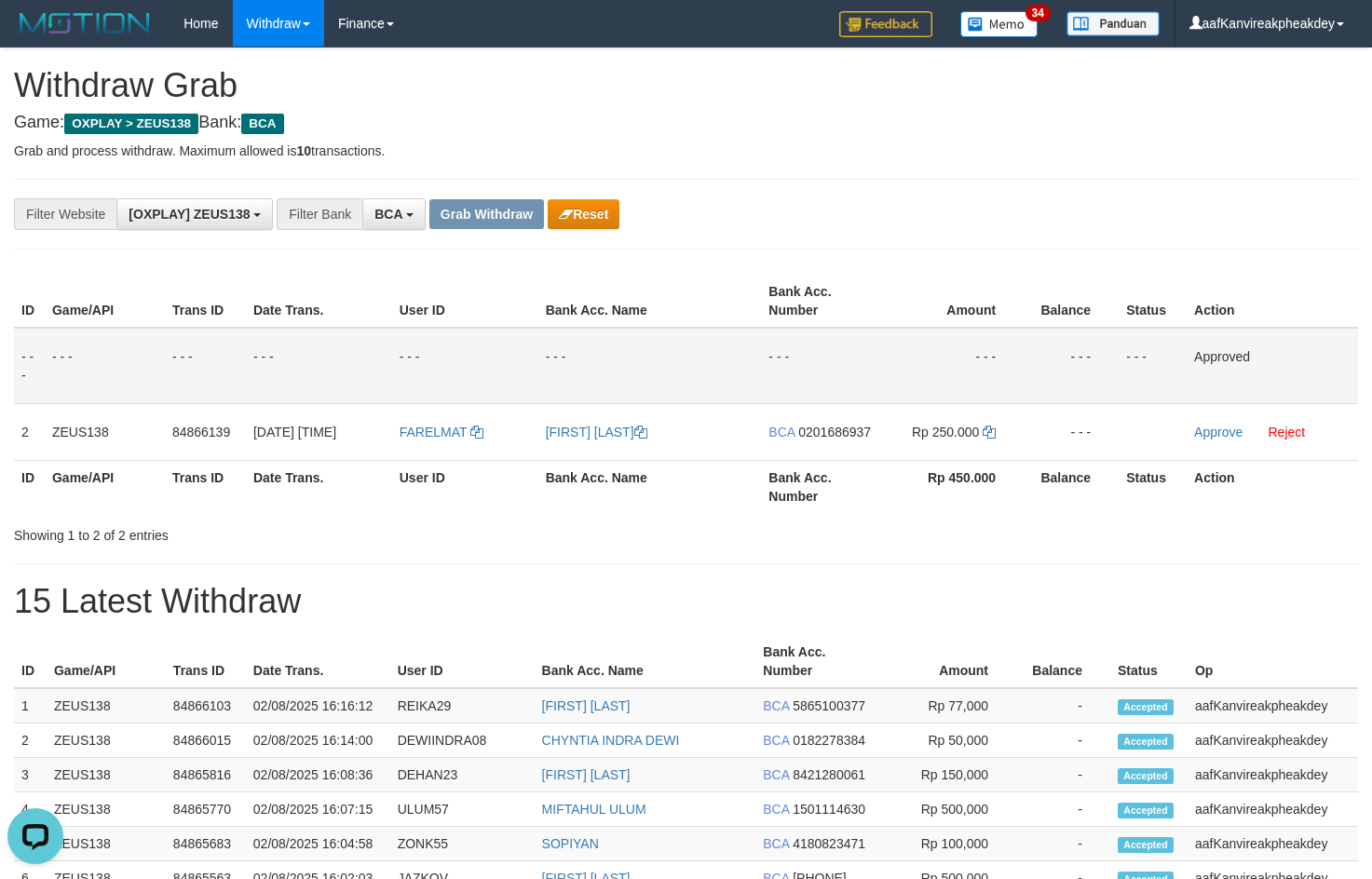drag, startPoint x: 1121, startPoint y: 309, endPoint x: 1301, endPoint y: 325, distance: 180.70971 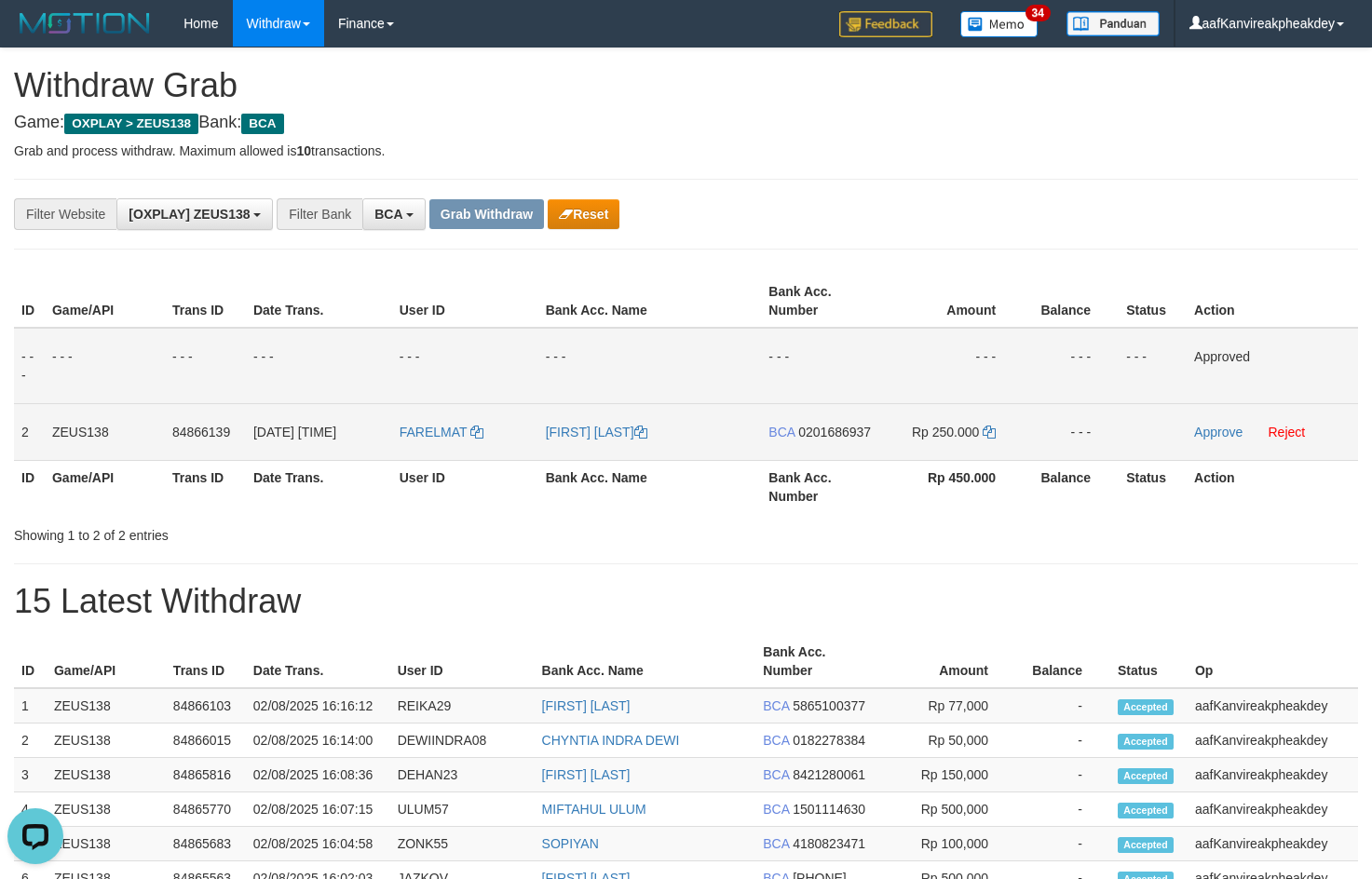 click on "BCA
0201686937" at bounding box center [821, 431] 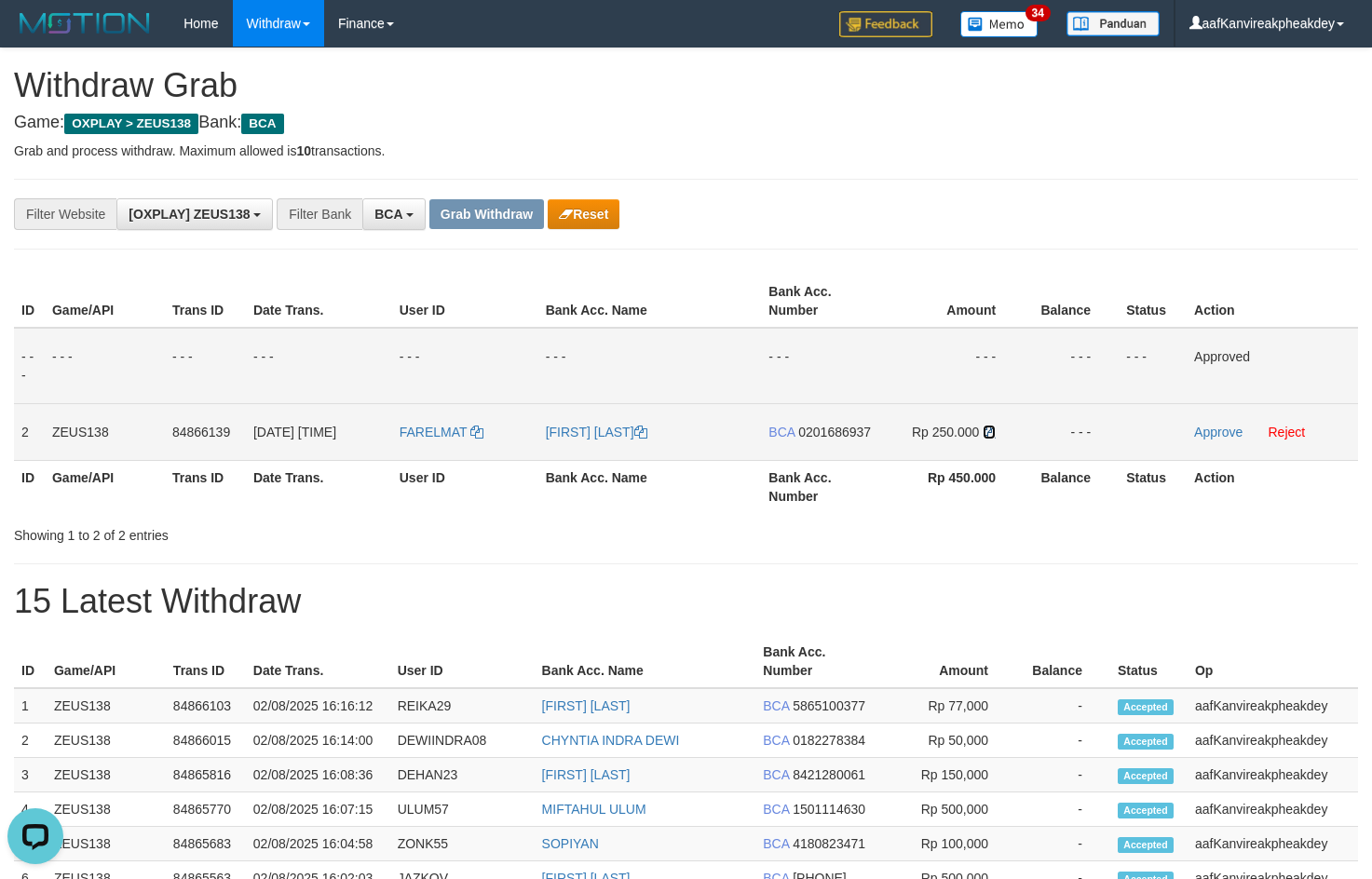 click at bounding box center (989, 432) 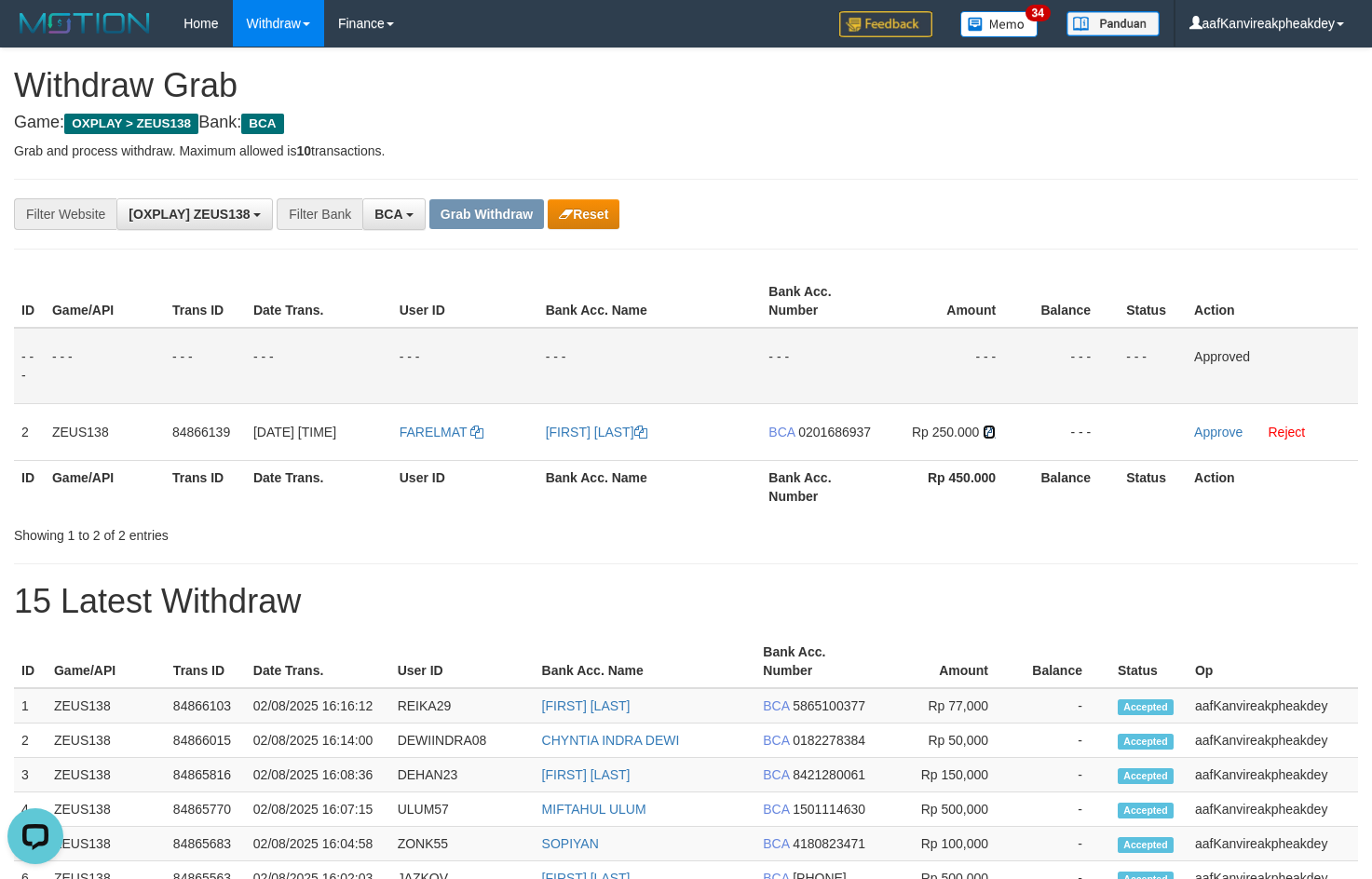 drag, startPoint x: 991, startPoint y: 432, endPoint x: 1382, endPoint y: 393, distance: 392.9402 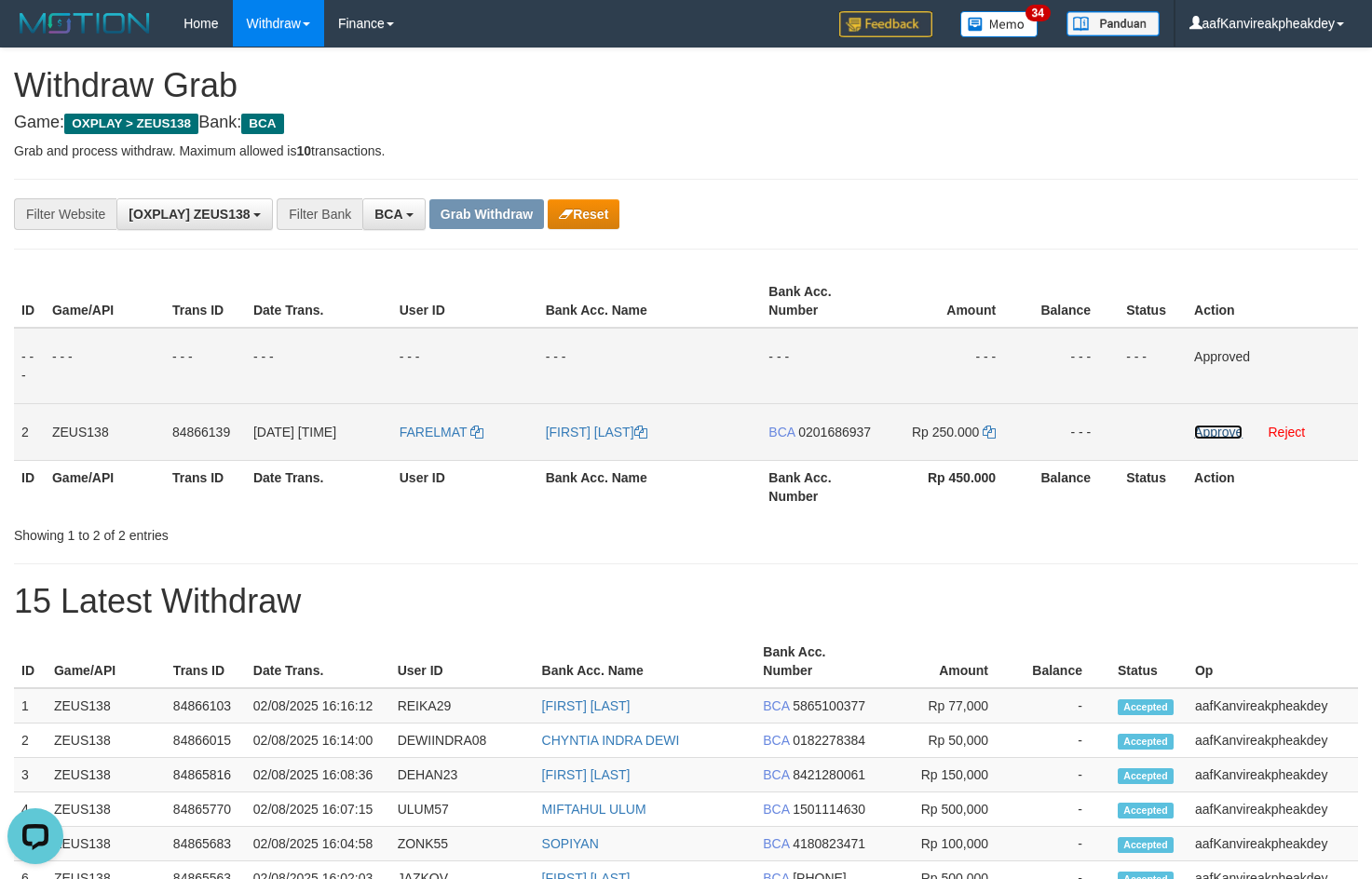 click on "Approve" at bounding box center [1218, 432] 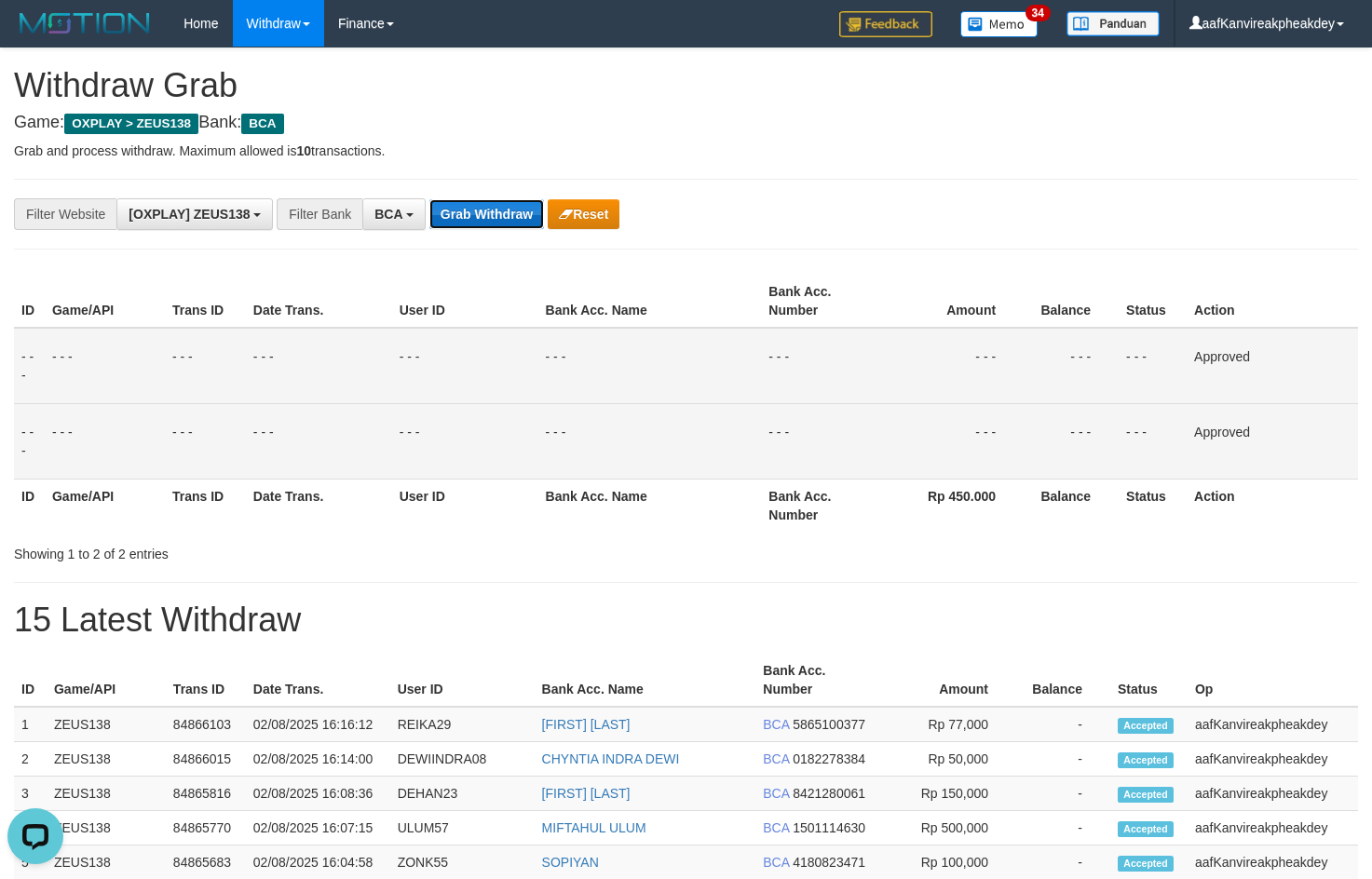 click on "Grab Withdraw" at bounding box center (486, 214) 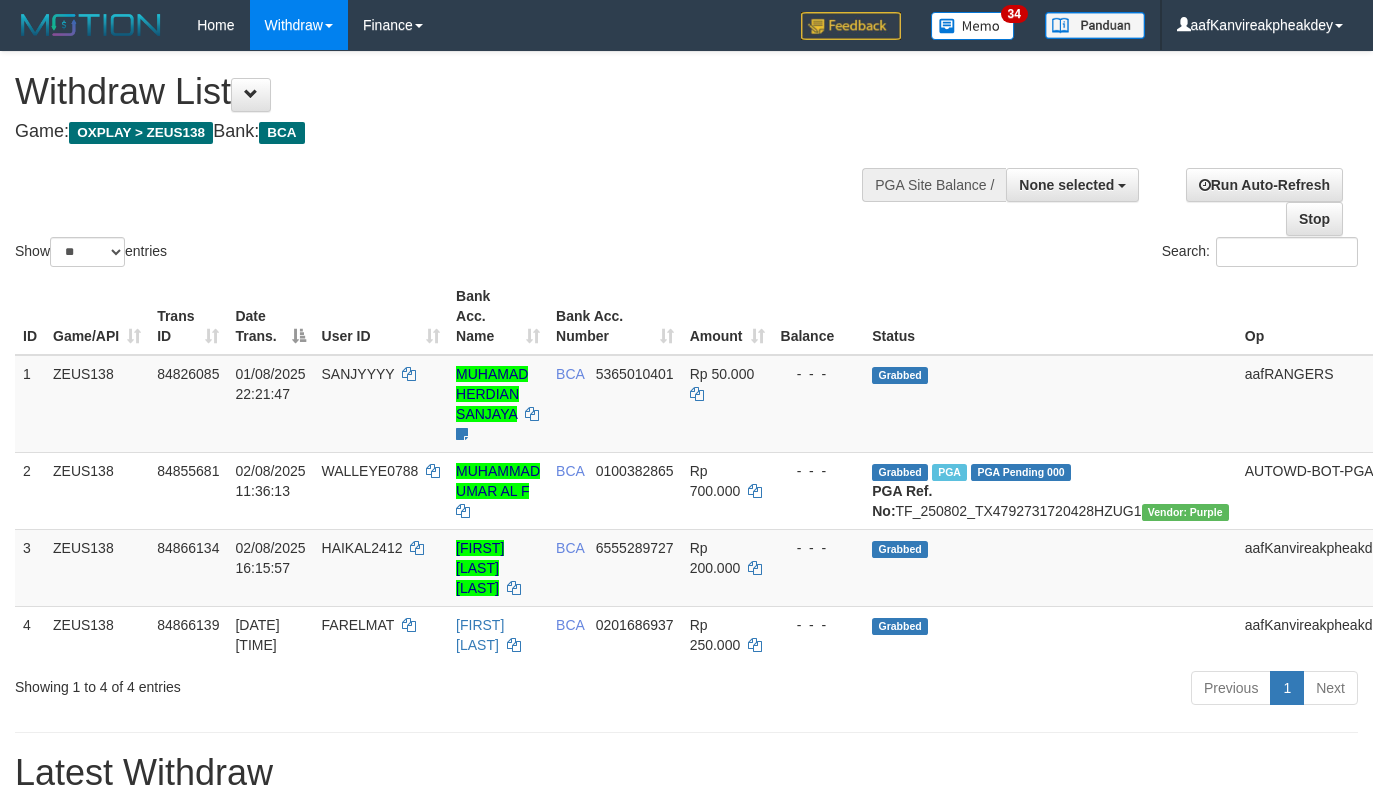 select 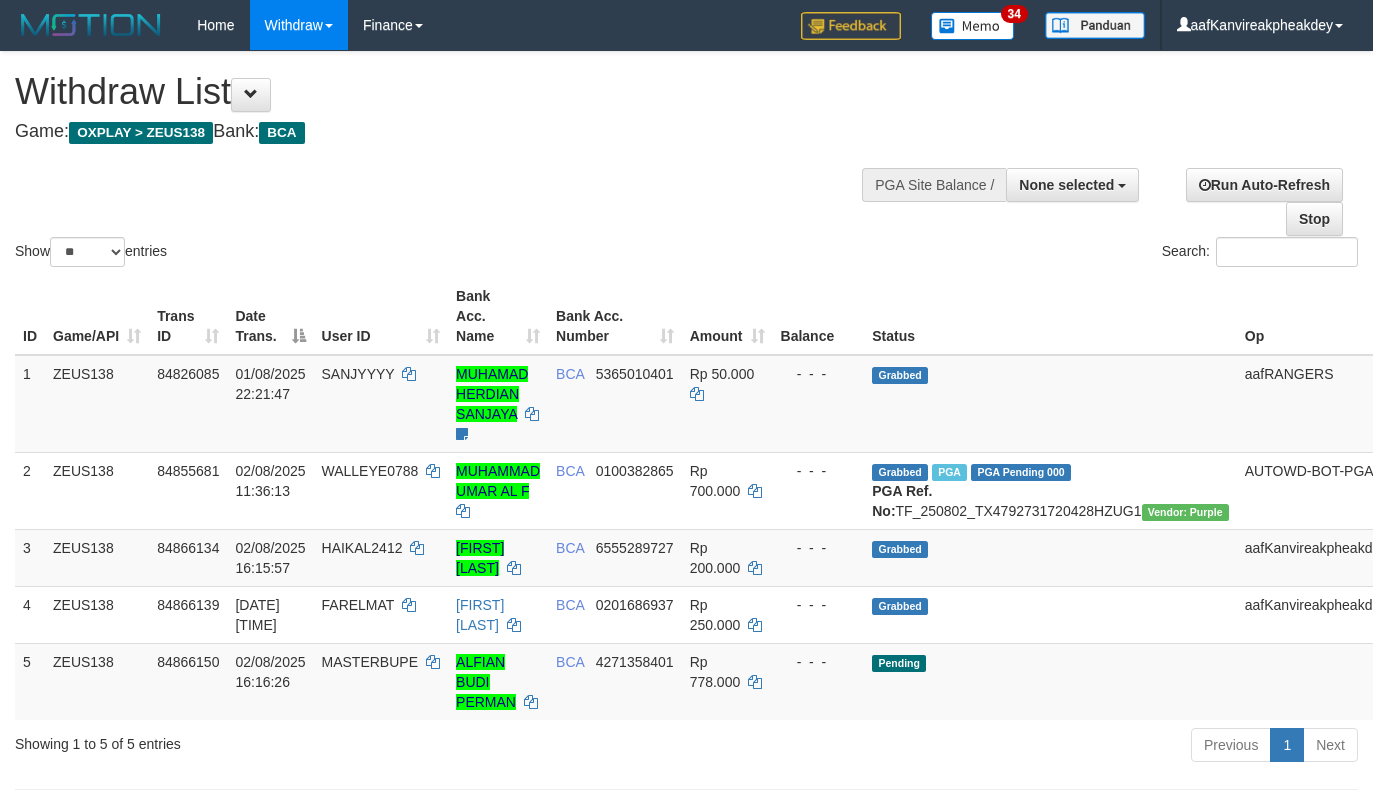 select 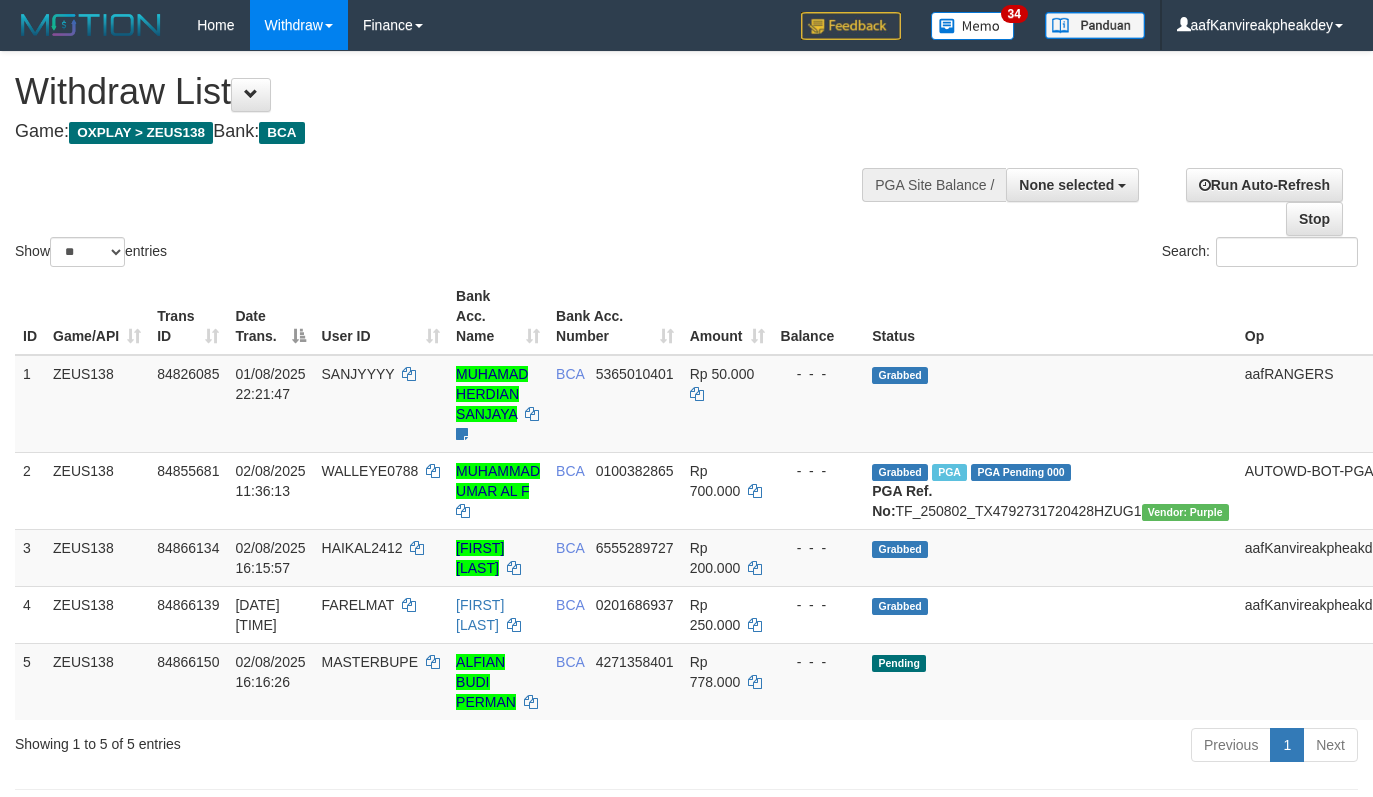 select 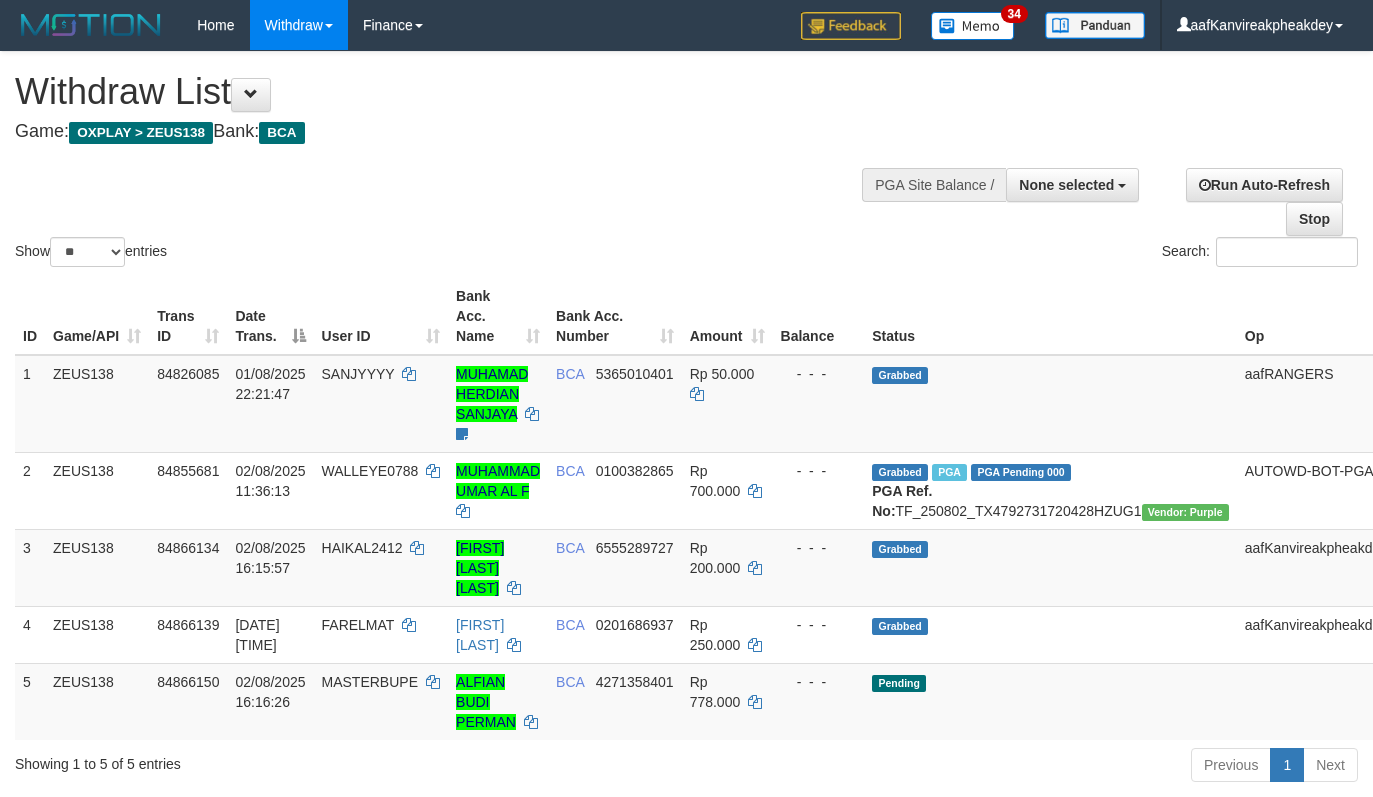select 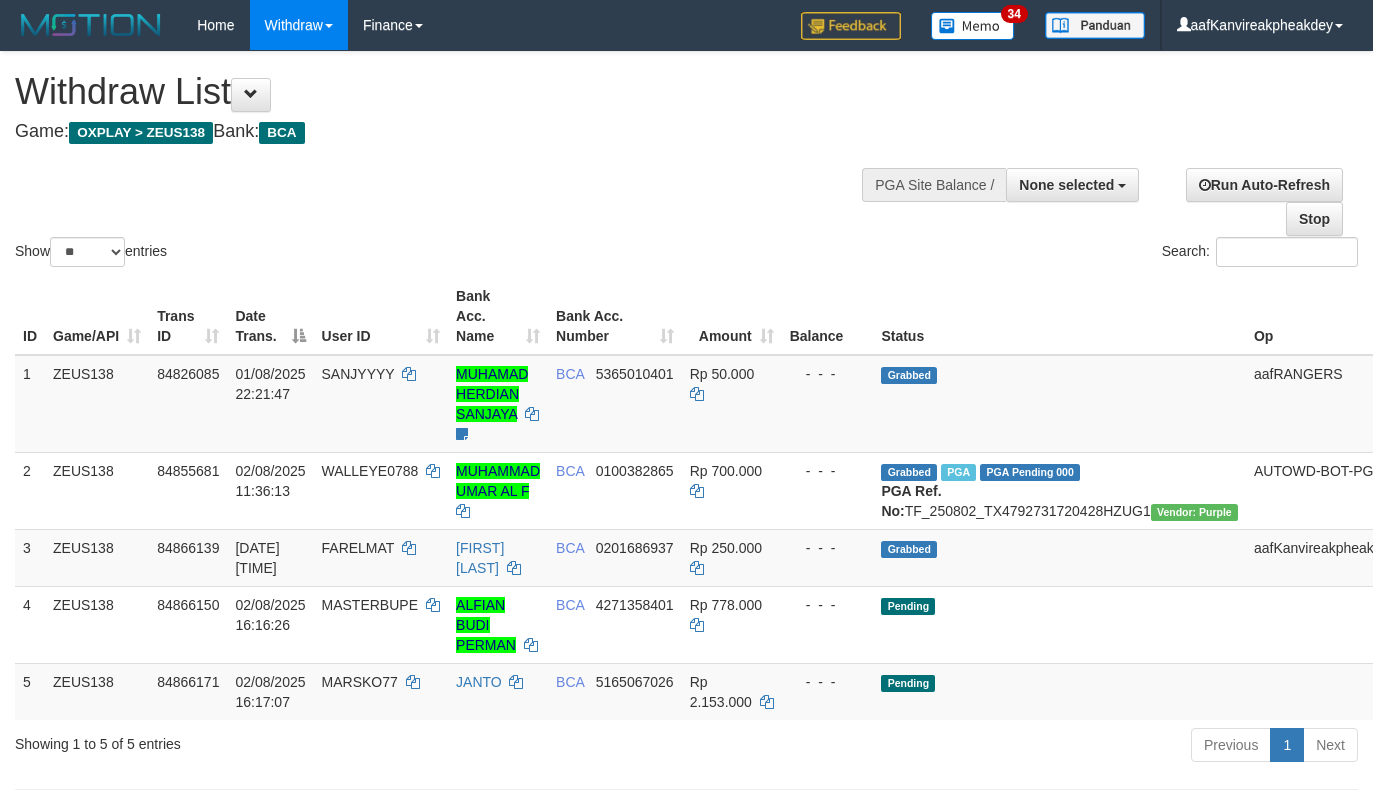 select 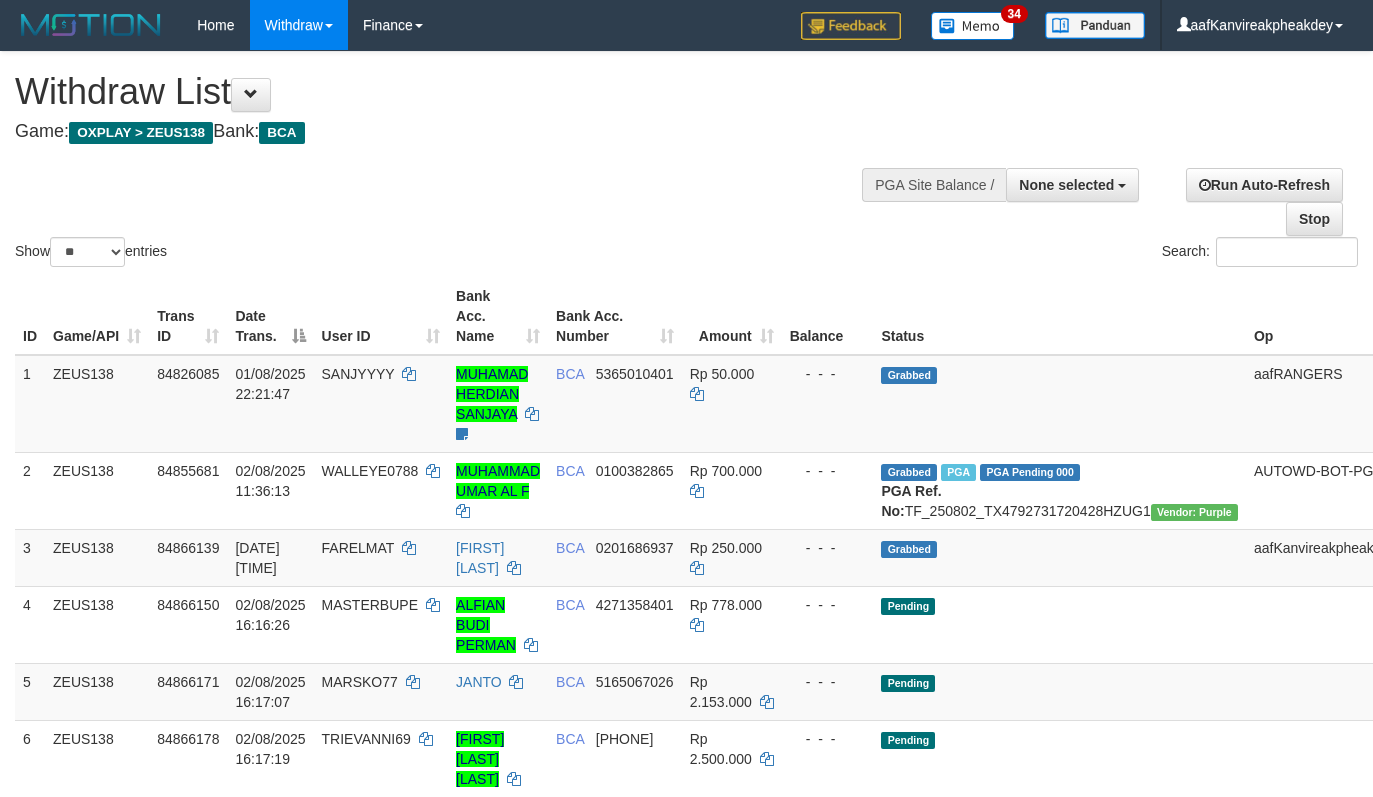 select 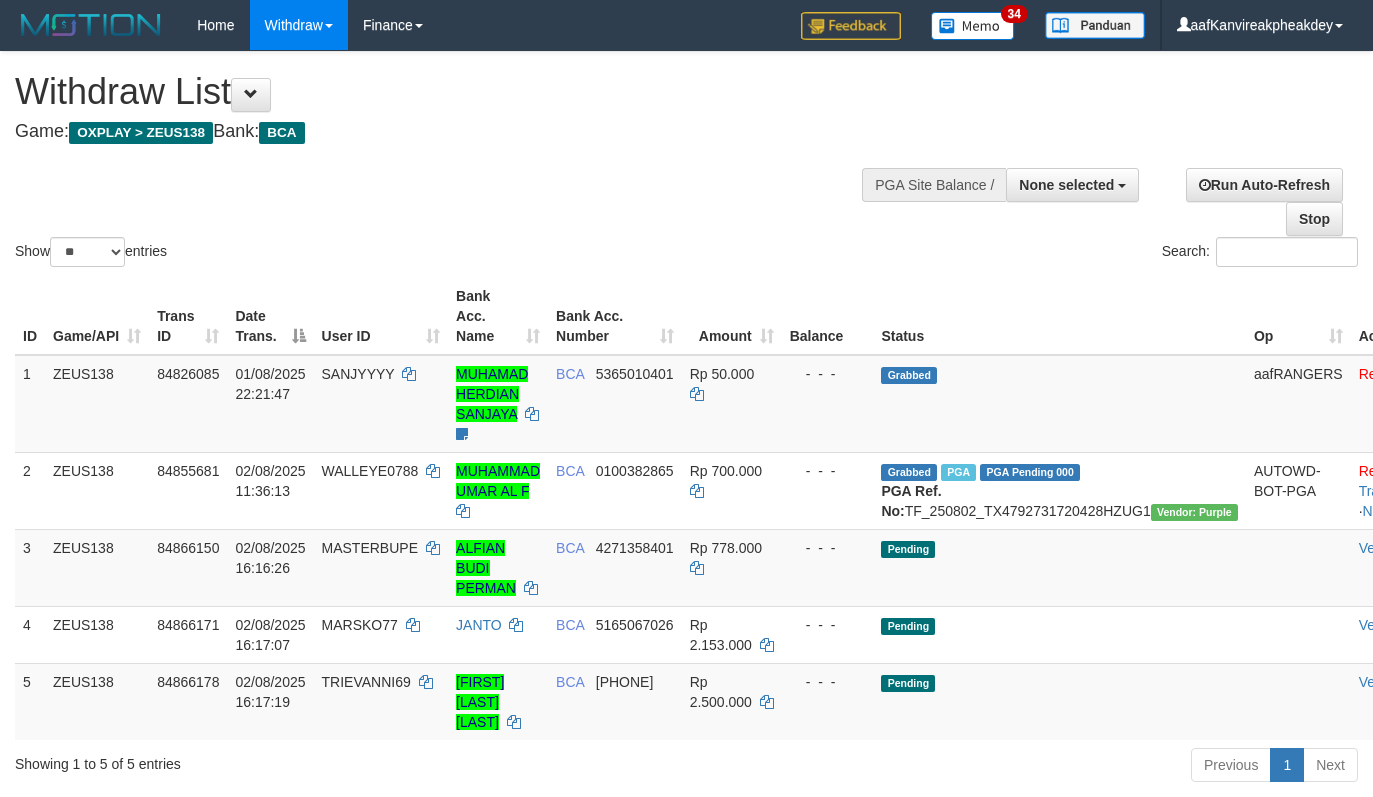 select 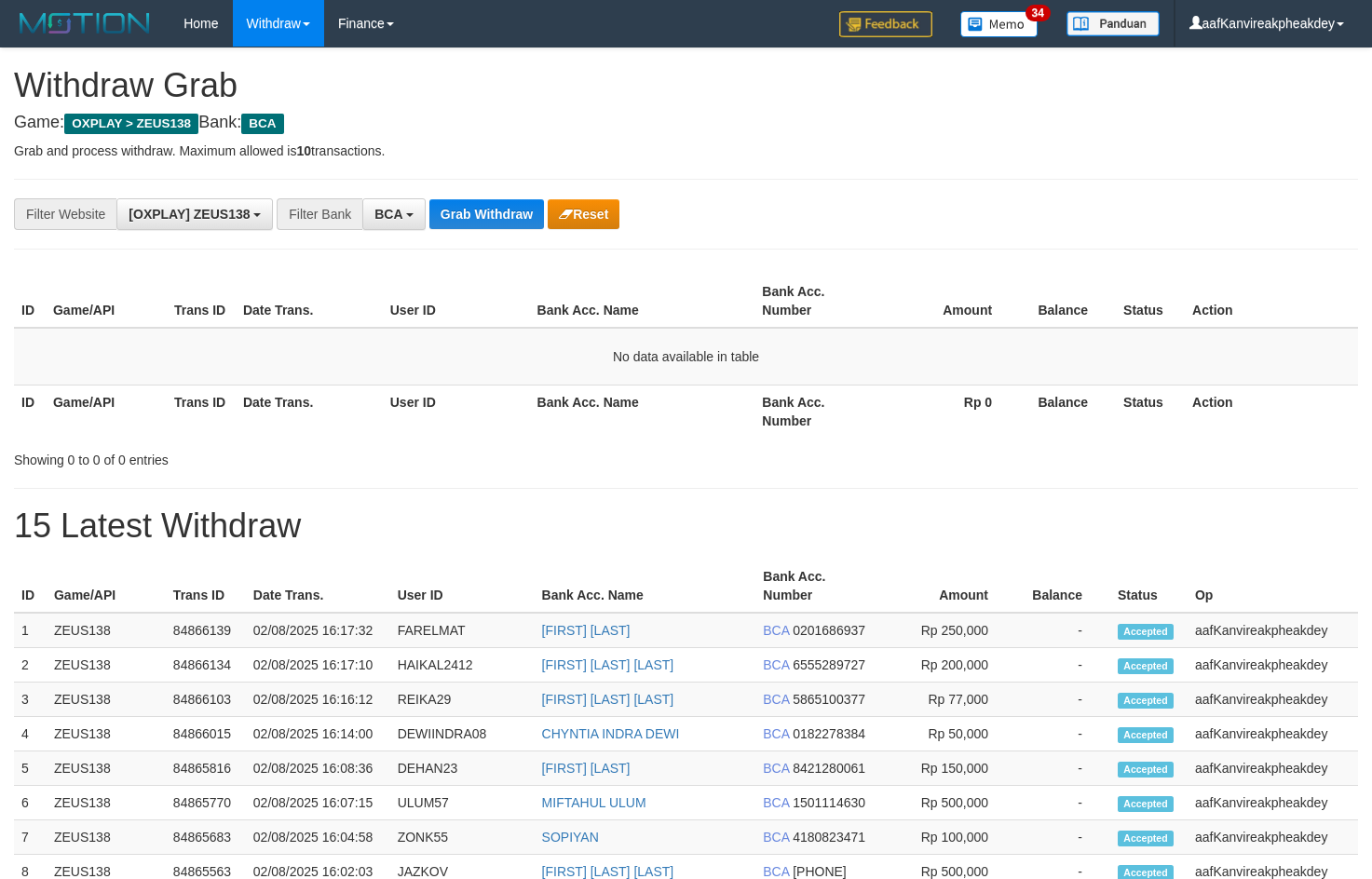 scroll, scrollTop: 0, scrollLeft: 0, axis: both 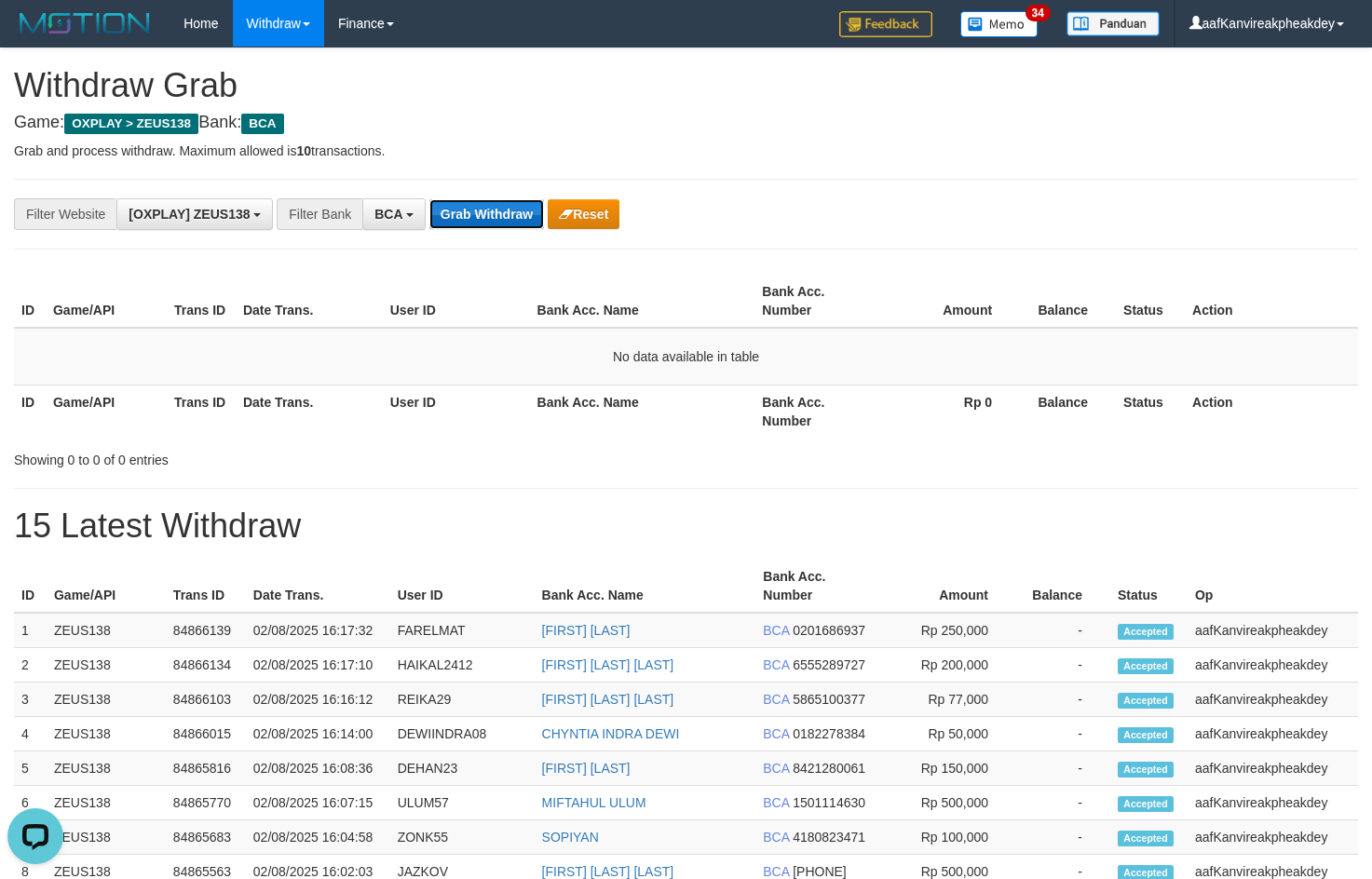 click on "Grab Withdraw" at bounding box center (486, 214) 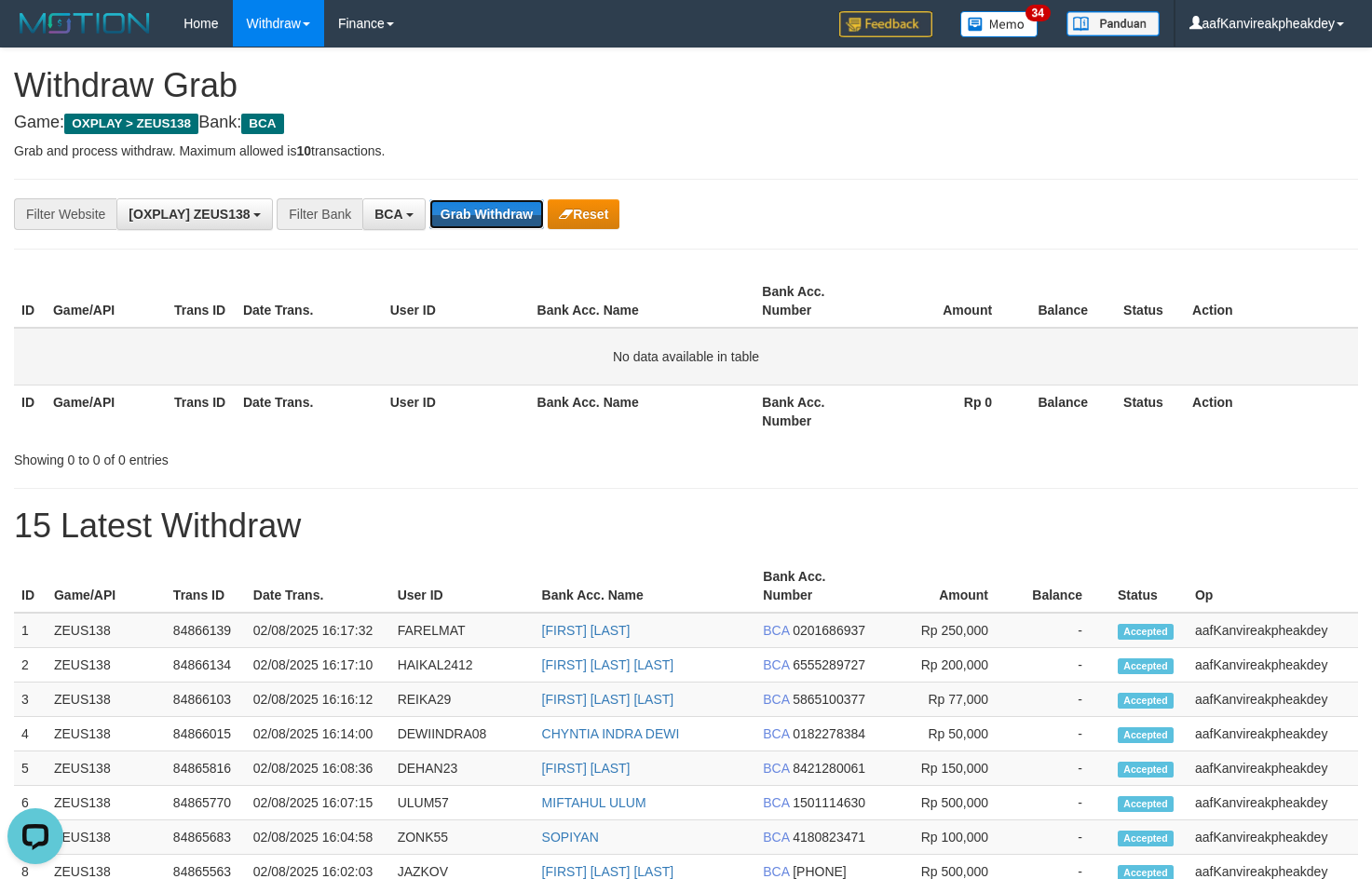 drag, startPoint x: 475, startPoint y: 223, endPoint x: 836, endPoint y: 335, distance: 377.975 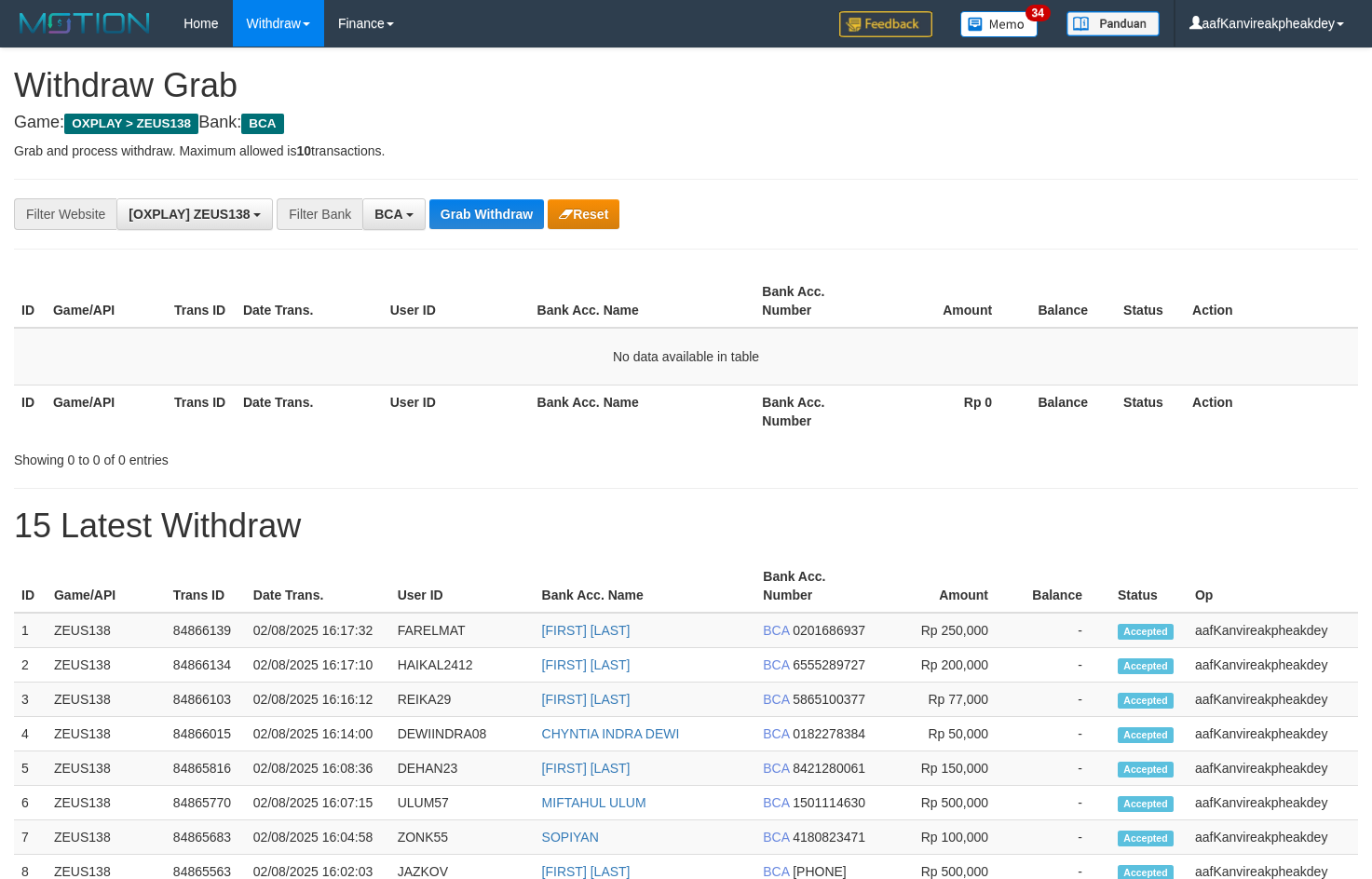scroll, scrollTop: 0, scrollLeft: 0, axis: both 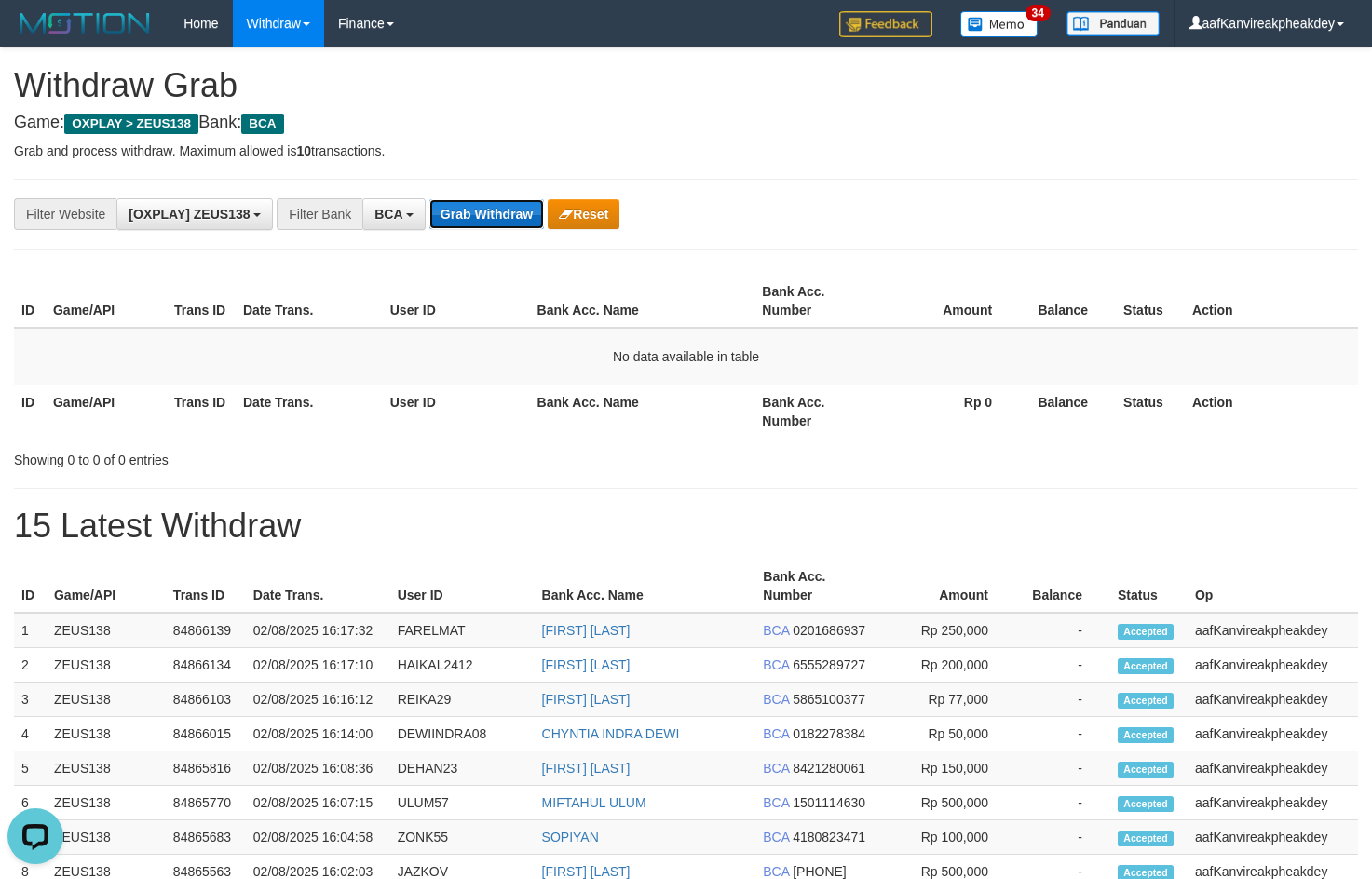 click on "Grab Withdraw" at bounding box center [486, 214] 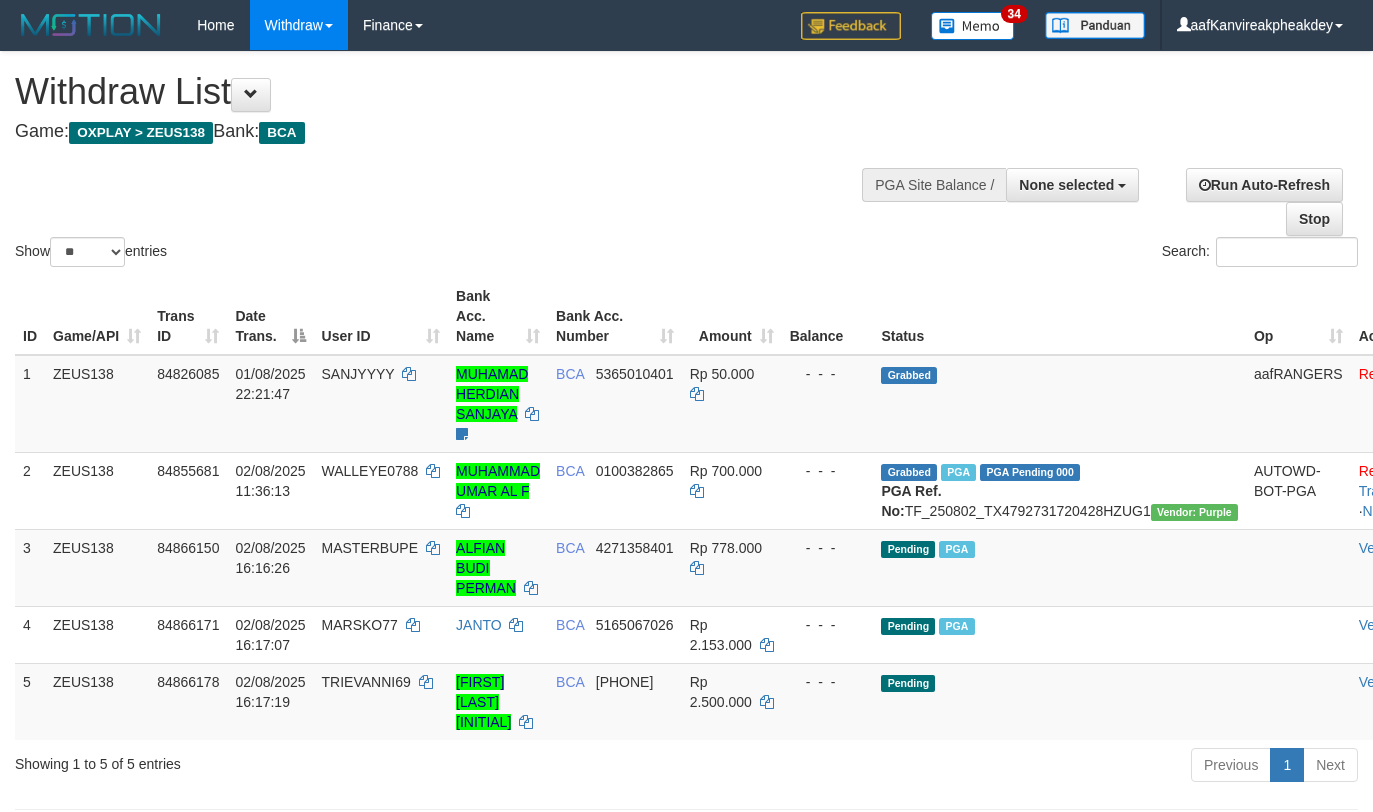 select 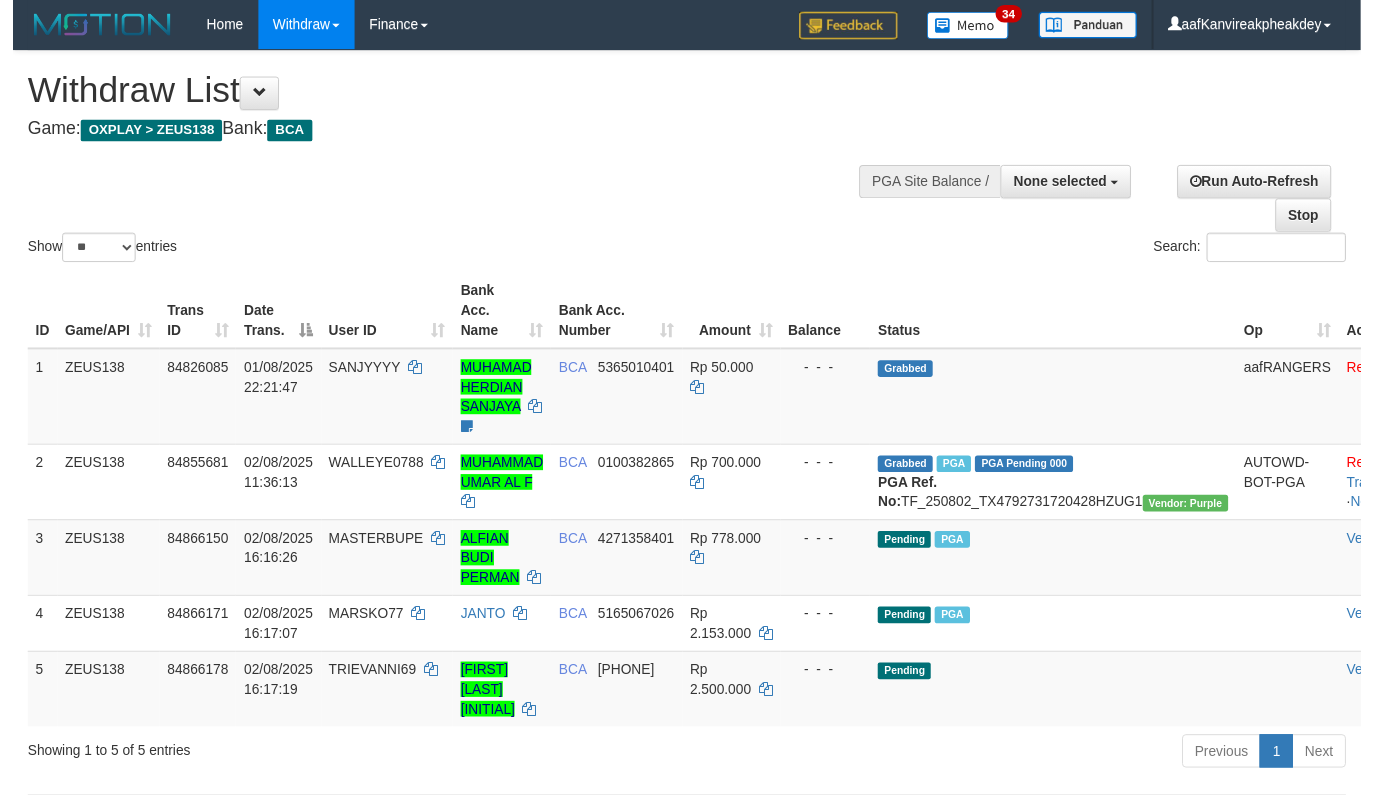 scroll, scrollTop: 142, scrollLeft: 0, axis: vertical 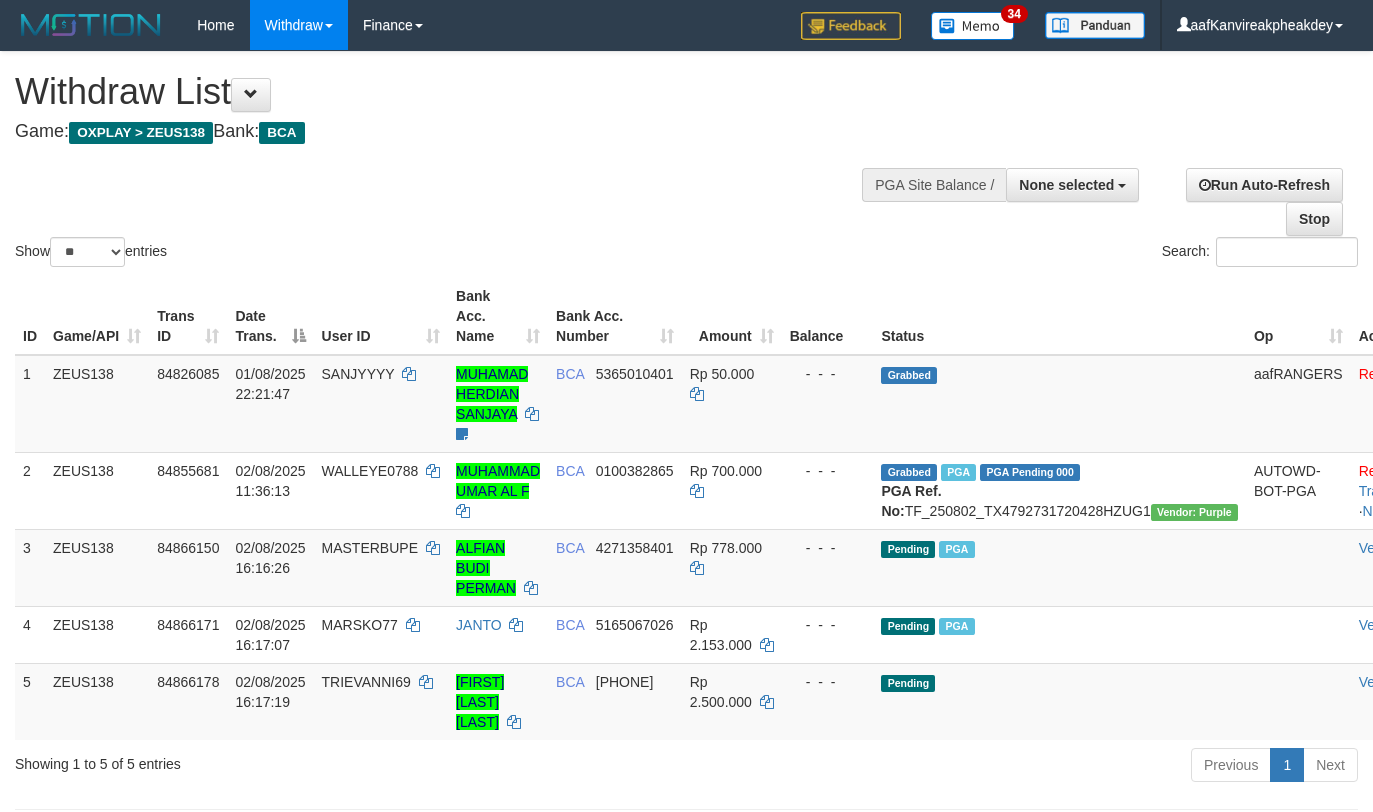 select 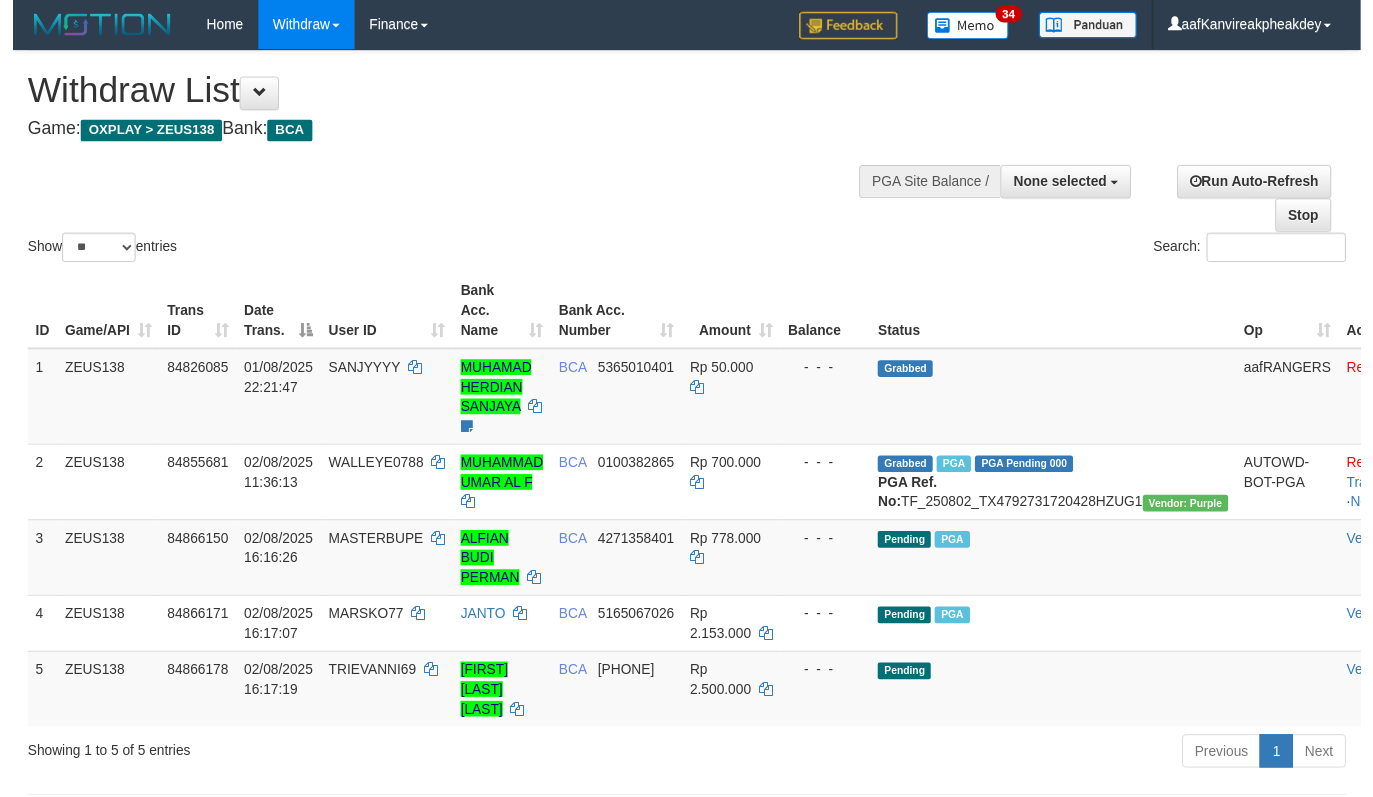 scroll, scrollTop: 142, scrollLeft: 0, axis: vertical 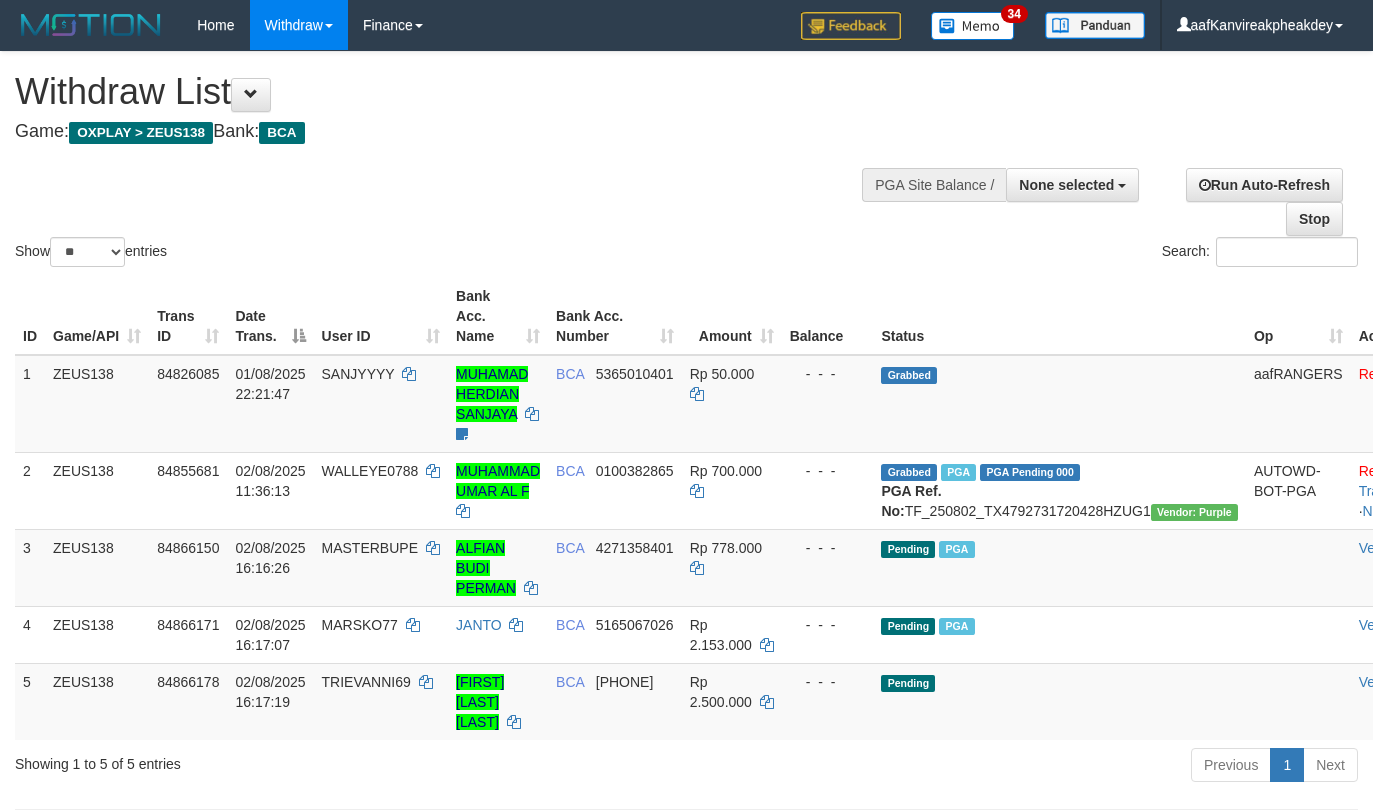 select 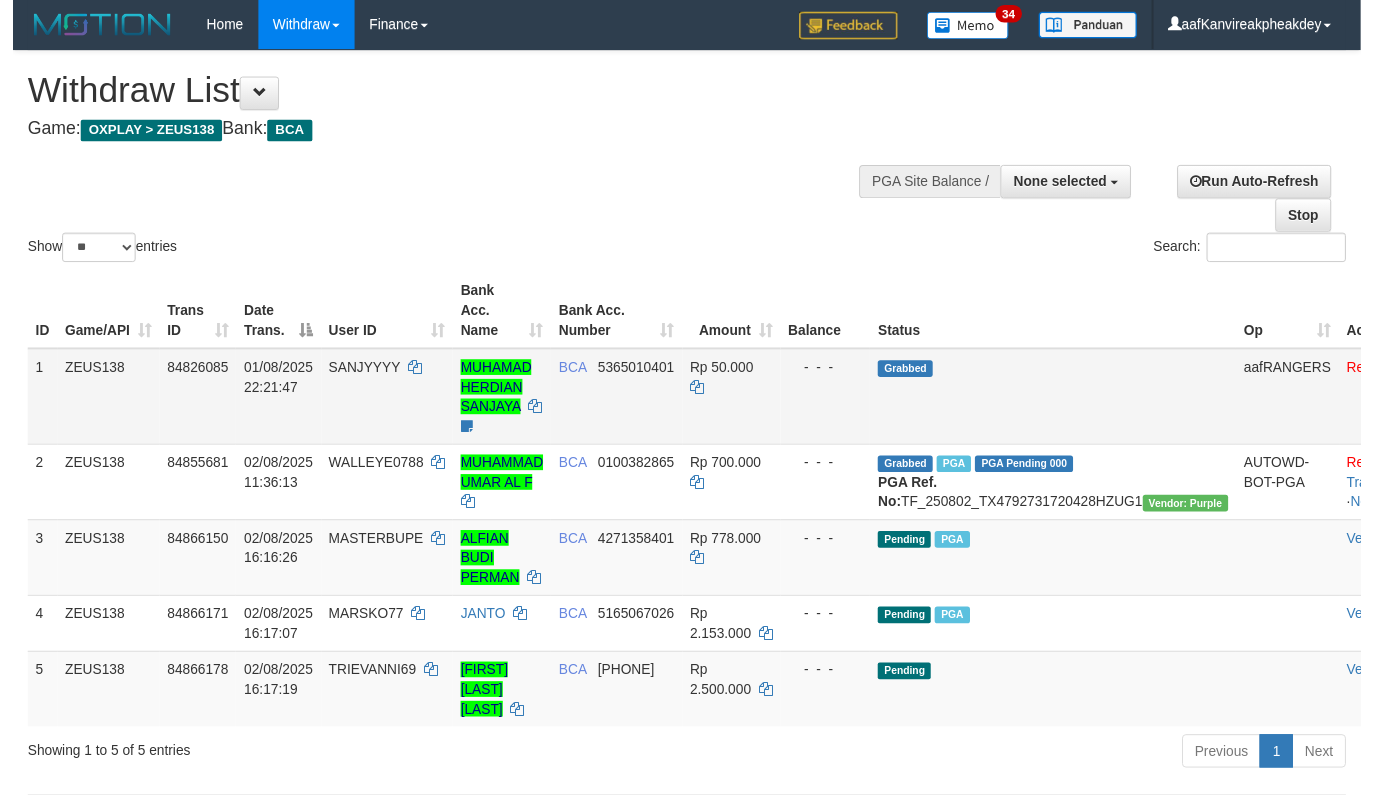 scroll, scrollTop: 142, scrollLeft: 0, axis: vertical 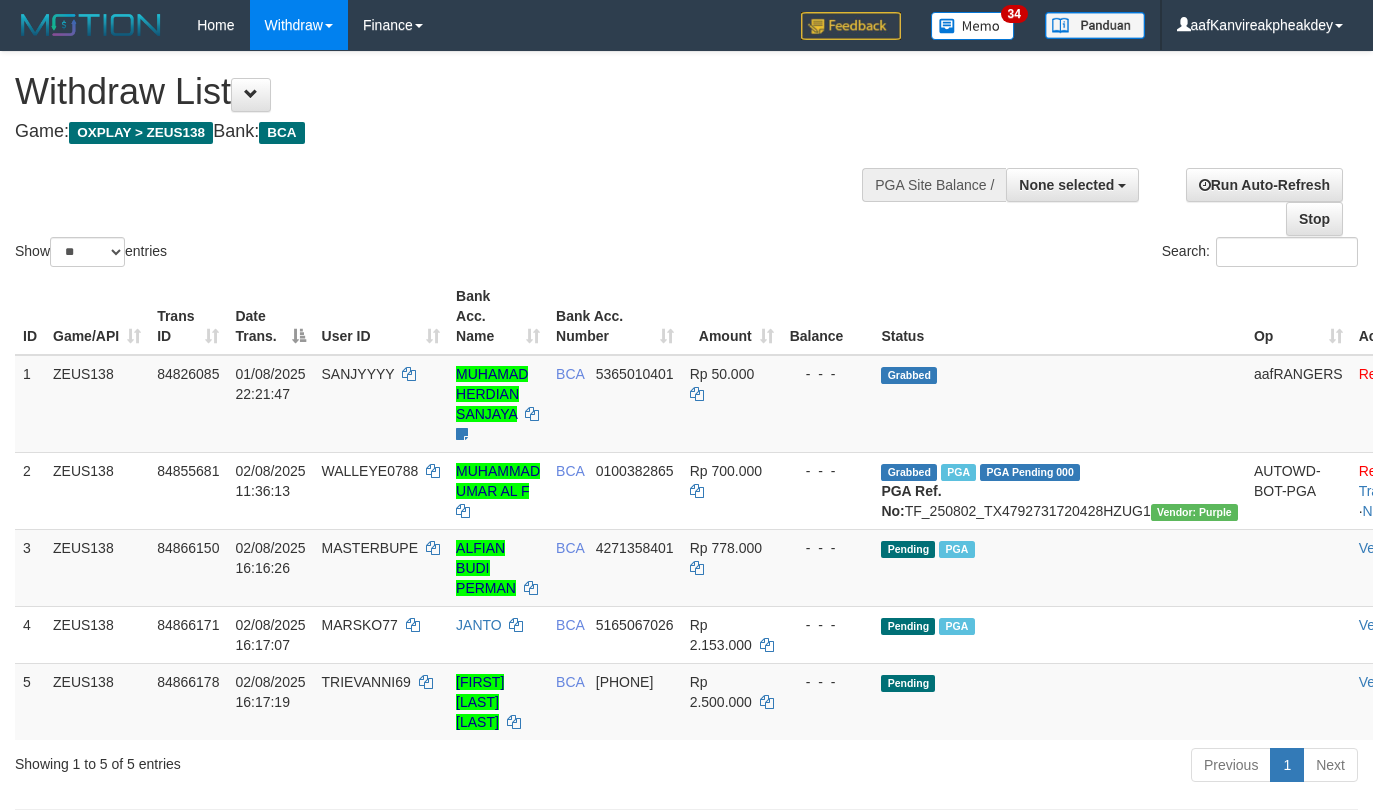 select 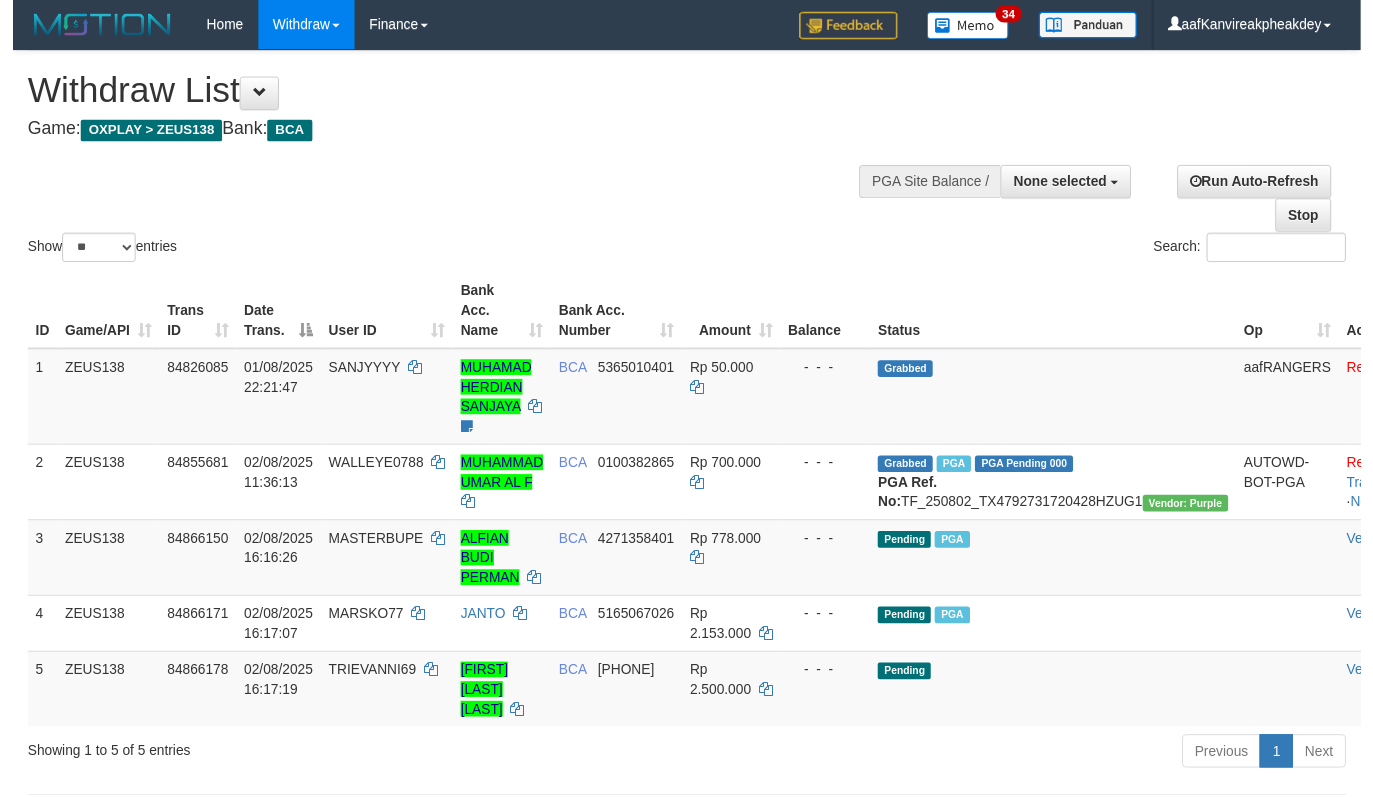 scroll, scrollTop: 142, scrollLeft: 0, axis: vertical 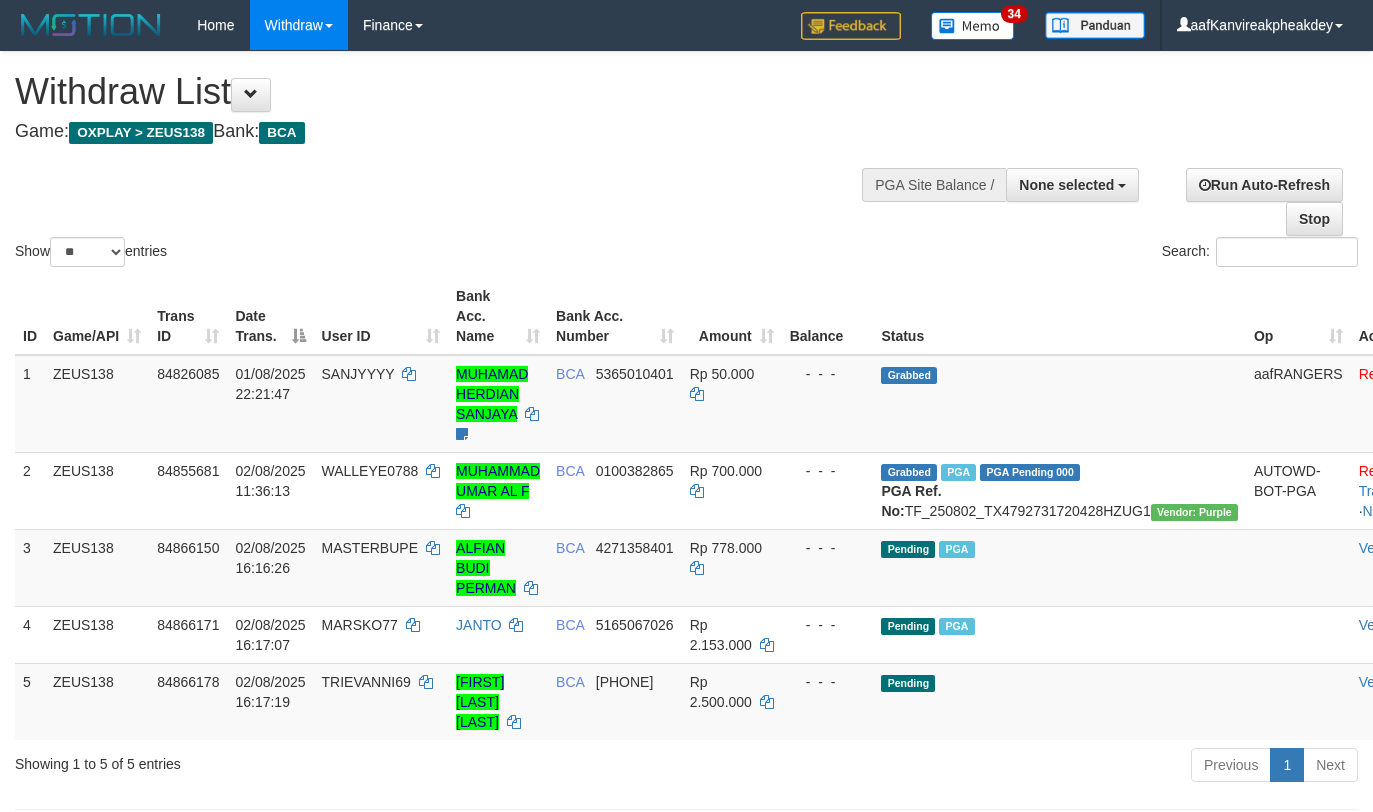 select 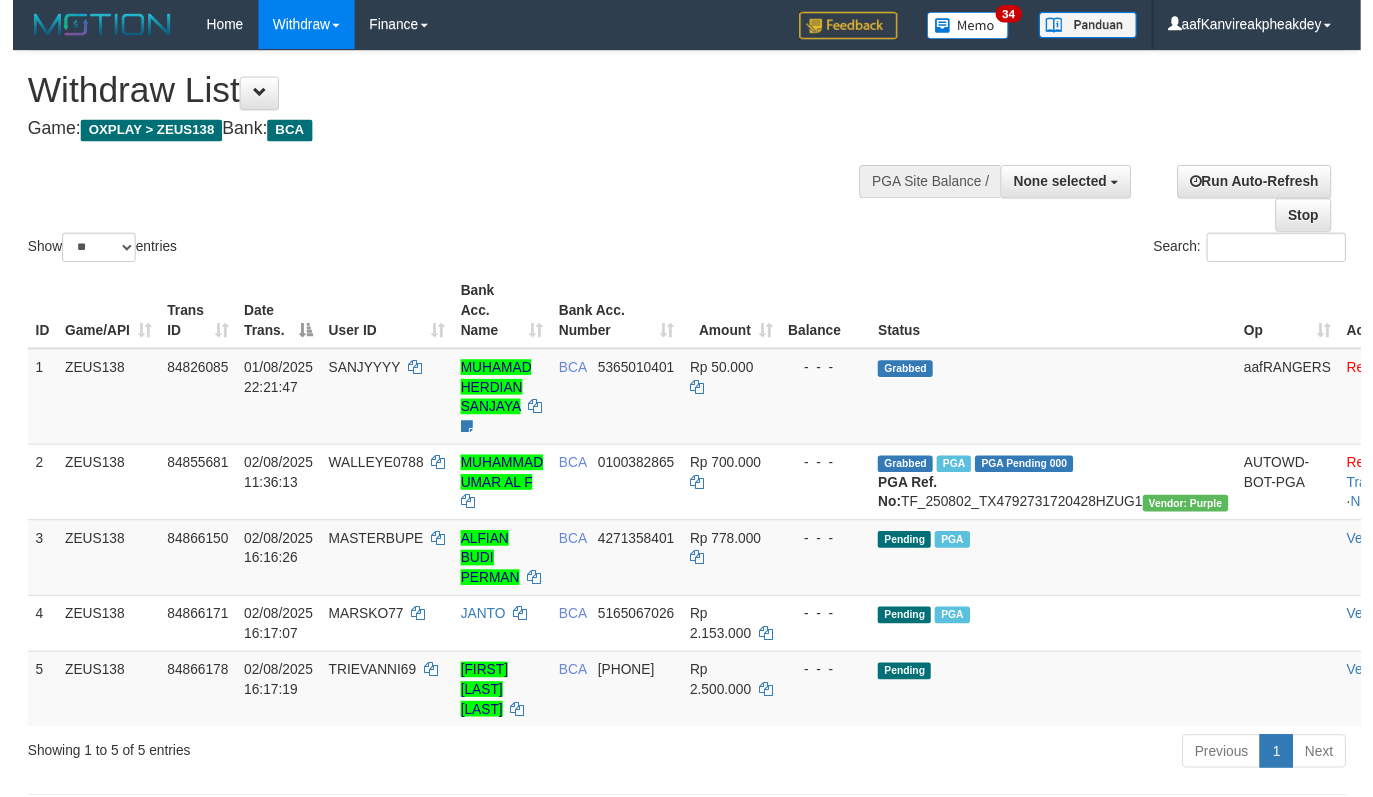 scroll, scrollTop: 142, scrollLeft: 0, axis: vertical 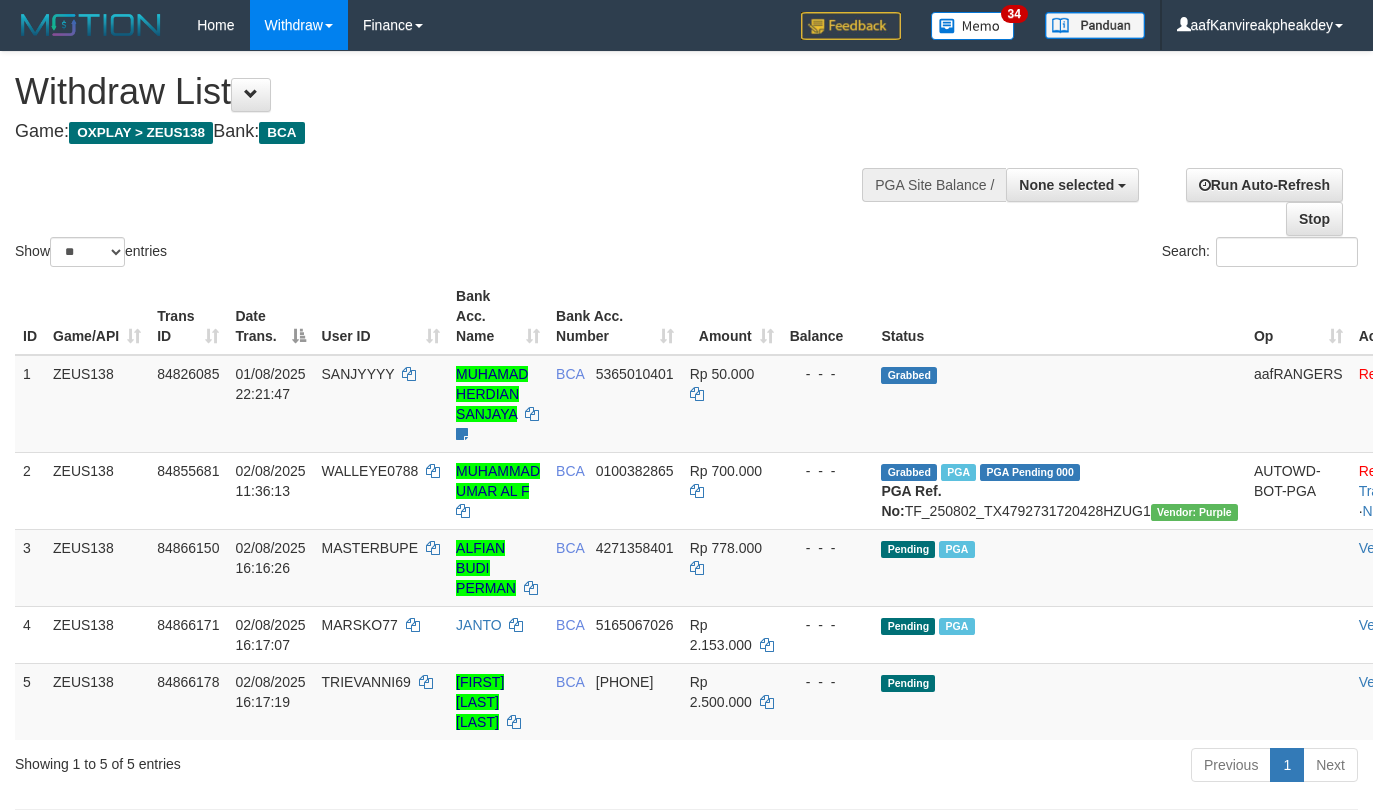 select 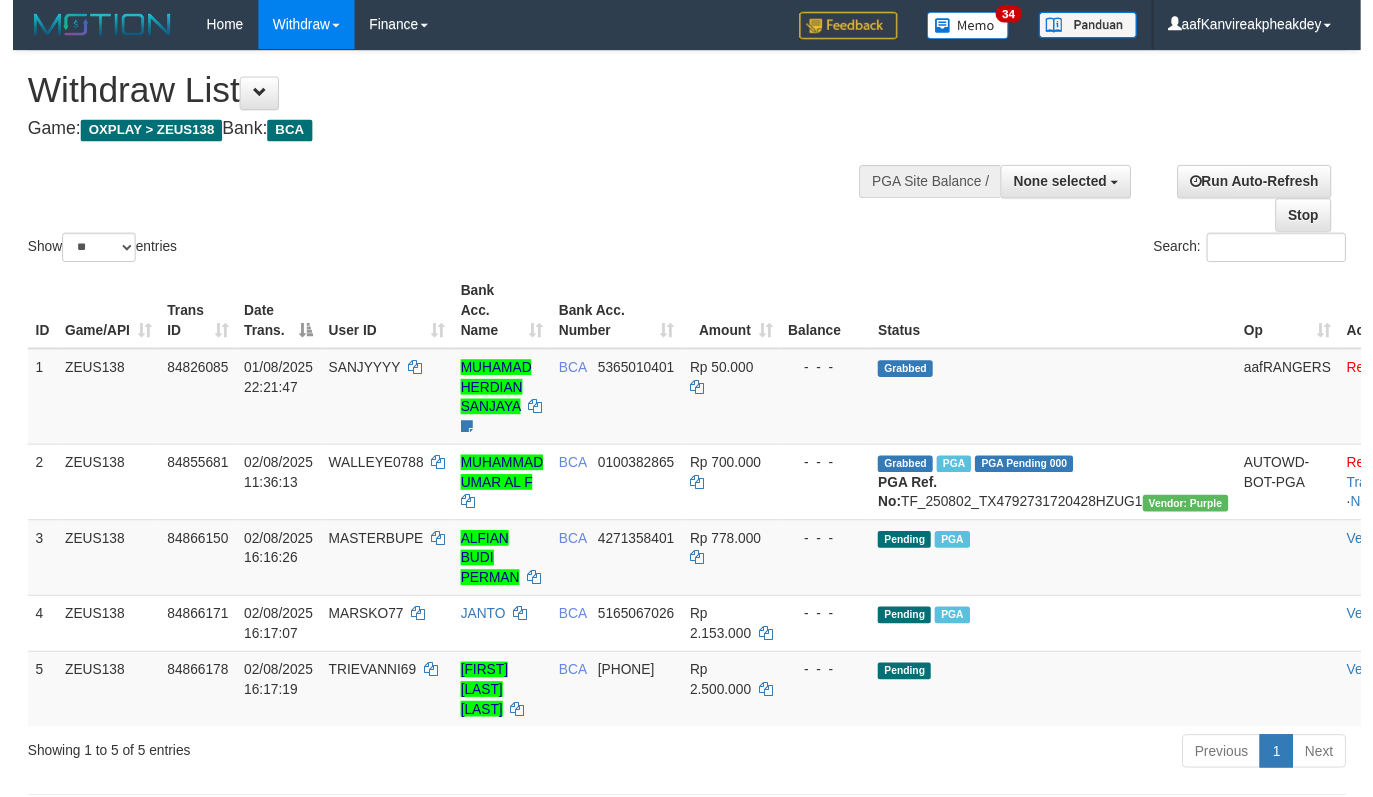 scroll, scrollTop: 142, scrollLeft: 0, axis: vertical 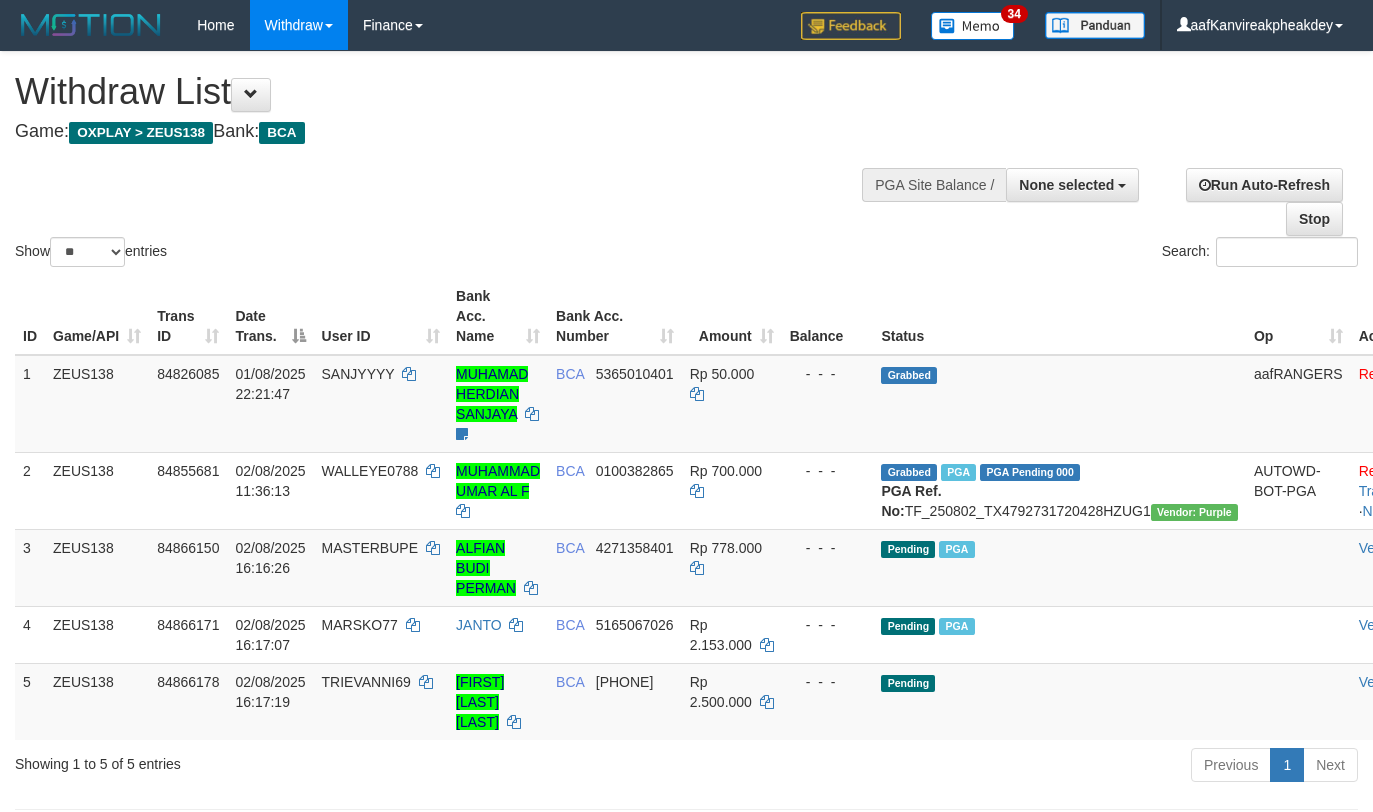 select 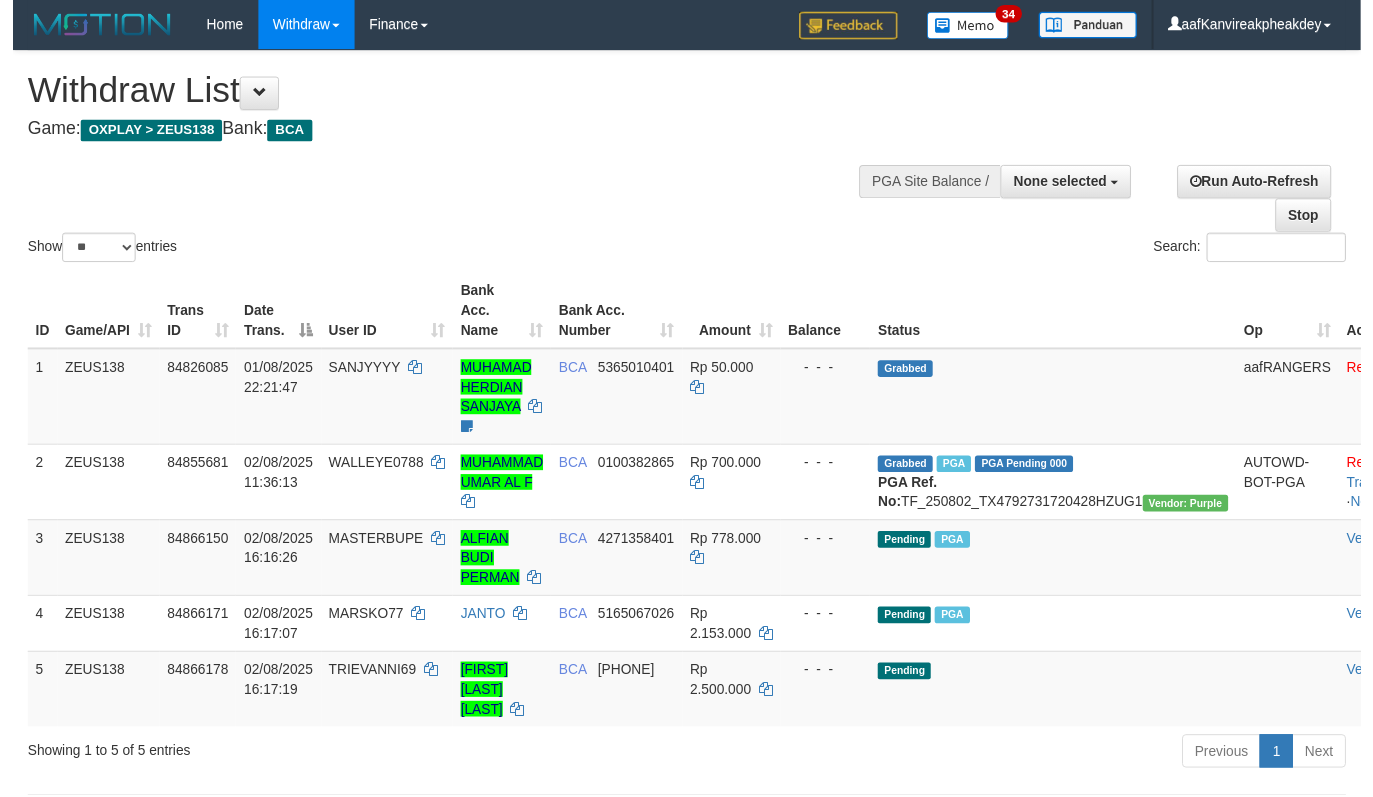 scroll, scrollTop: 142, scrollLeft: 0, axis: vertical 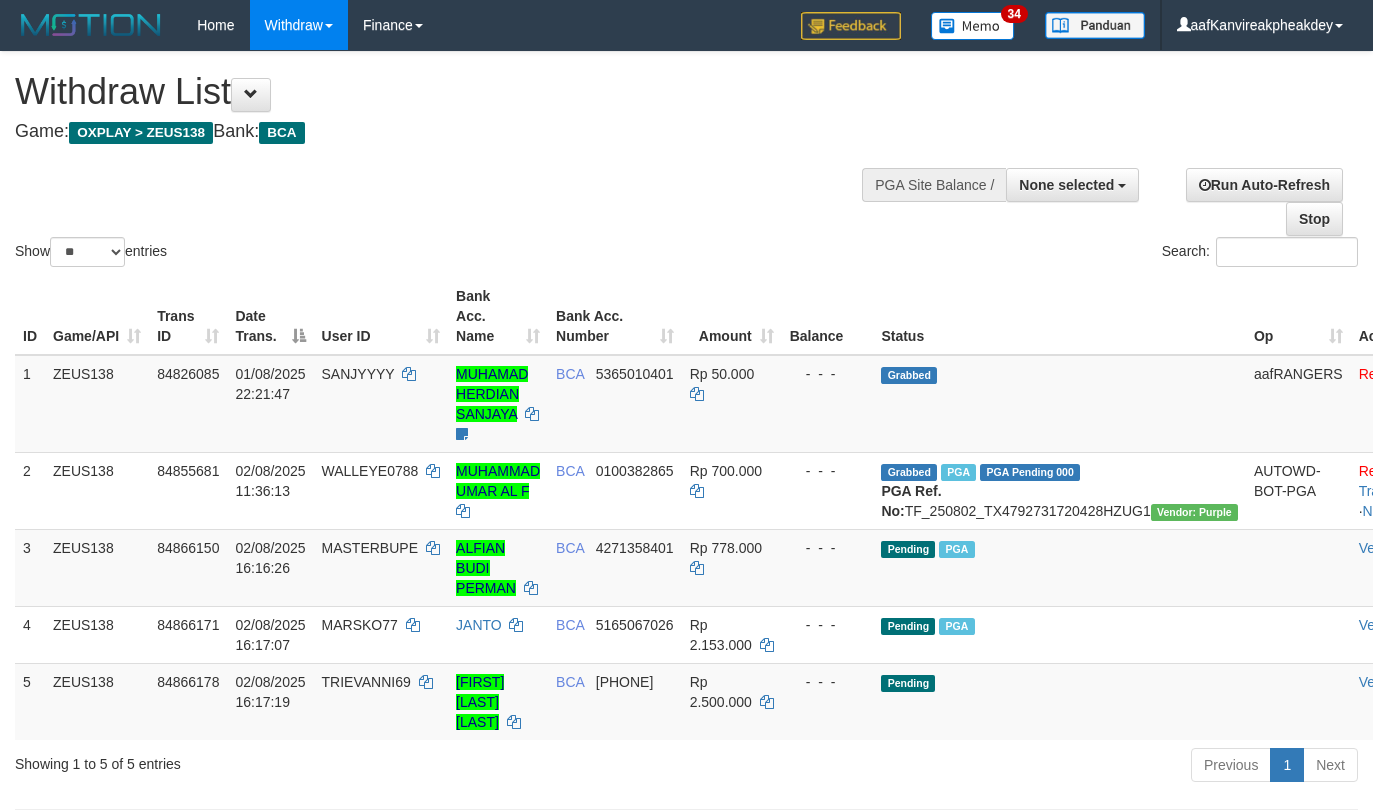 select 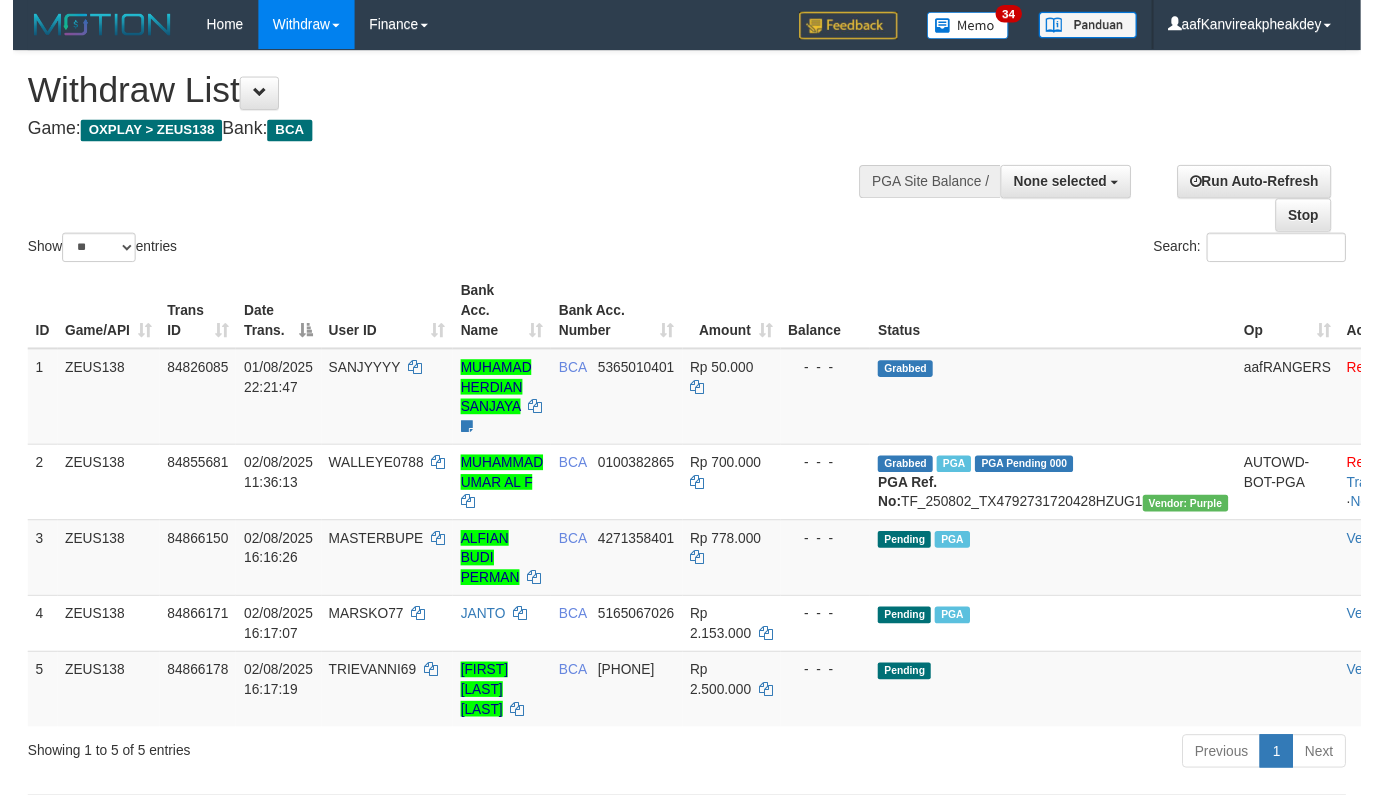 scroll, scrollTop: 142, scrollLeft: 0, axis: vertical 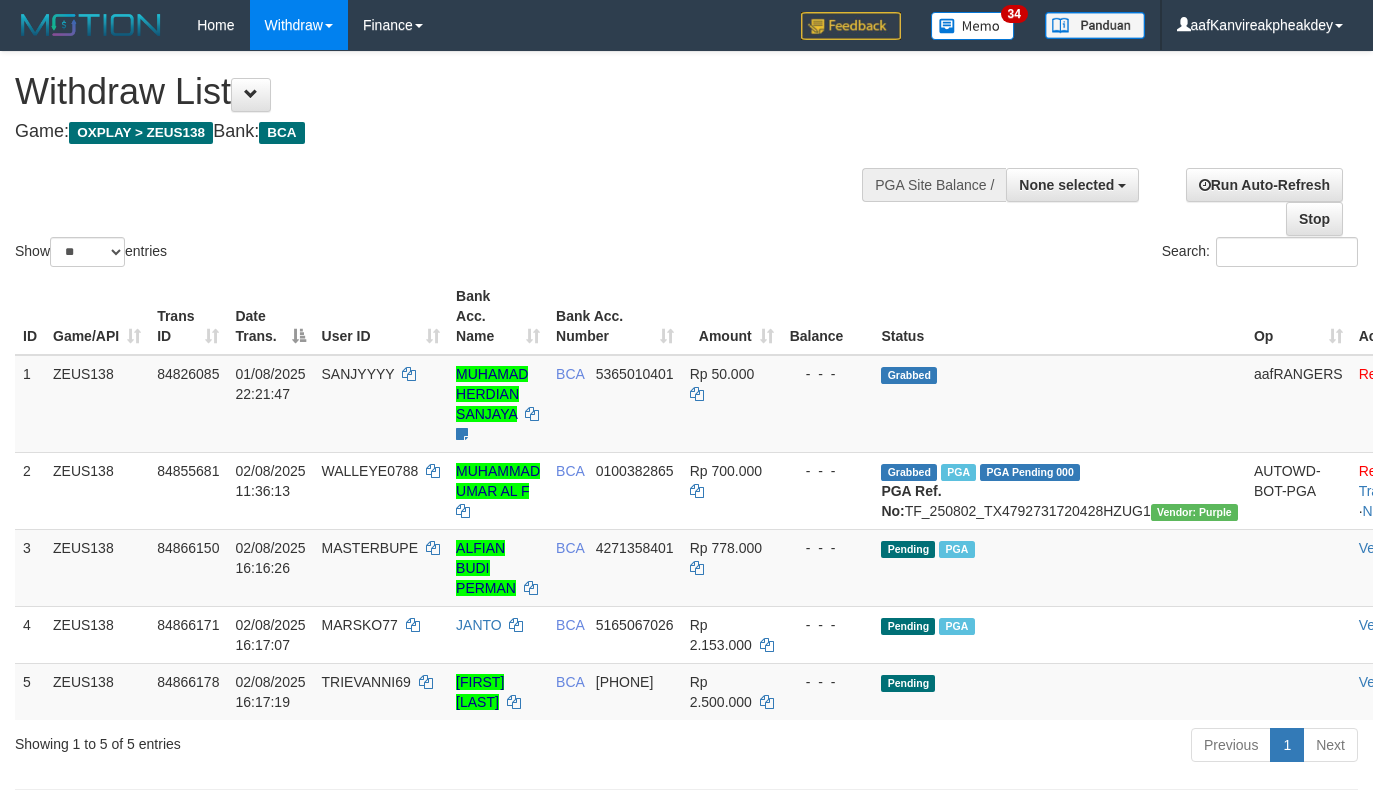 select 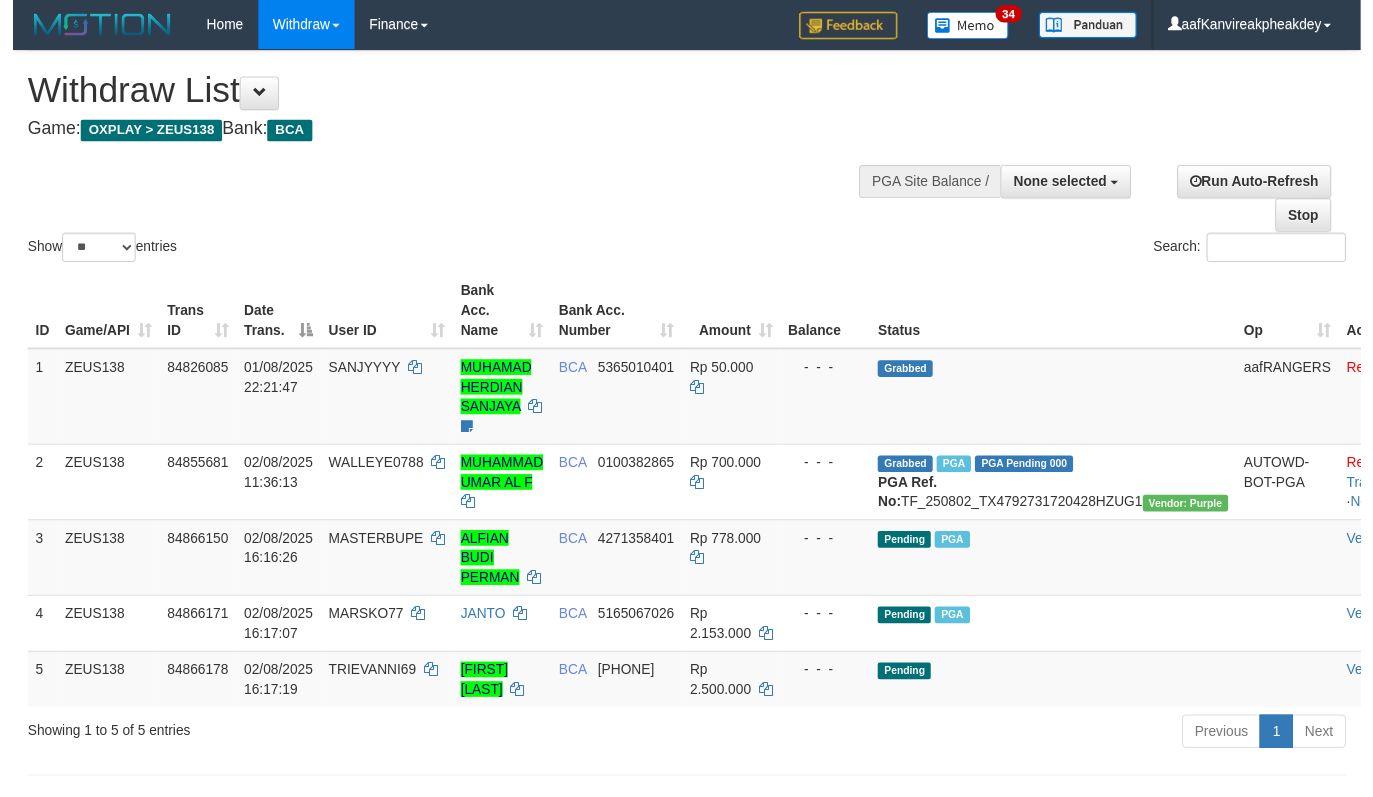 scroll, scrollTop: 142, scrollLeft: 0, axis: vertical 